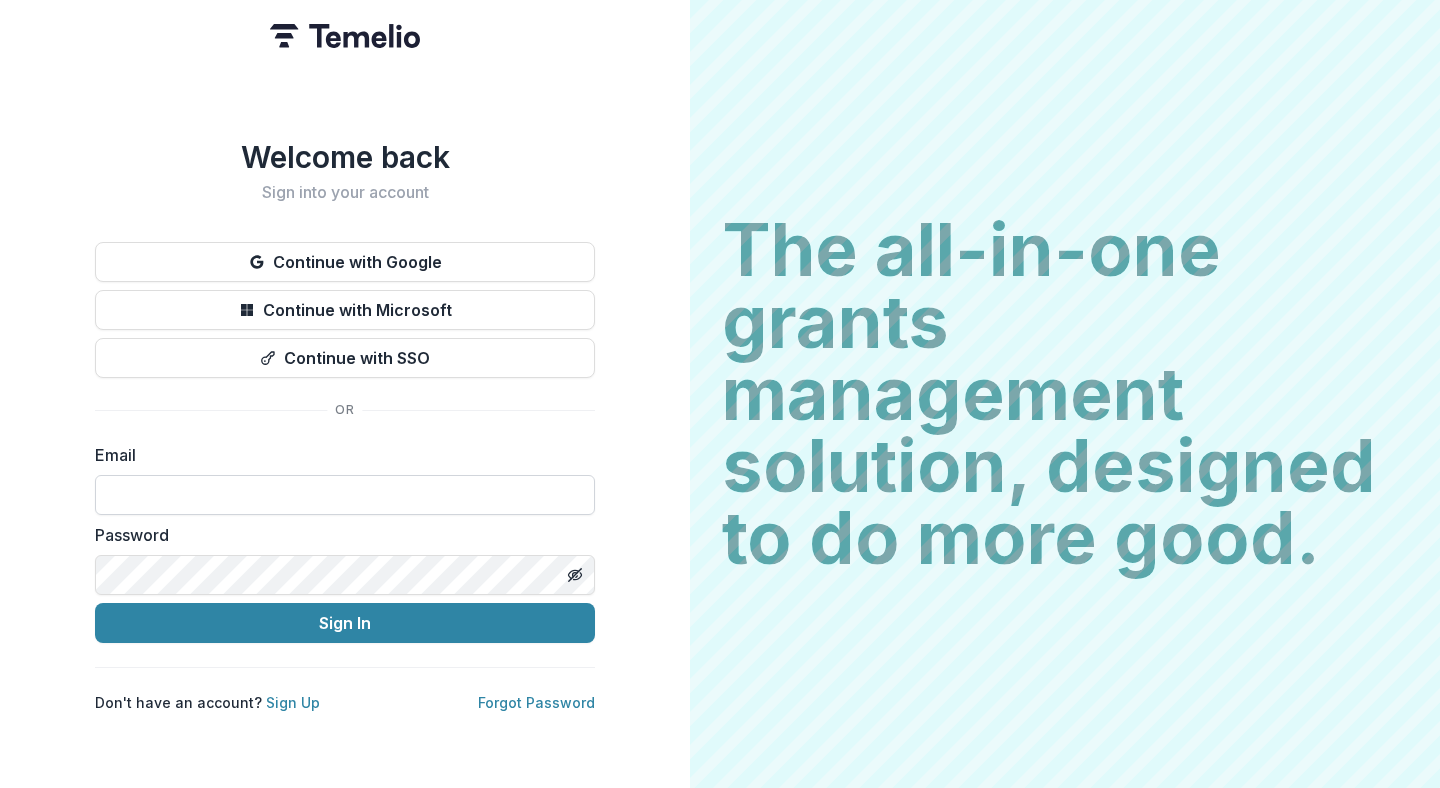 scroll, scrollTop: 0, scrollLeft: 0, axis: both 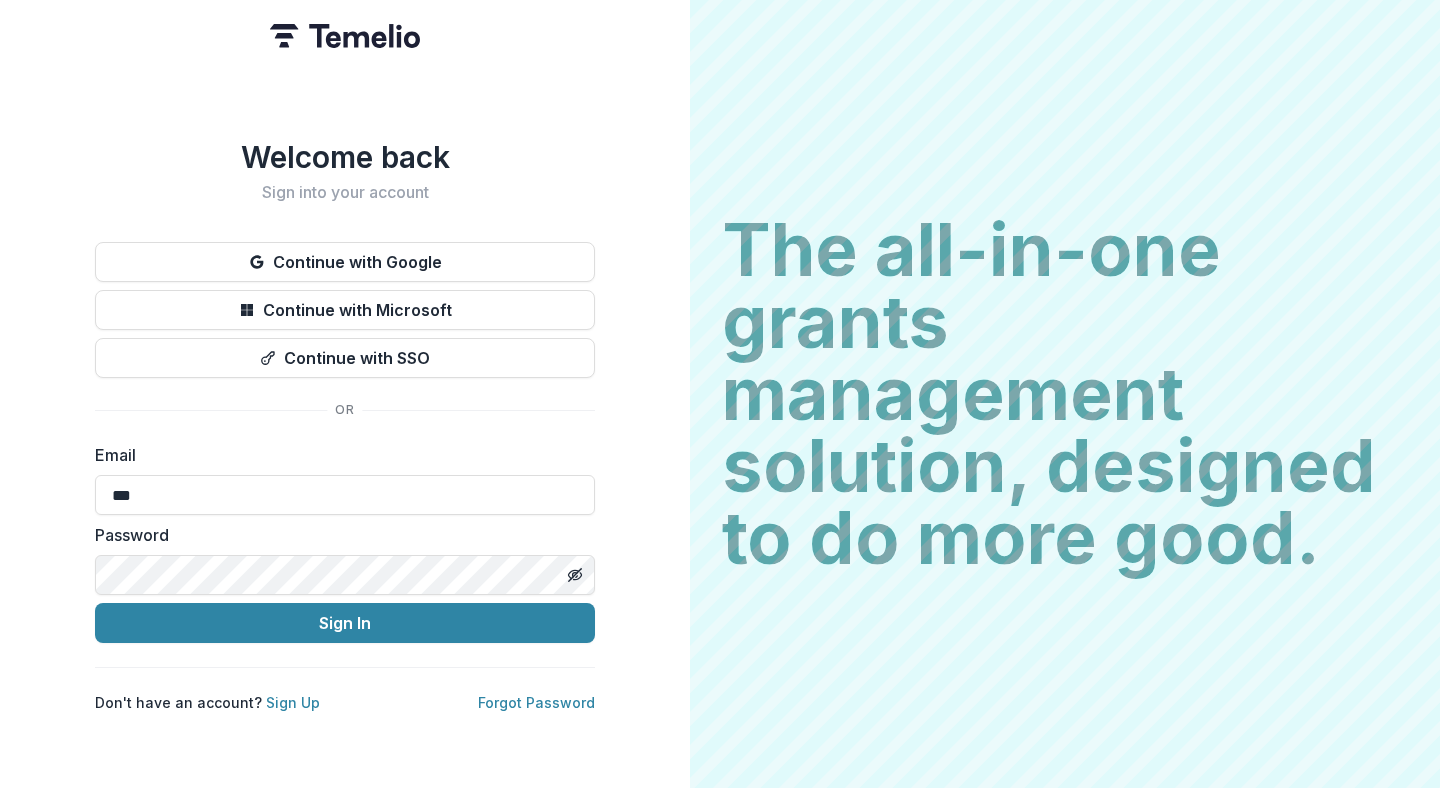 type on "**********" 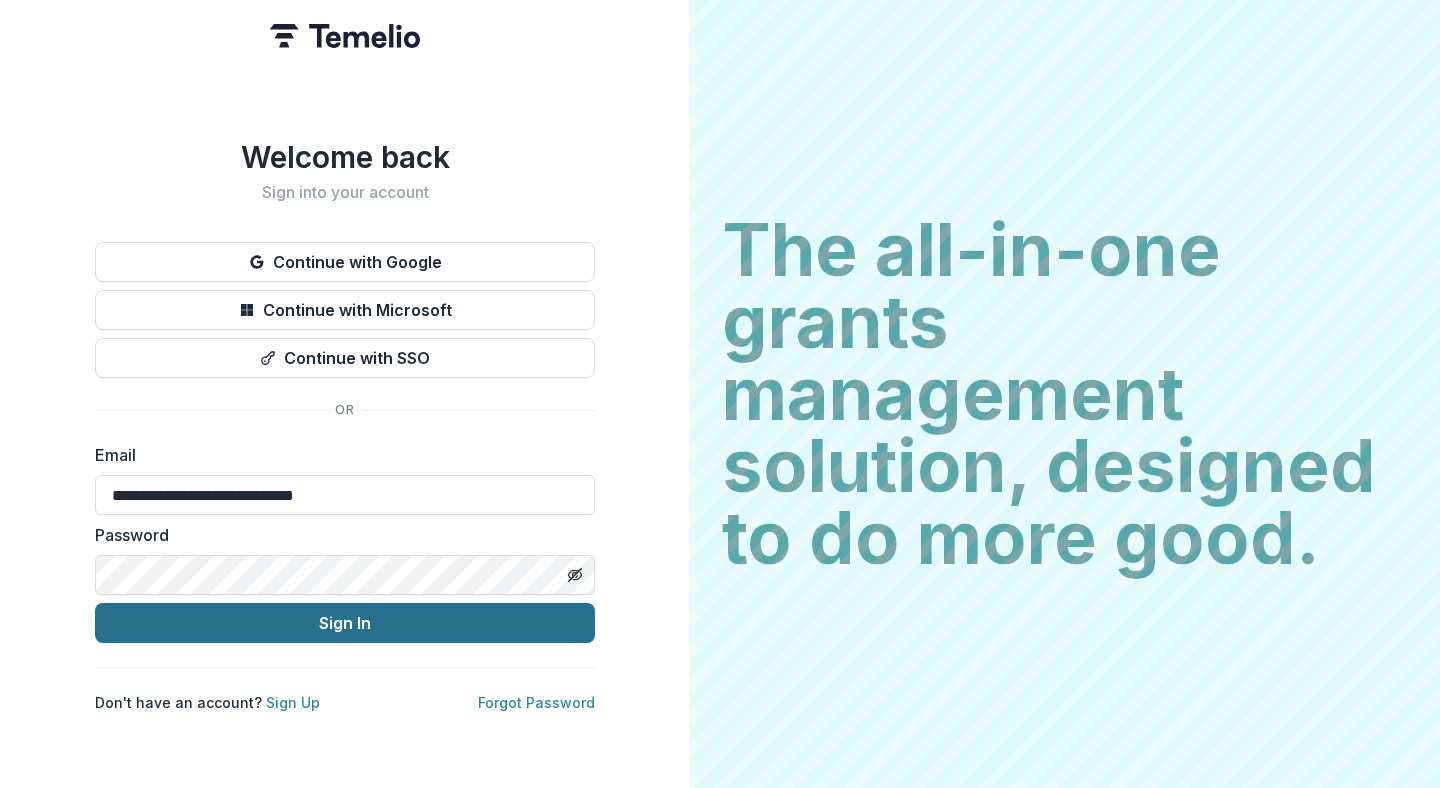 click on "Sign In" at bounding box center (345, 623) 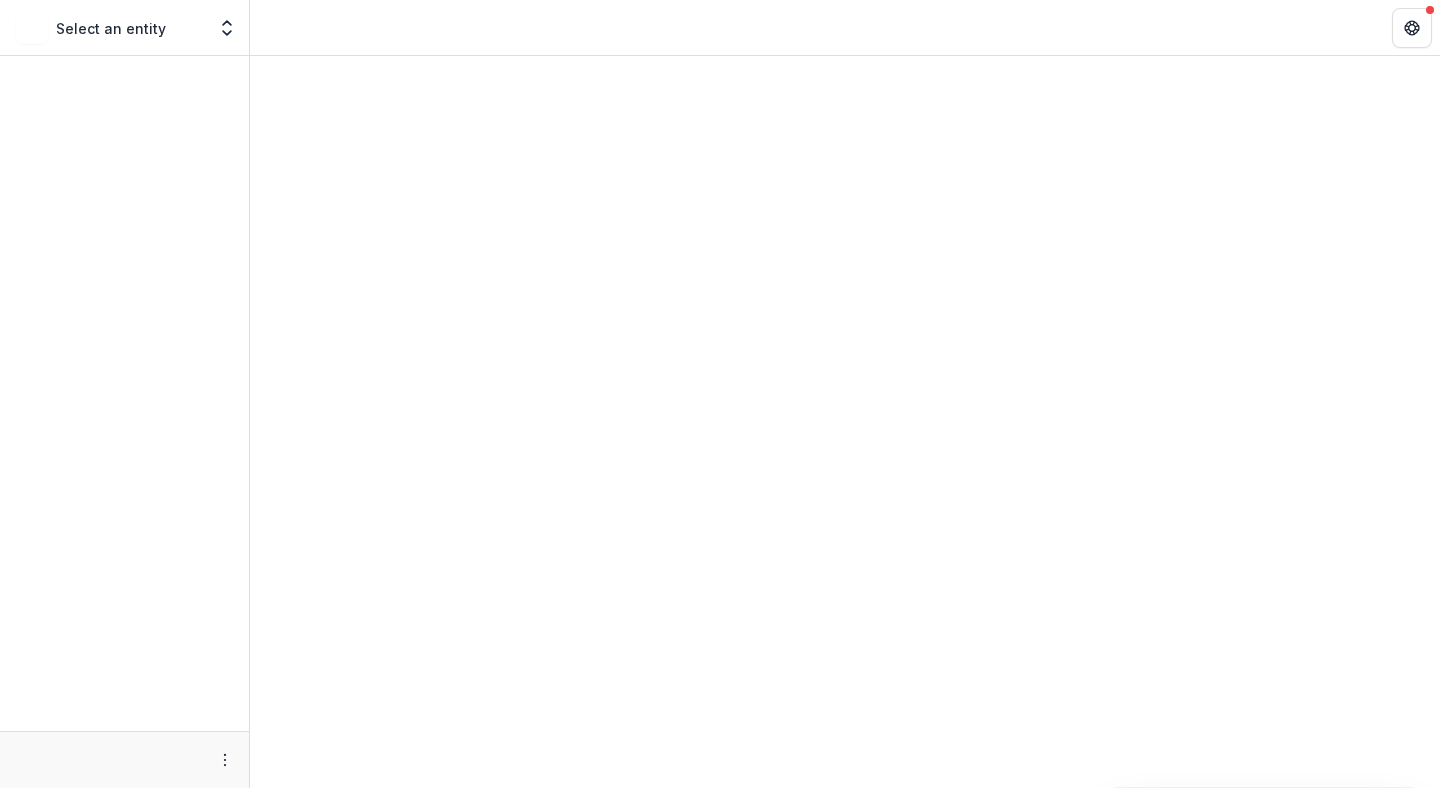 scroll, scrollTop: 0, scrollLeft: 0, axis: both 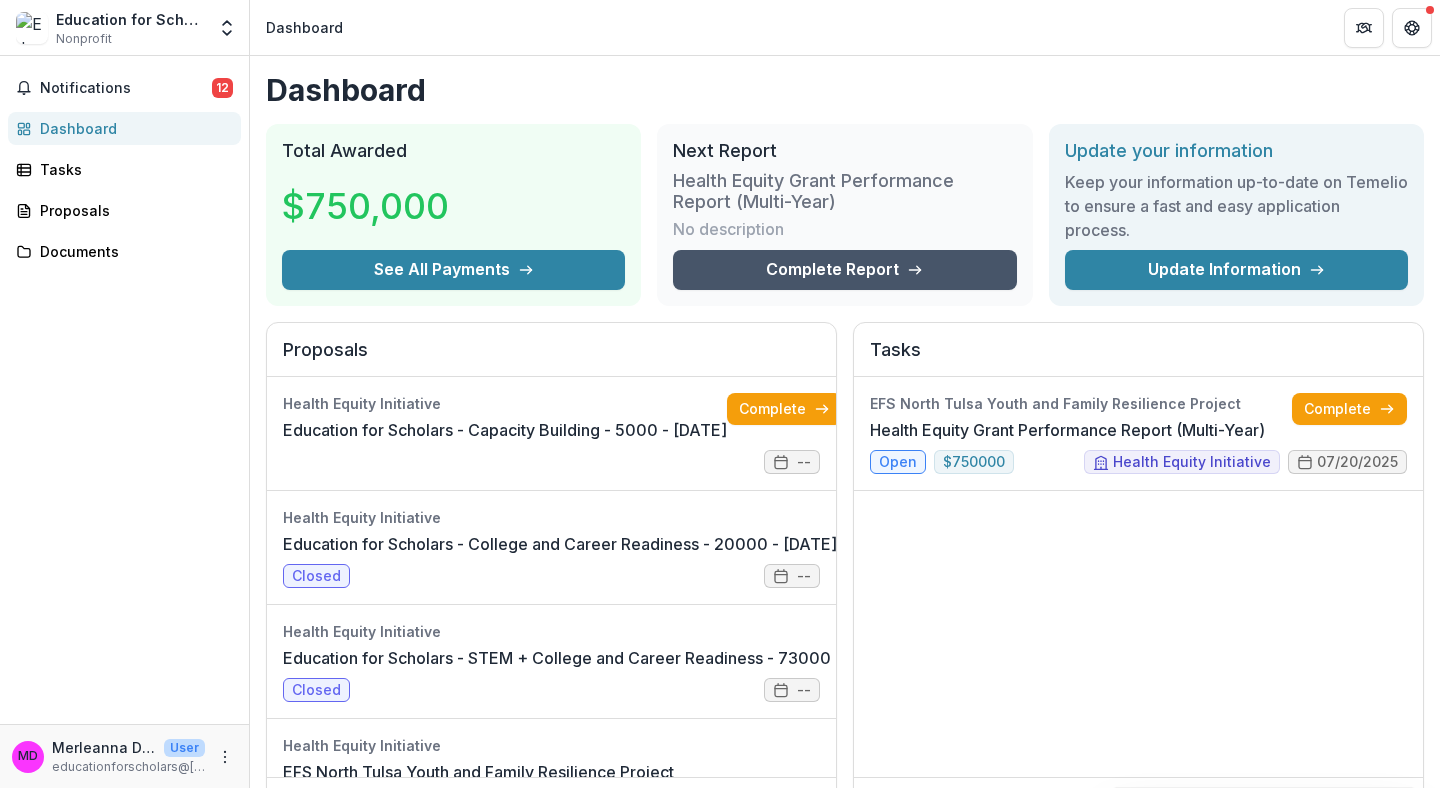 click on "Complete Report" at bounding box center (844, 270) 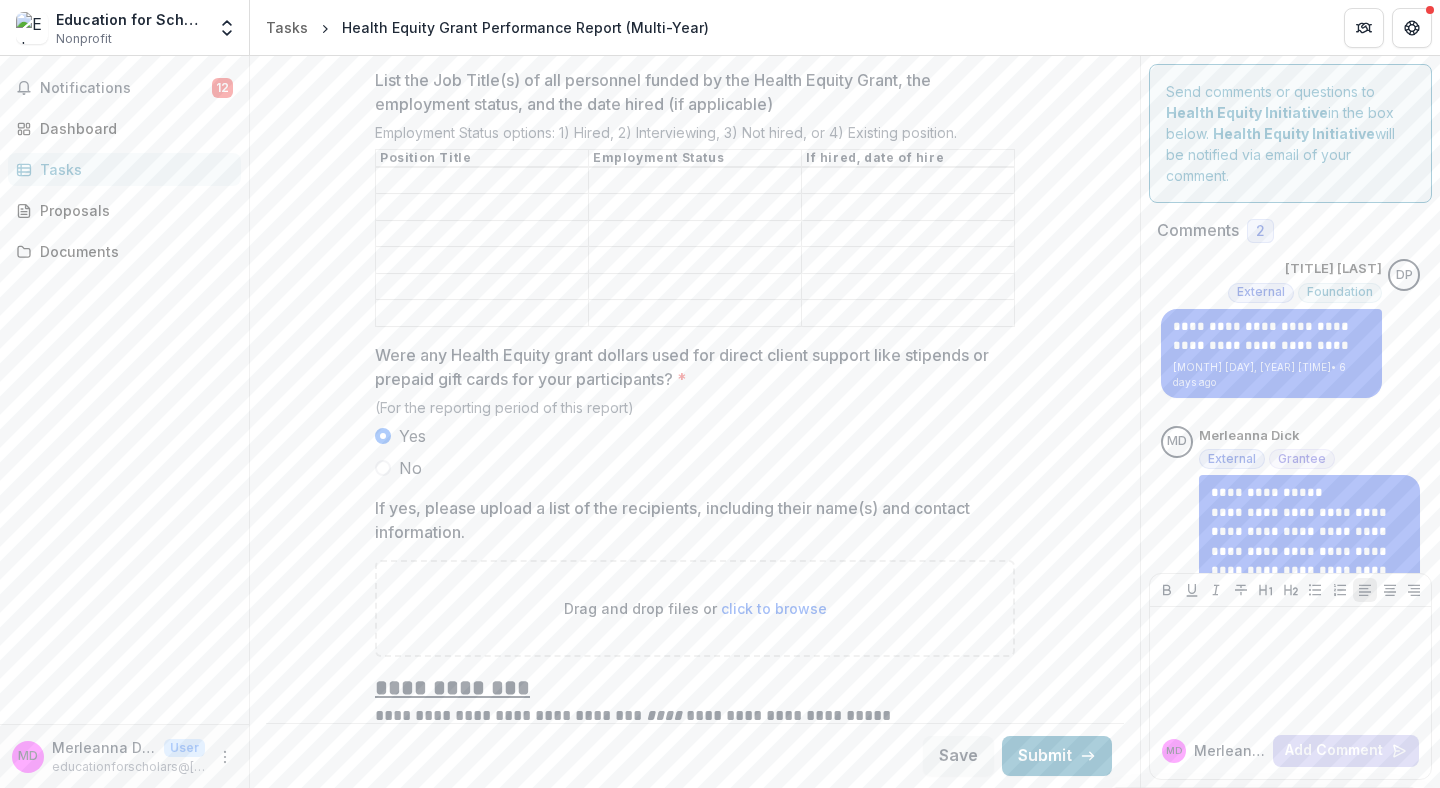 scroll, scrollTop: 2032, scrollLeft: 0, axis: vertical 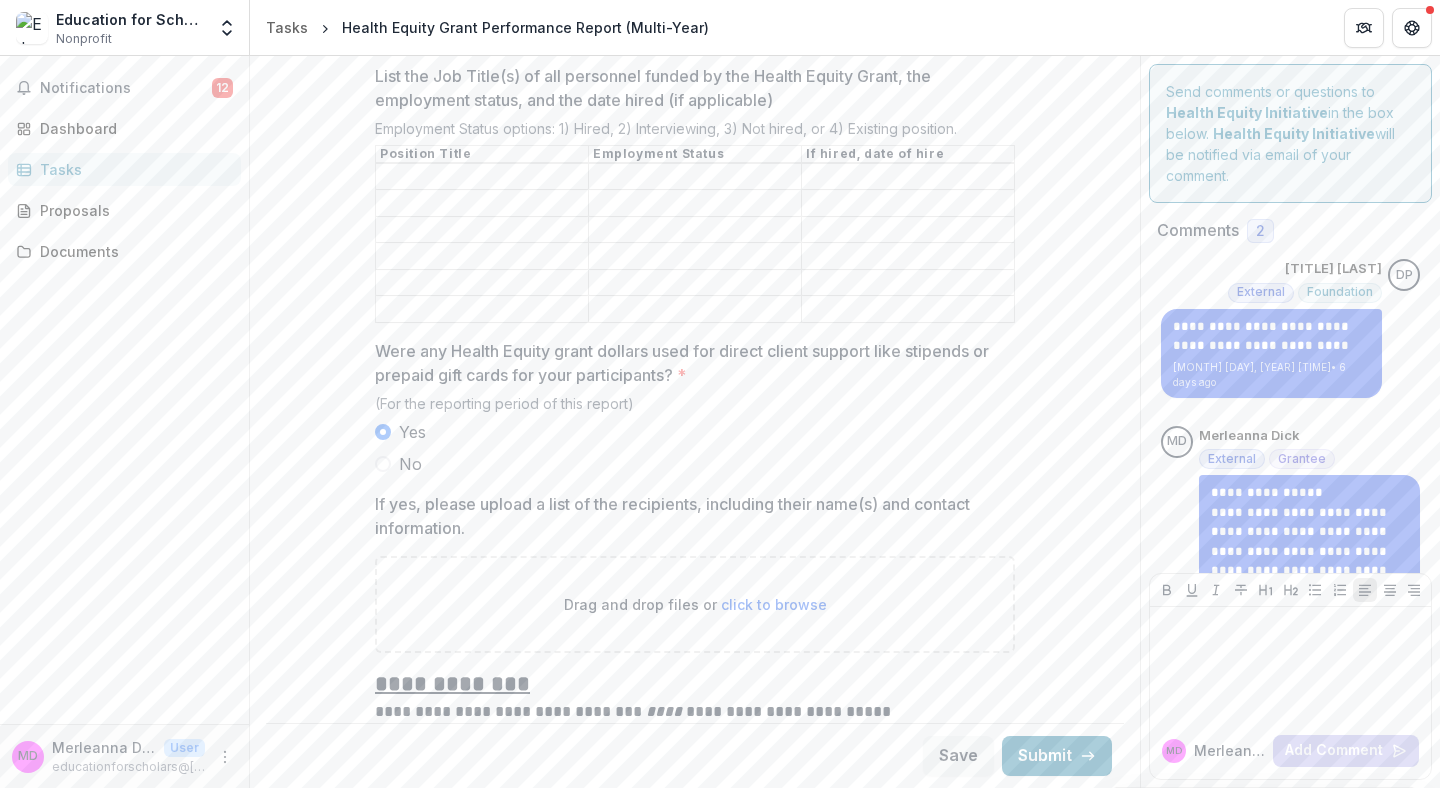 click on "List the Job Title(s) of all personnel funded by the Health Equity Grant, the employment status, and the date hired (if applicable)" at bounding box center [482, 177] 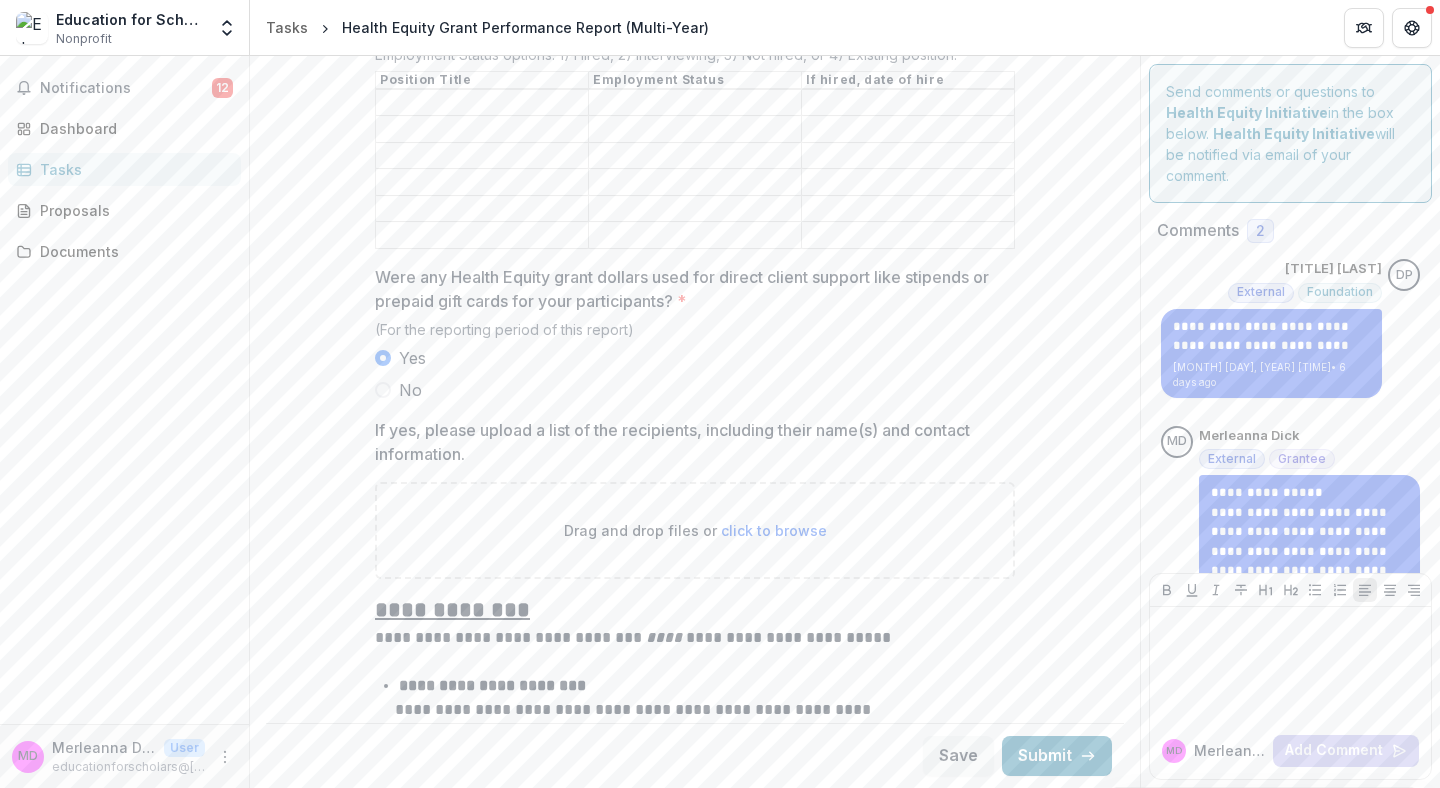 scroll, scrollTop: 2108, scrollLeft: 0, axis: vertical 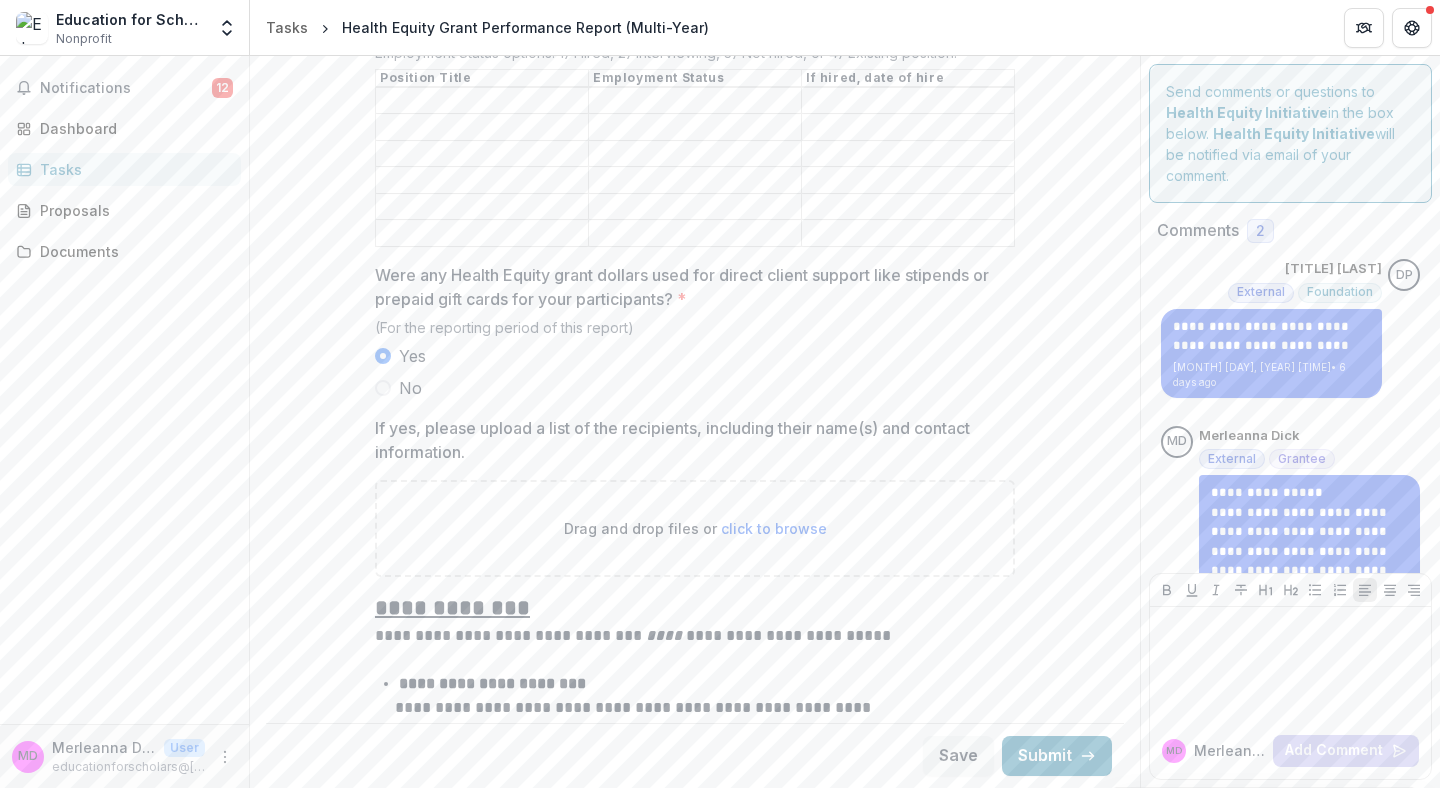 click on "List the Job Title(s) of all personnel funded by the Health Equity Grant, the employment status, and the date hired (if applicable)" at bounding box center (482, 128) 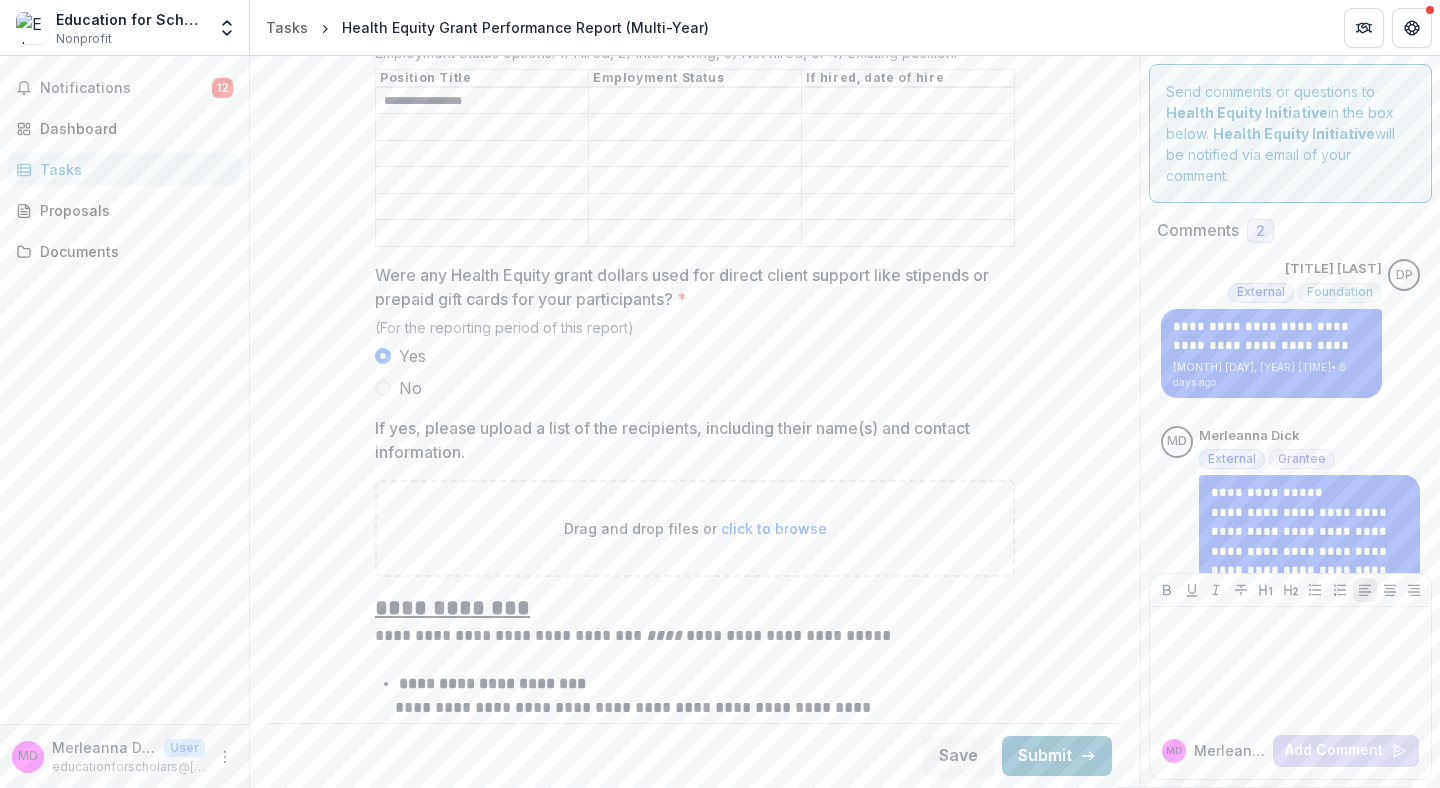 type on "**********" 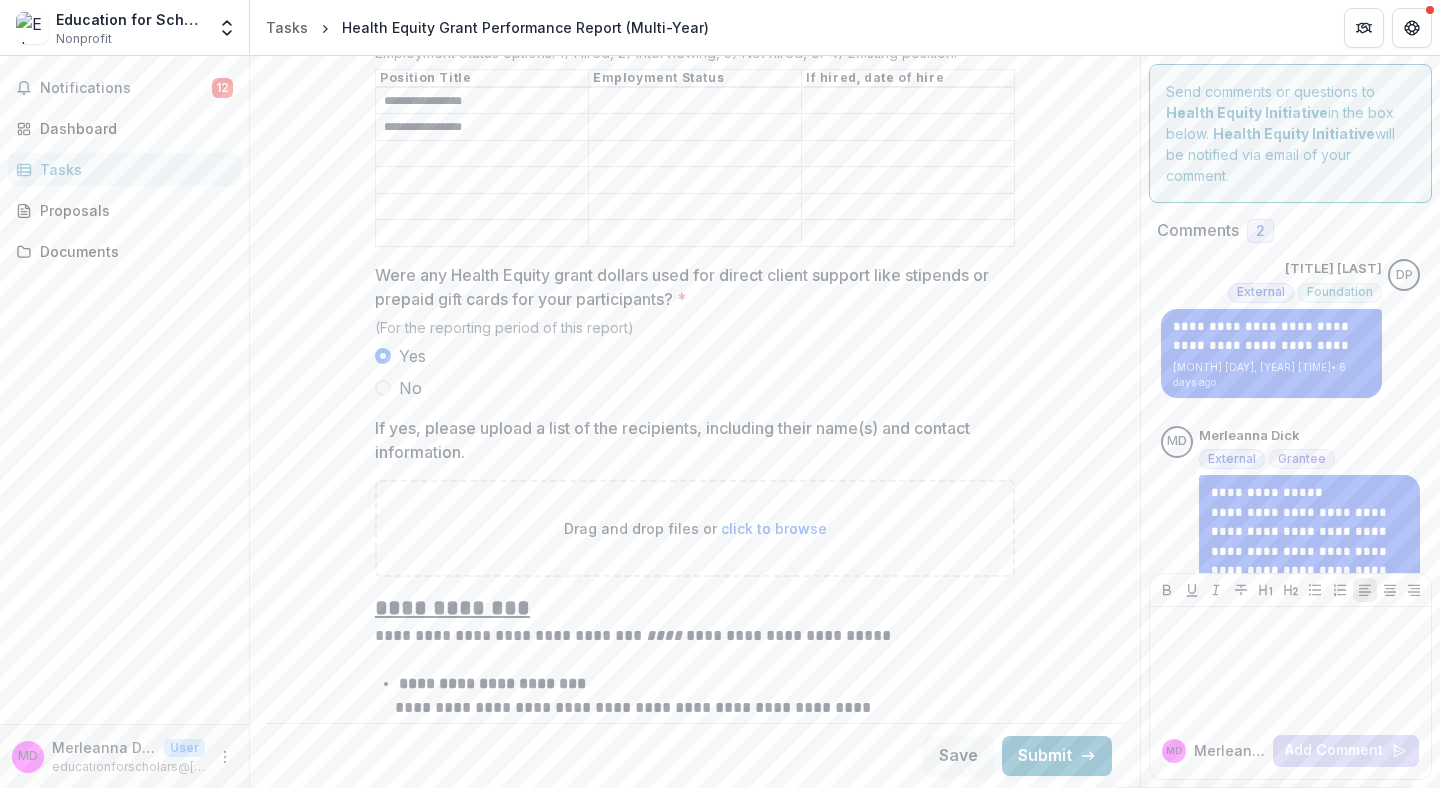 type on "**********" 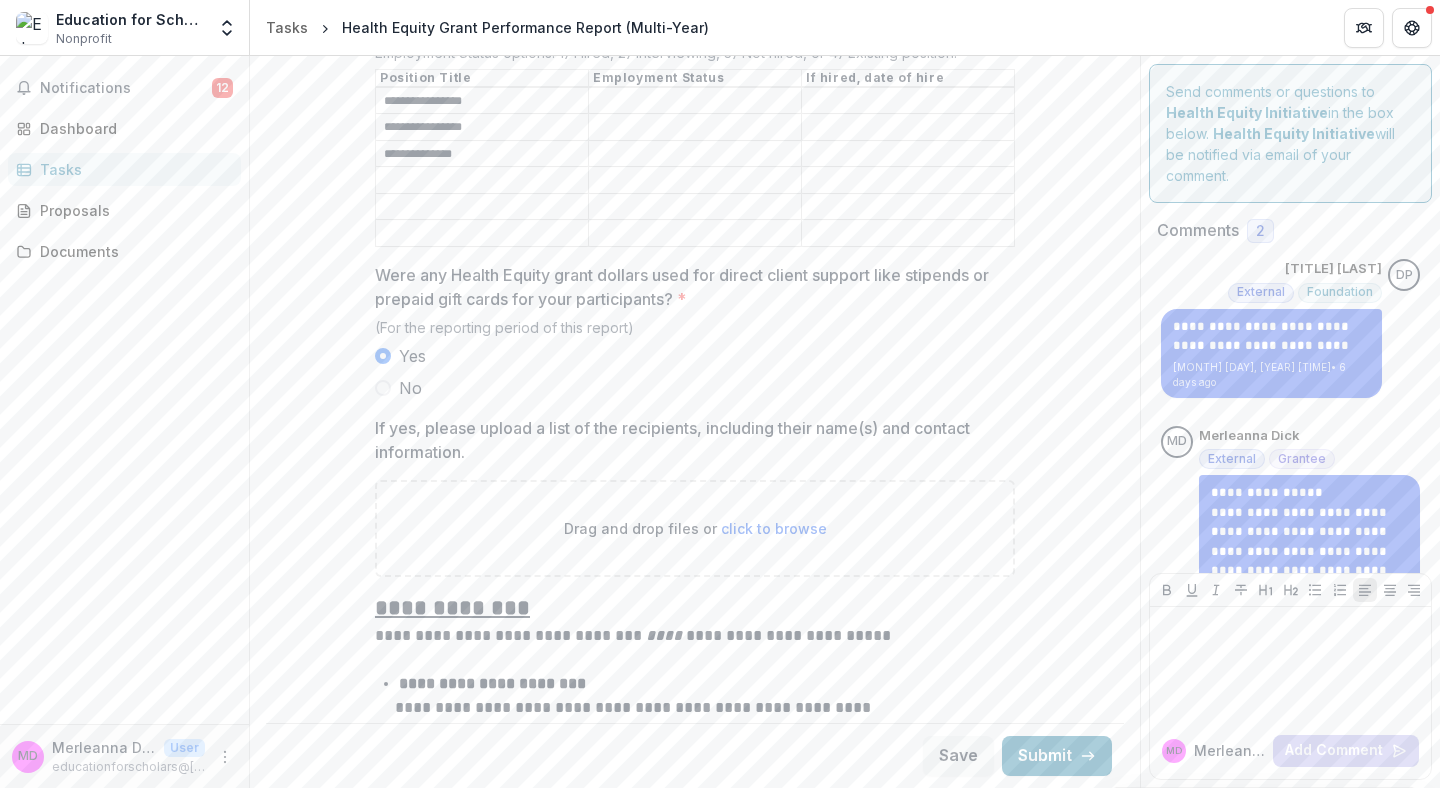 type on "**********" 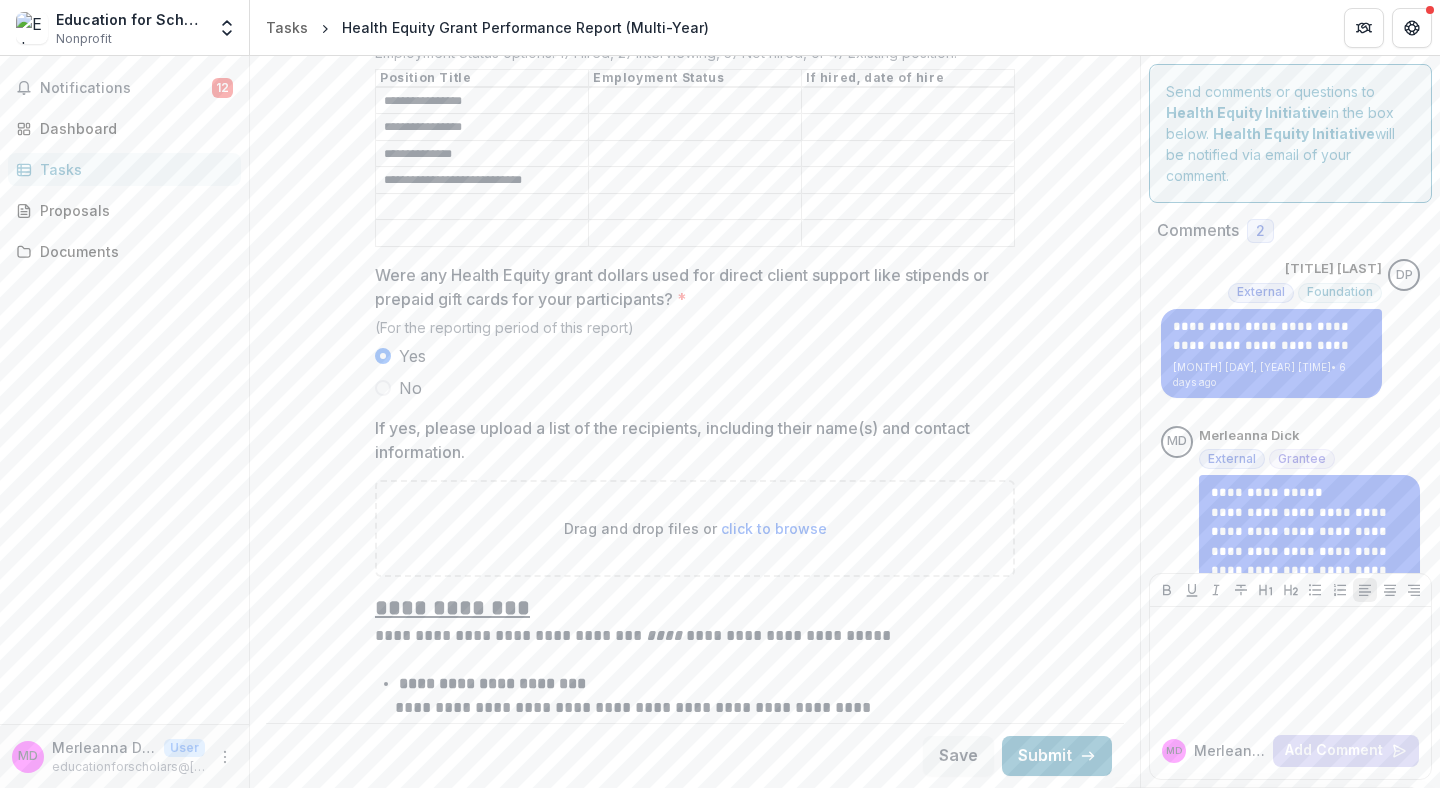 type on "**********" 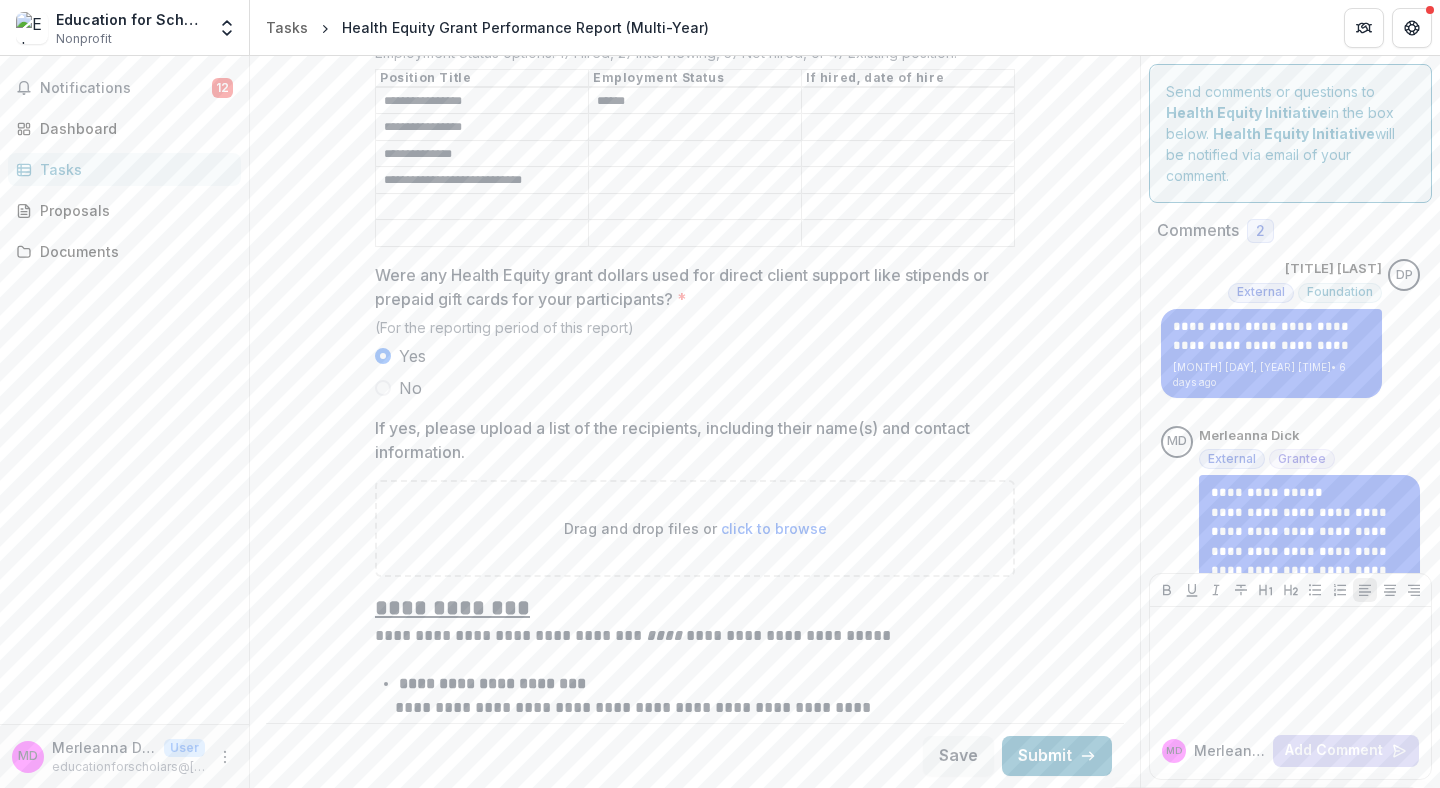 type on "******" 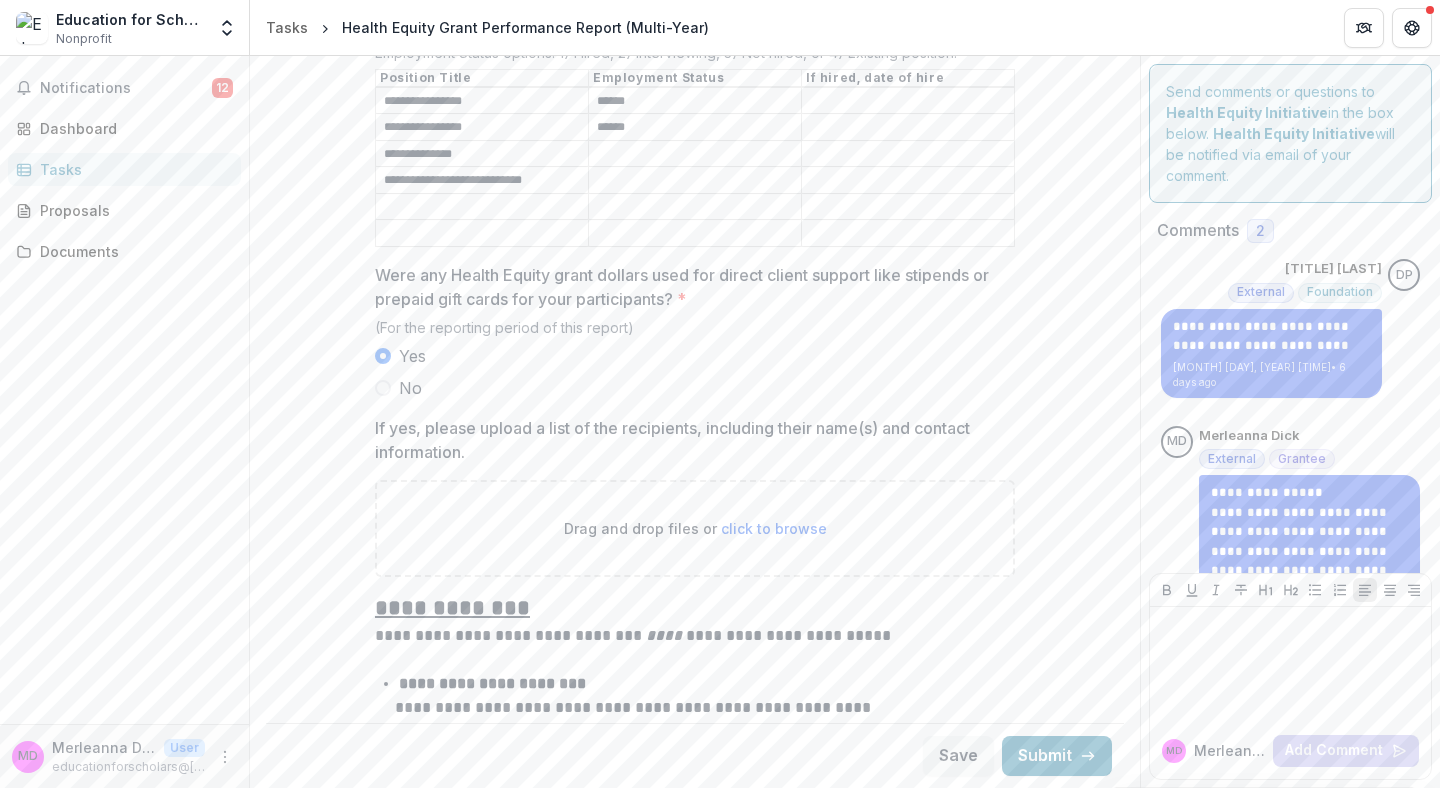 type on "******" 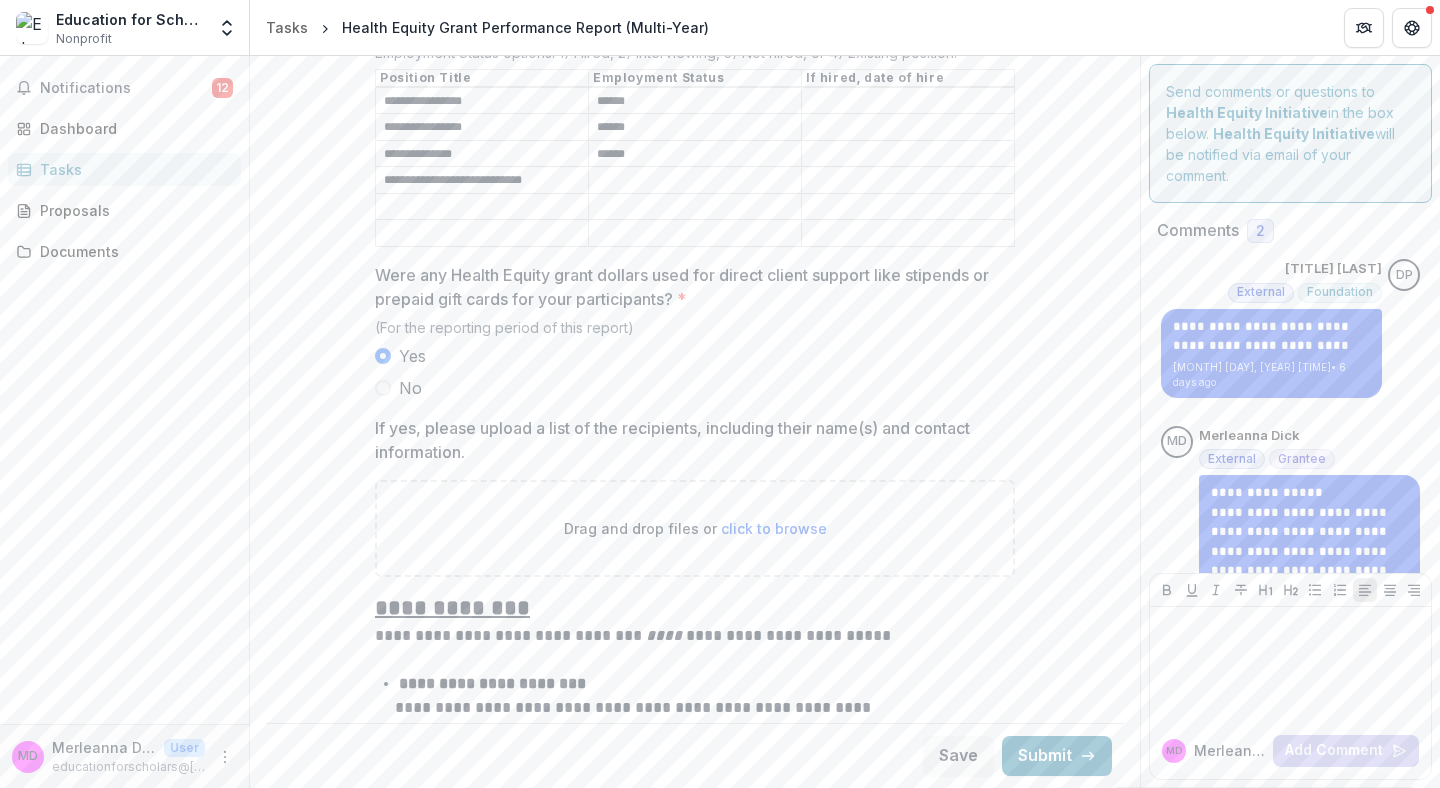 type on "******" 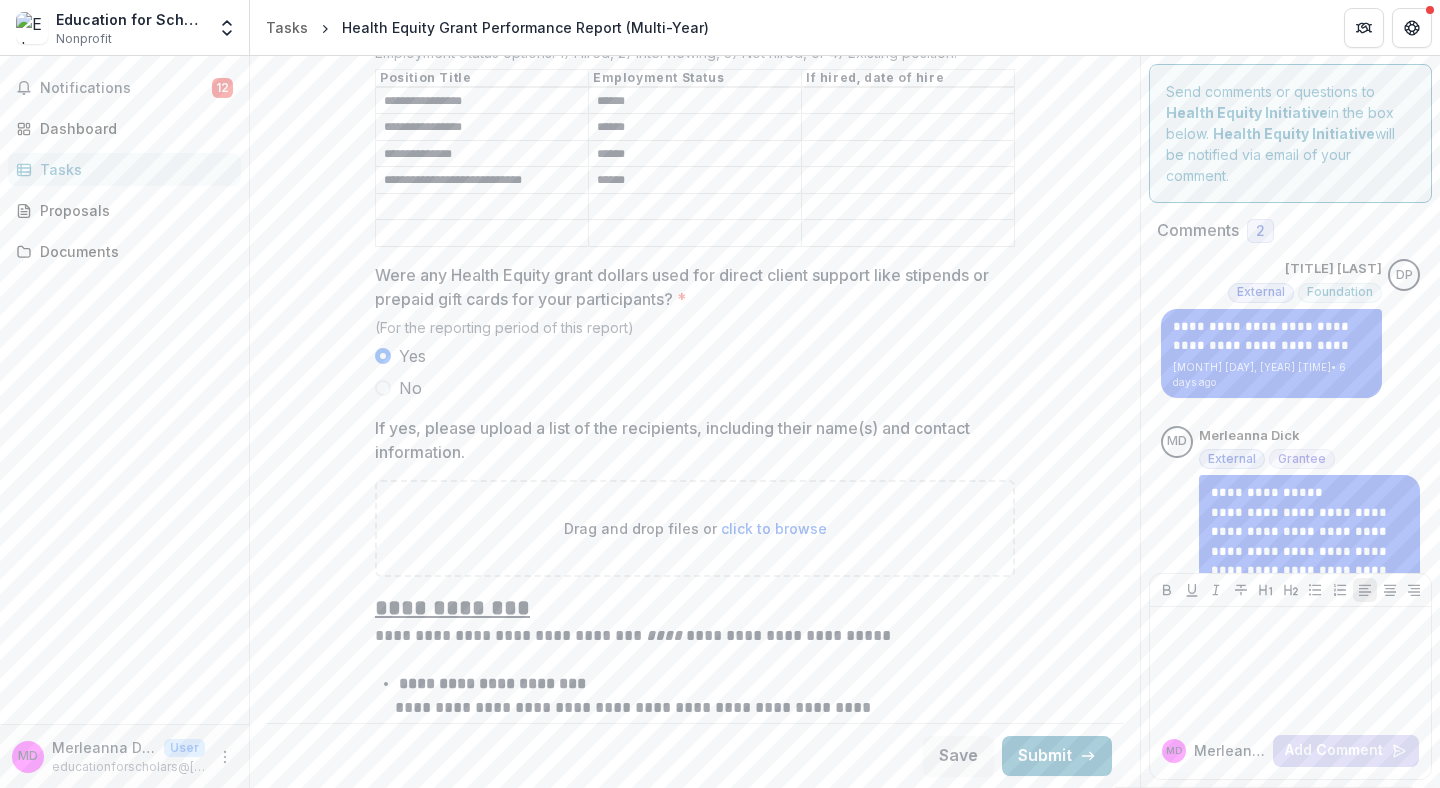 type on "******" 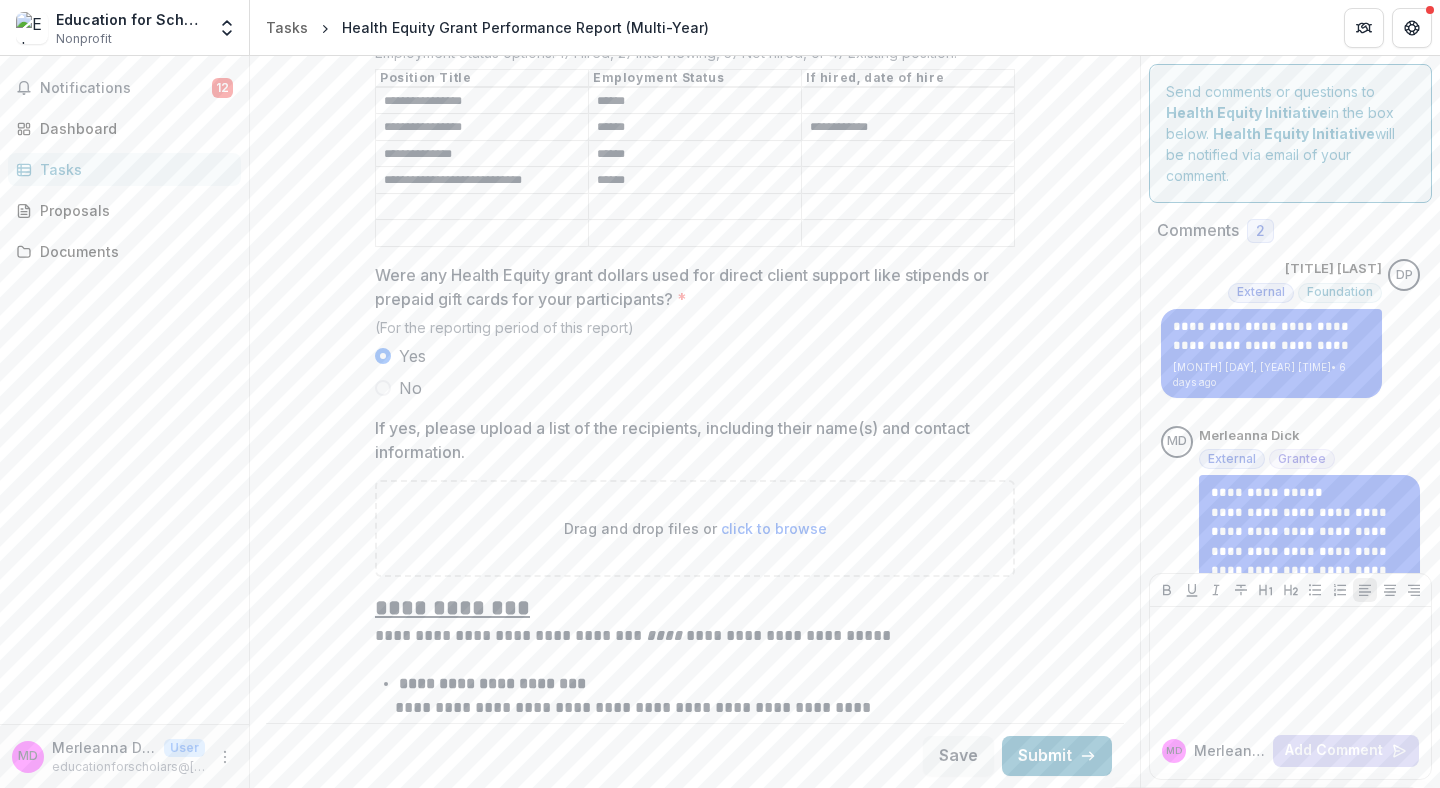 type on "**********" 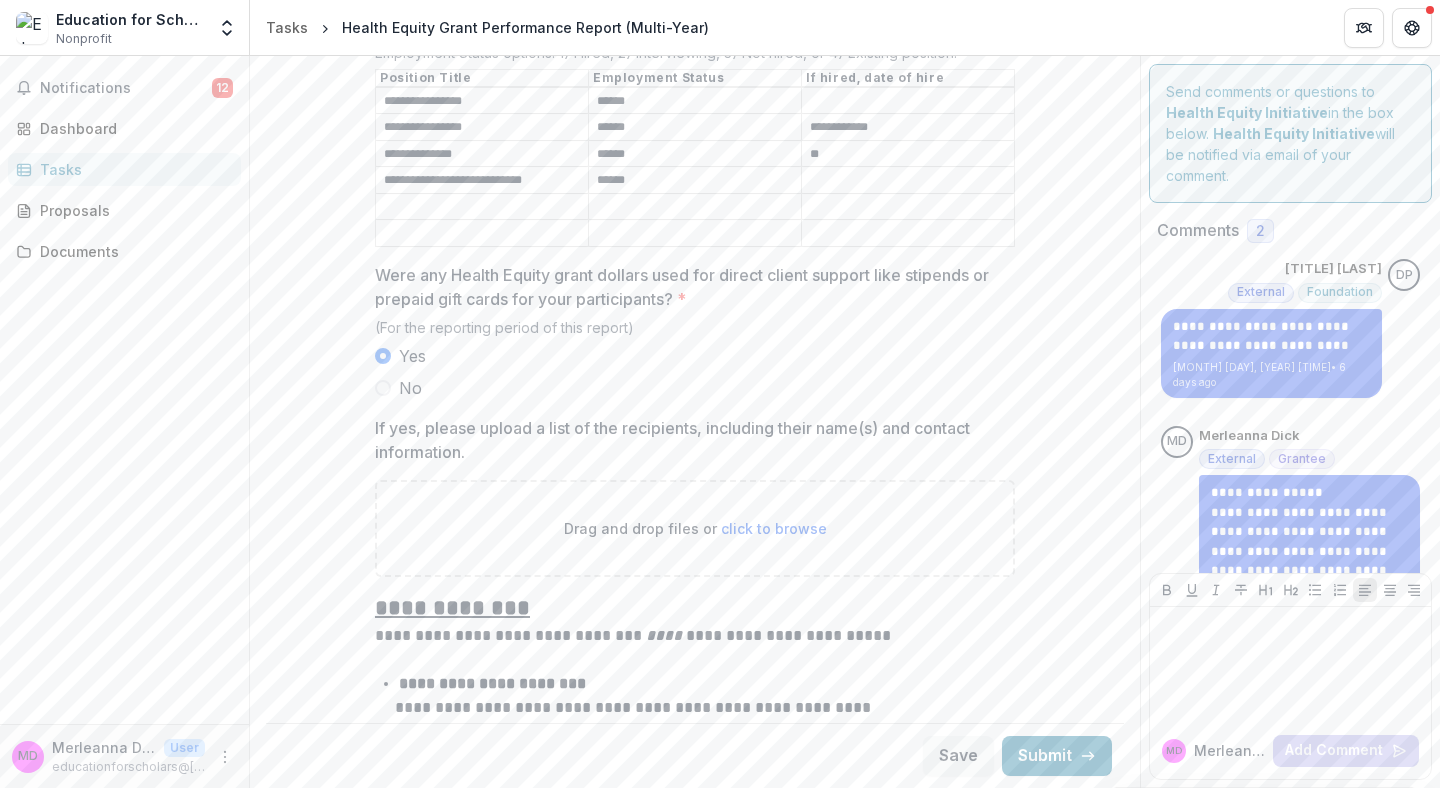 type on "*" 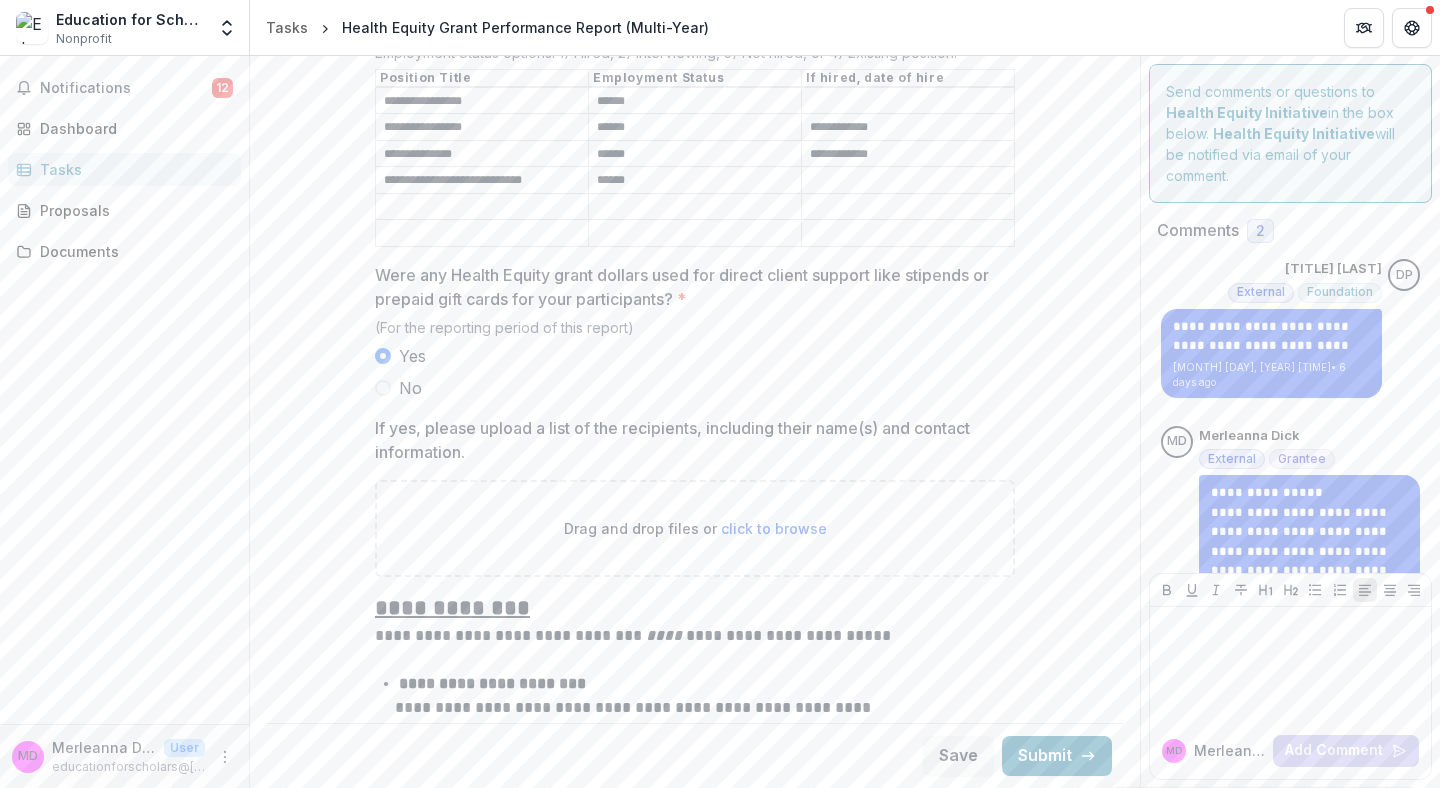 type on "**********" 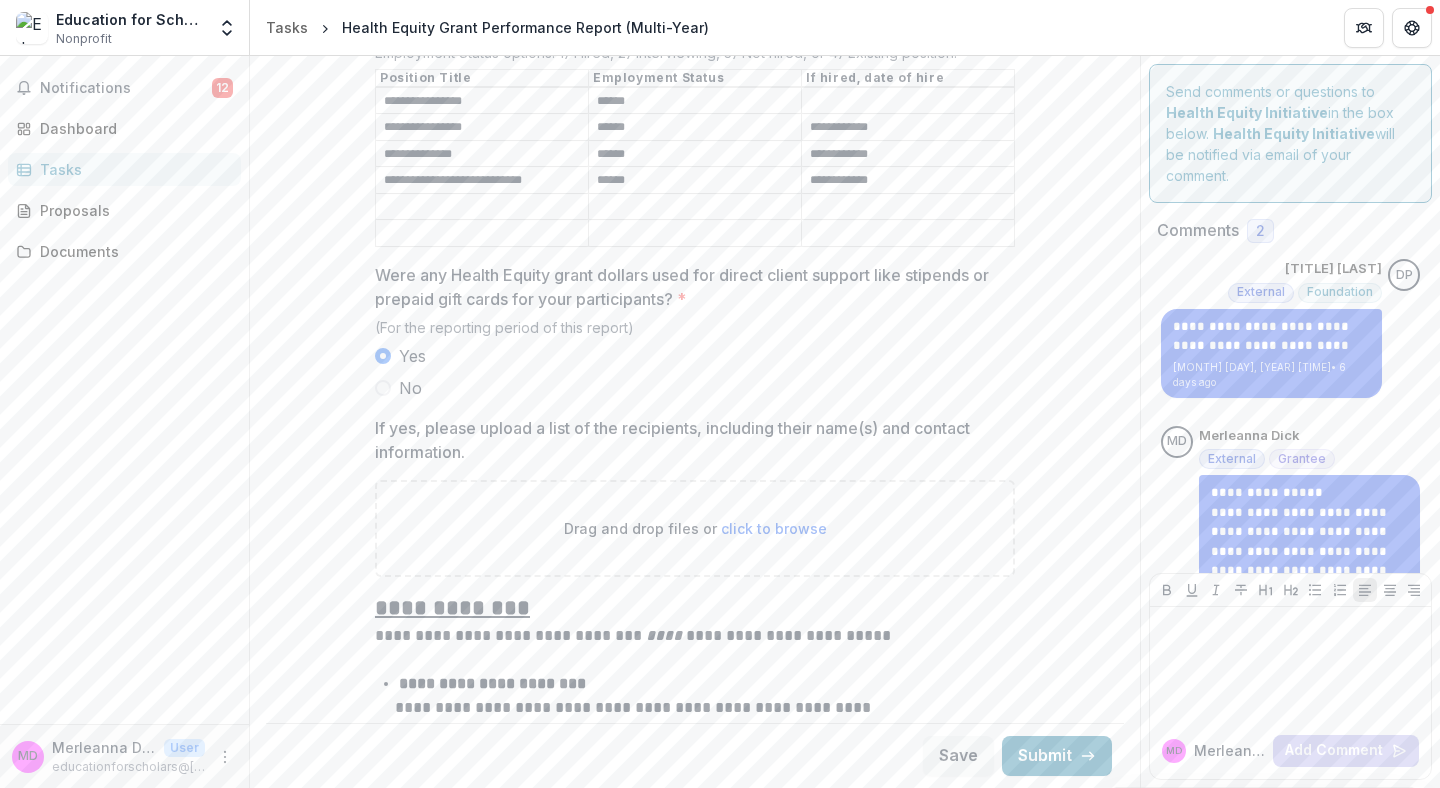 type on "**********" 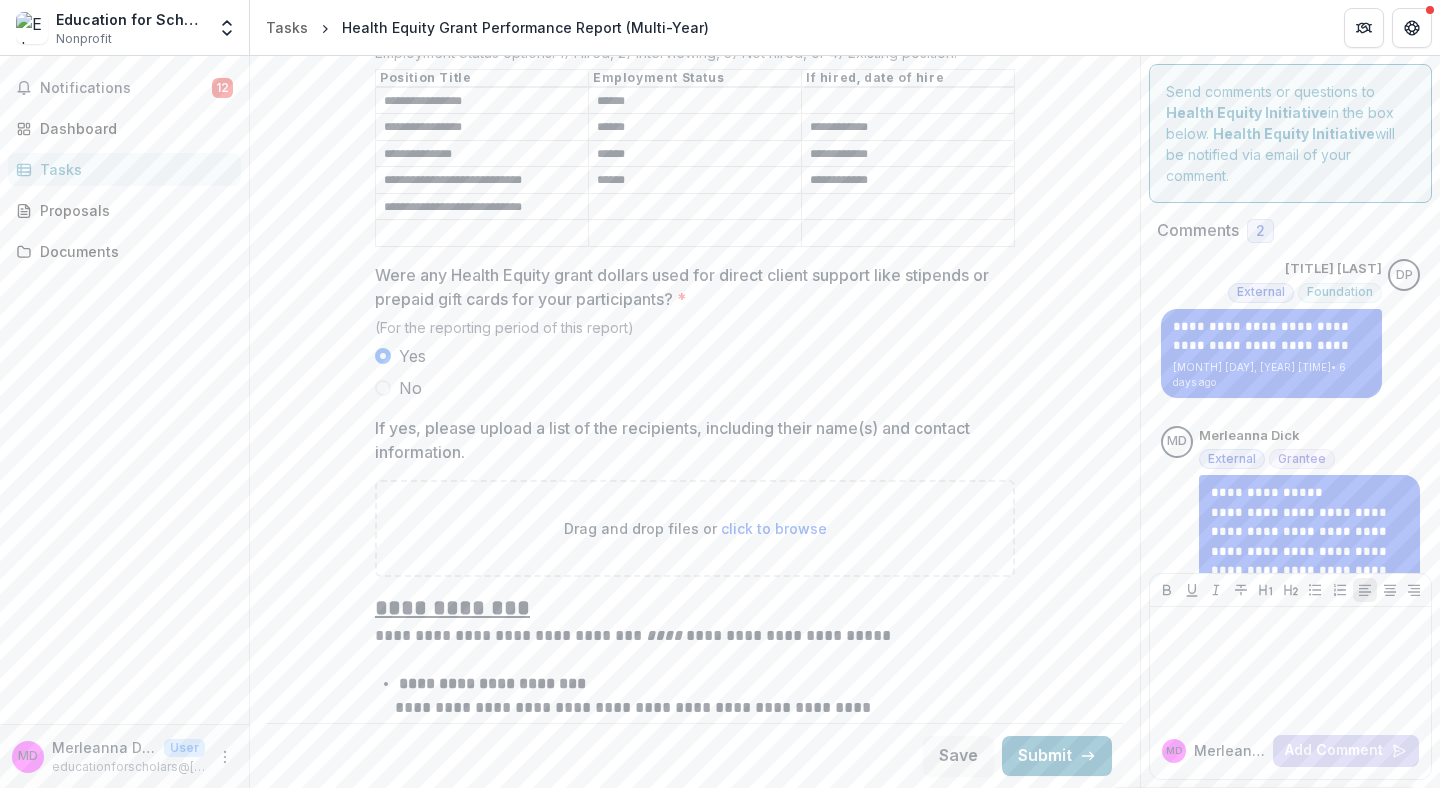 type on "**********" 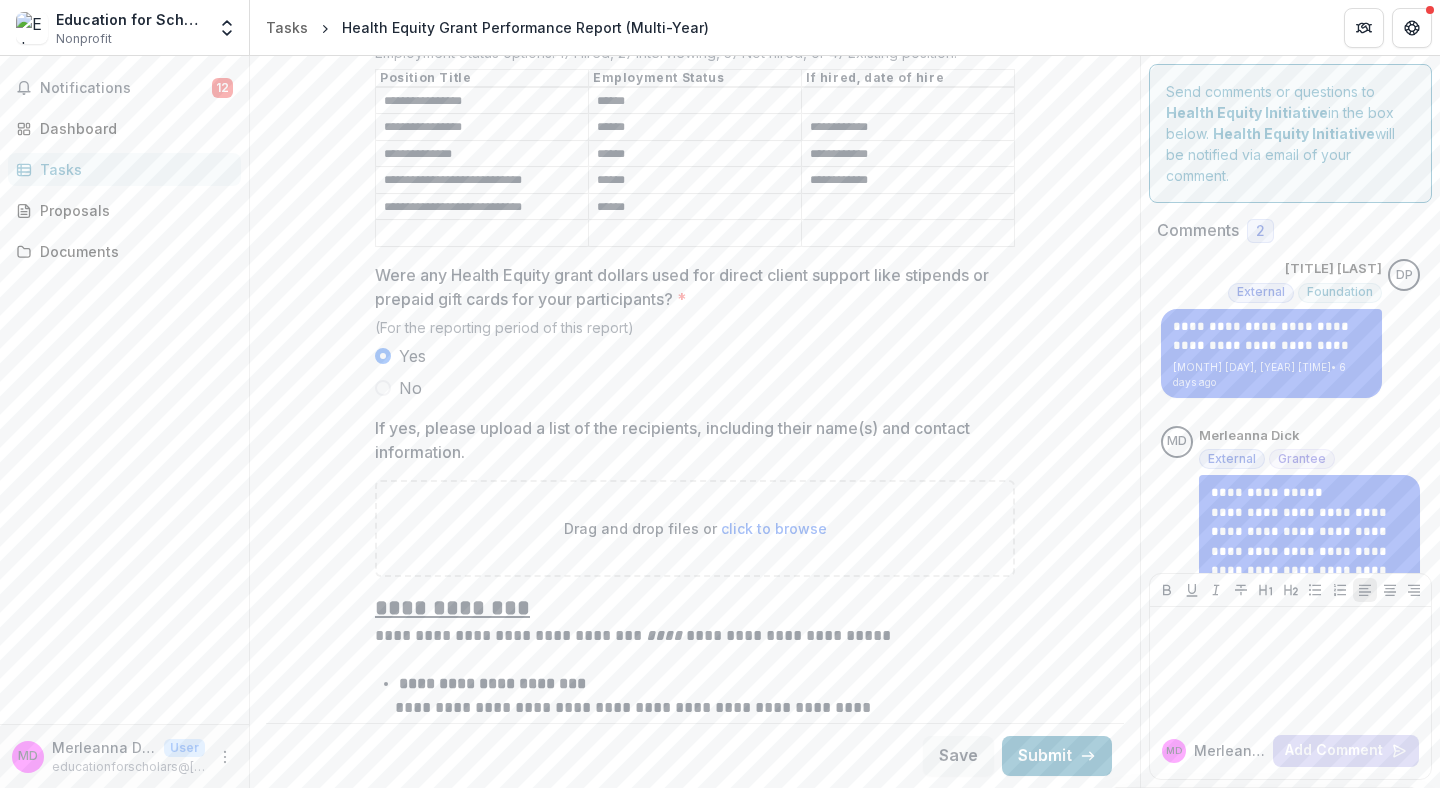 type on "******" 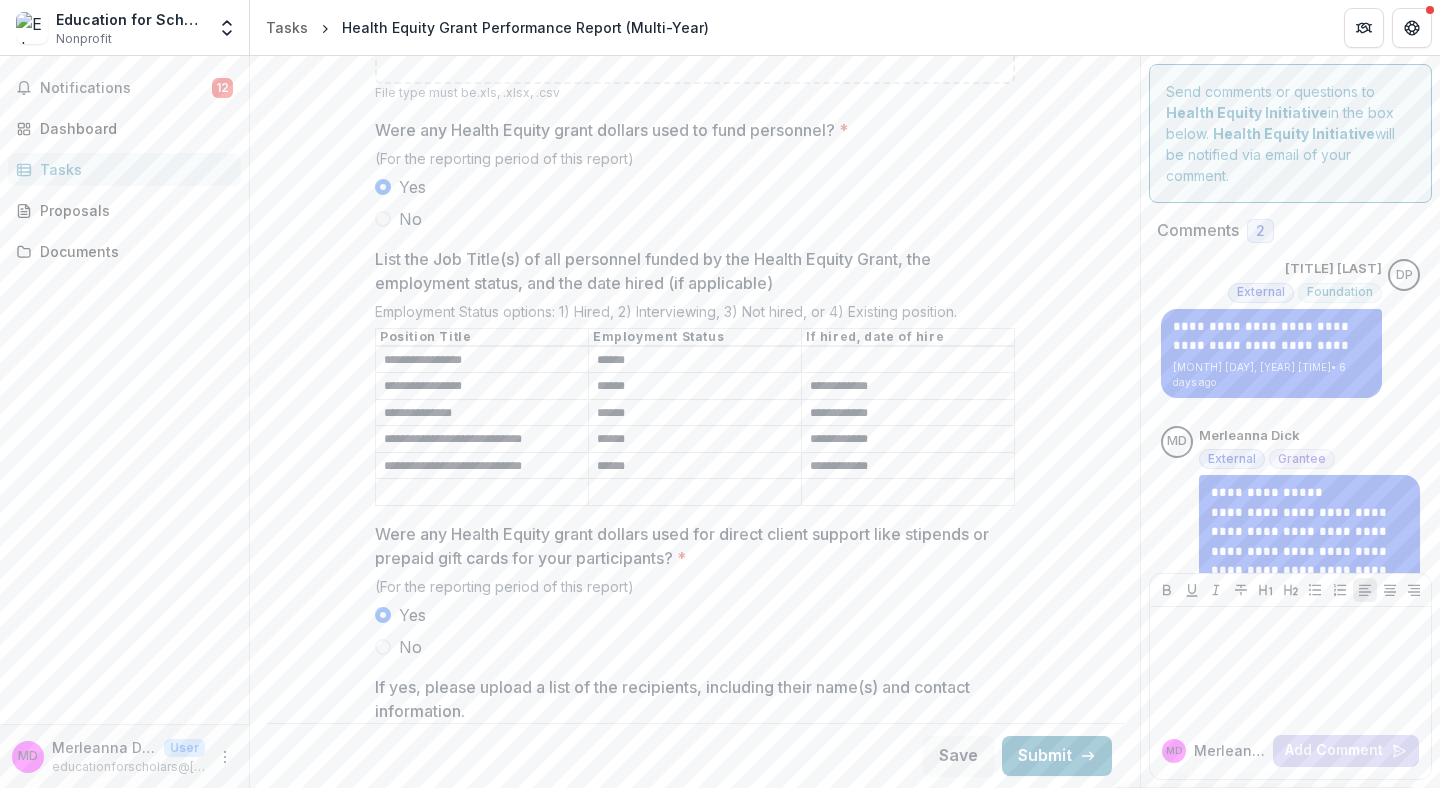 scroll, scrollTop: 1843, scrollLeft: 0, axis: vertical 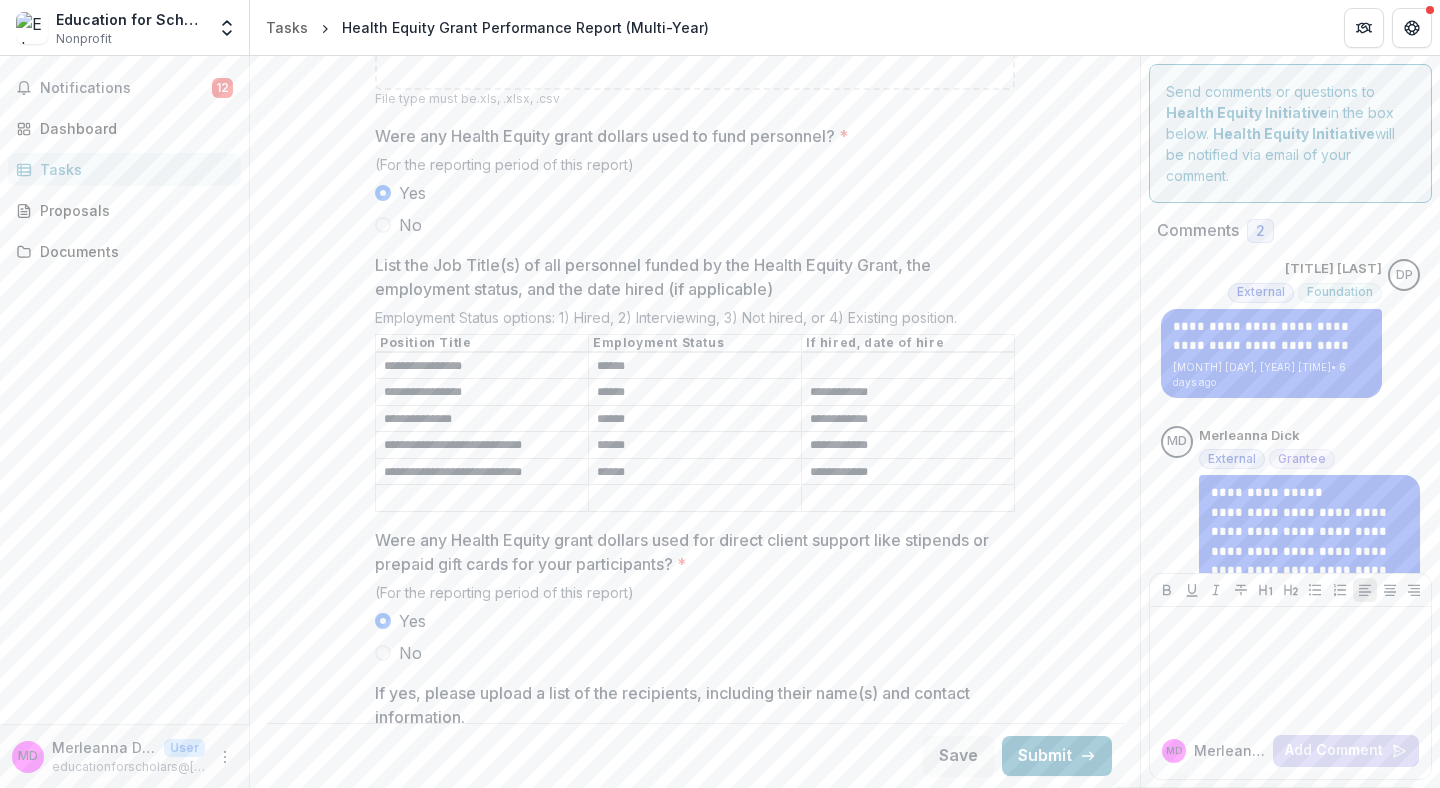 type on "**********" 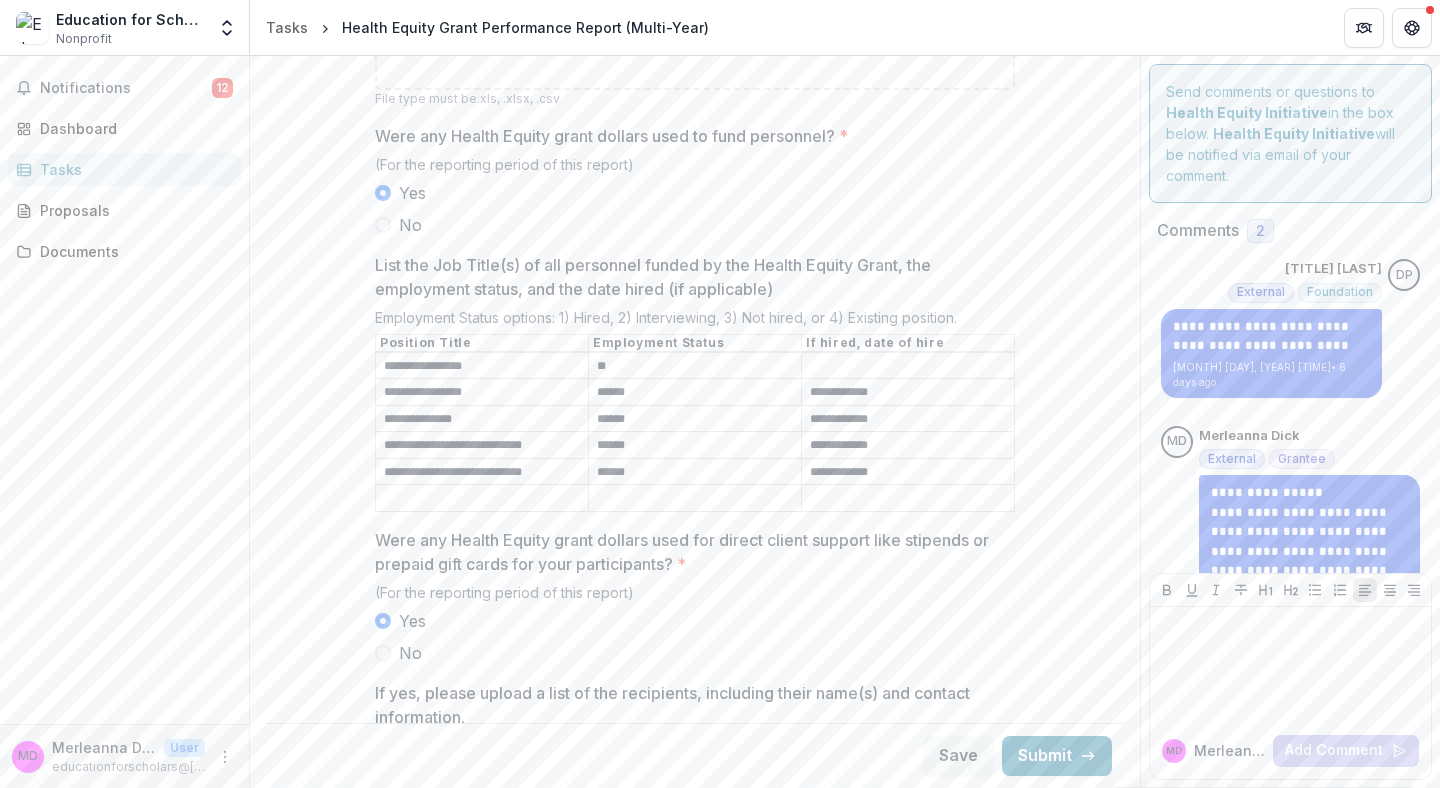 type on "*" 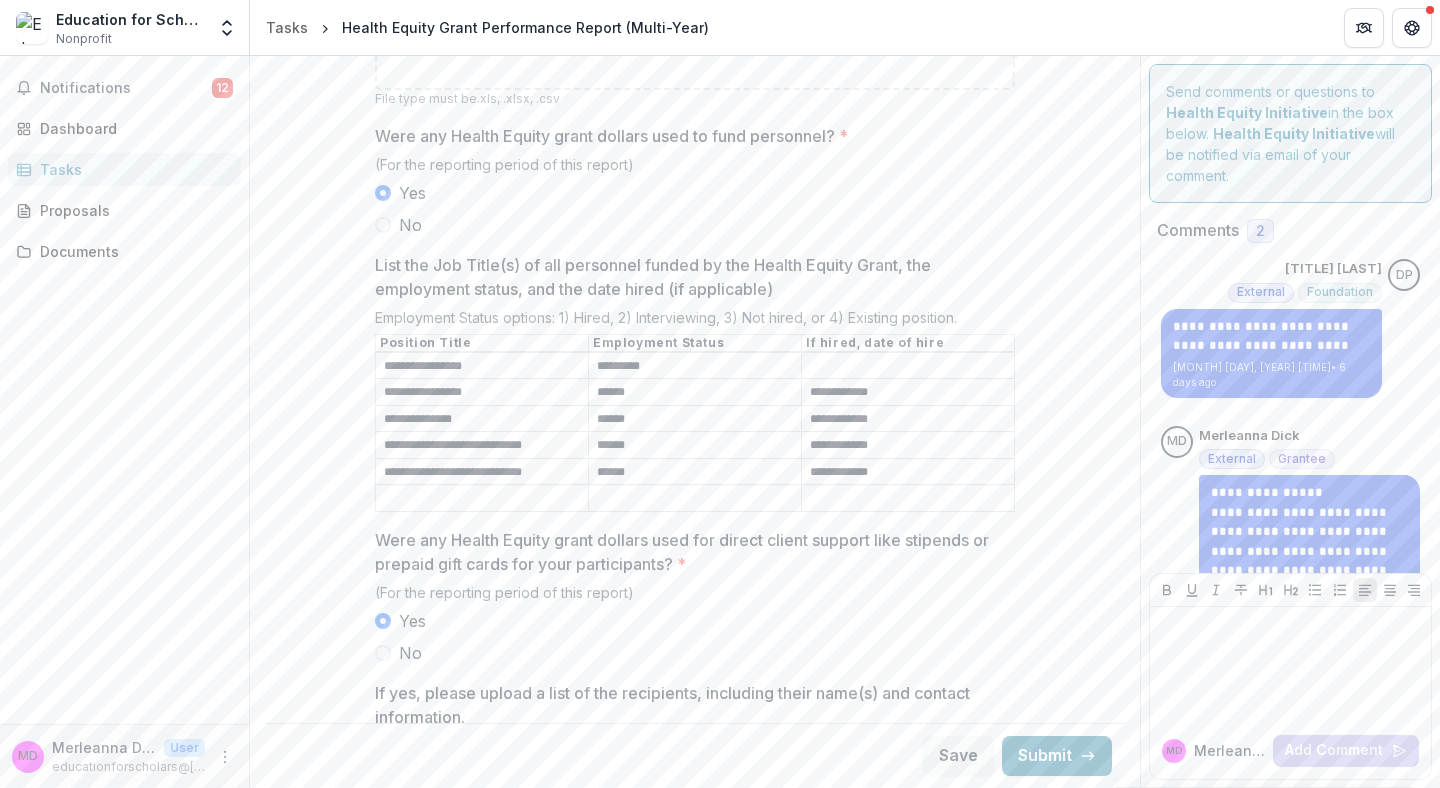 type on "********" 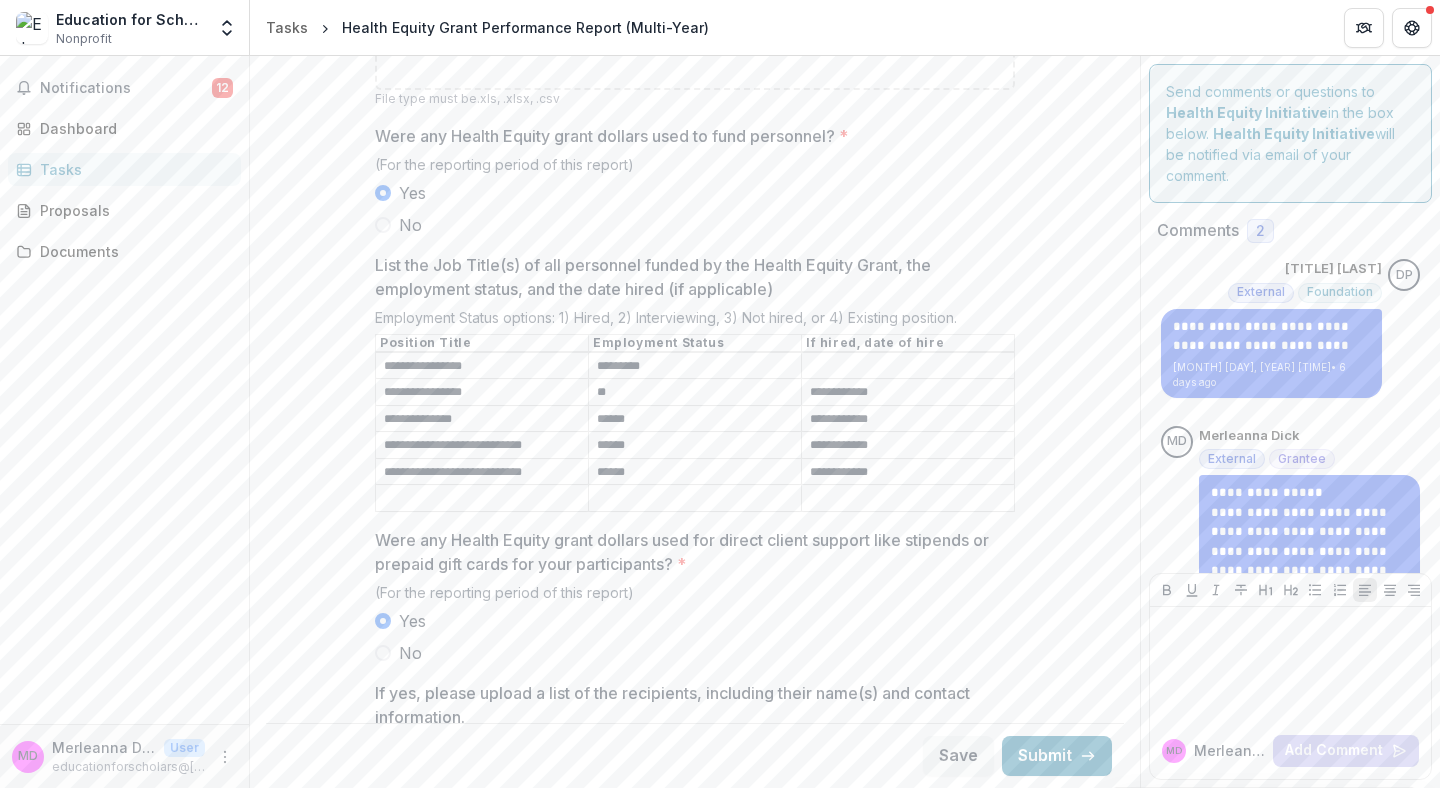 type on "*" 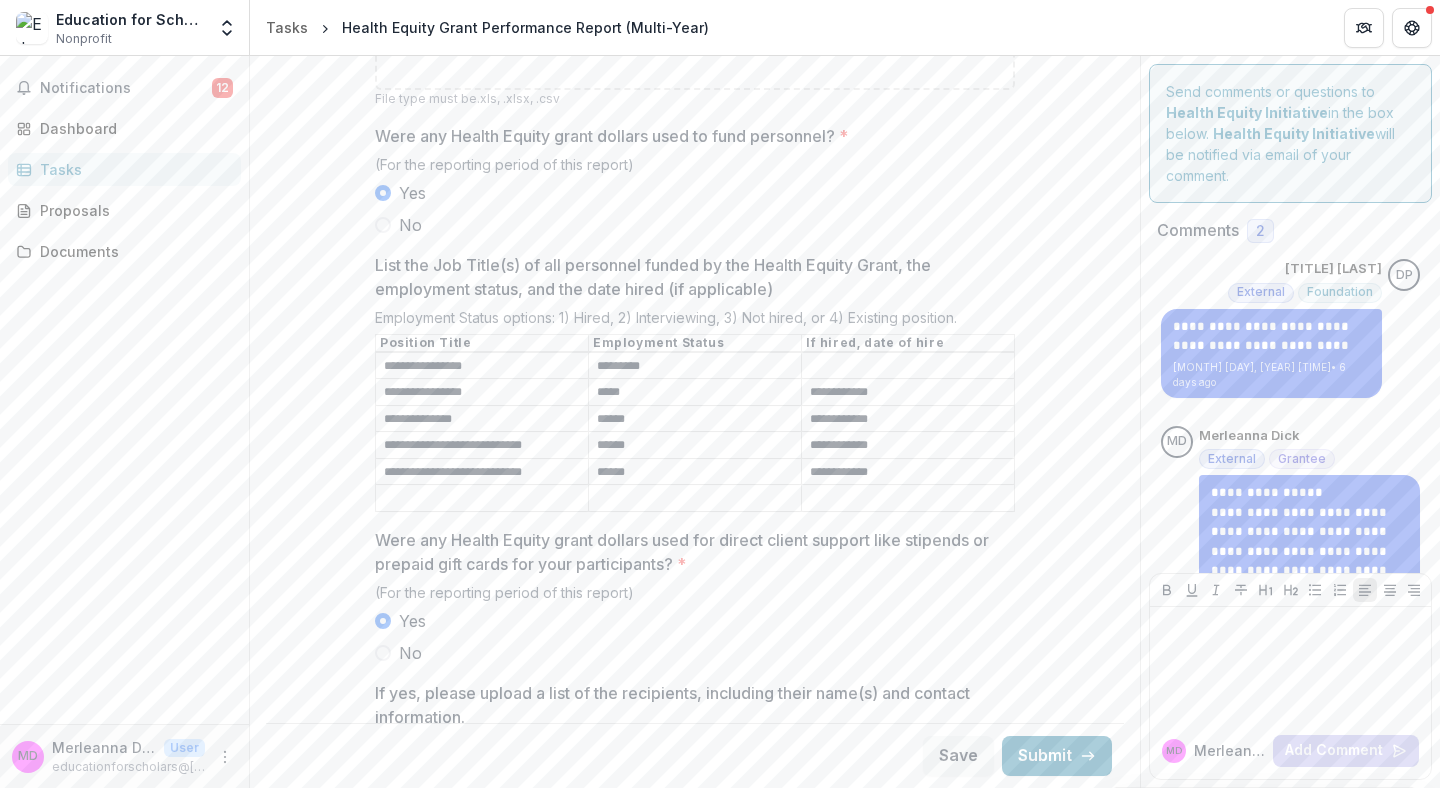 click on "******" at bounding box center (695, 419) 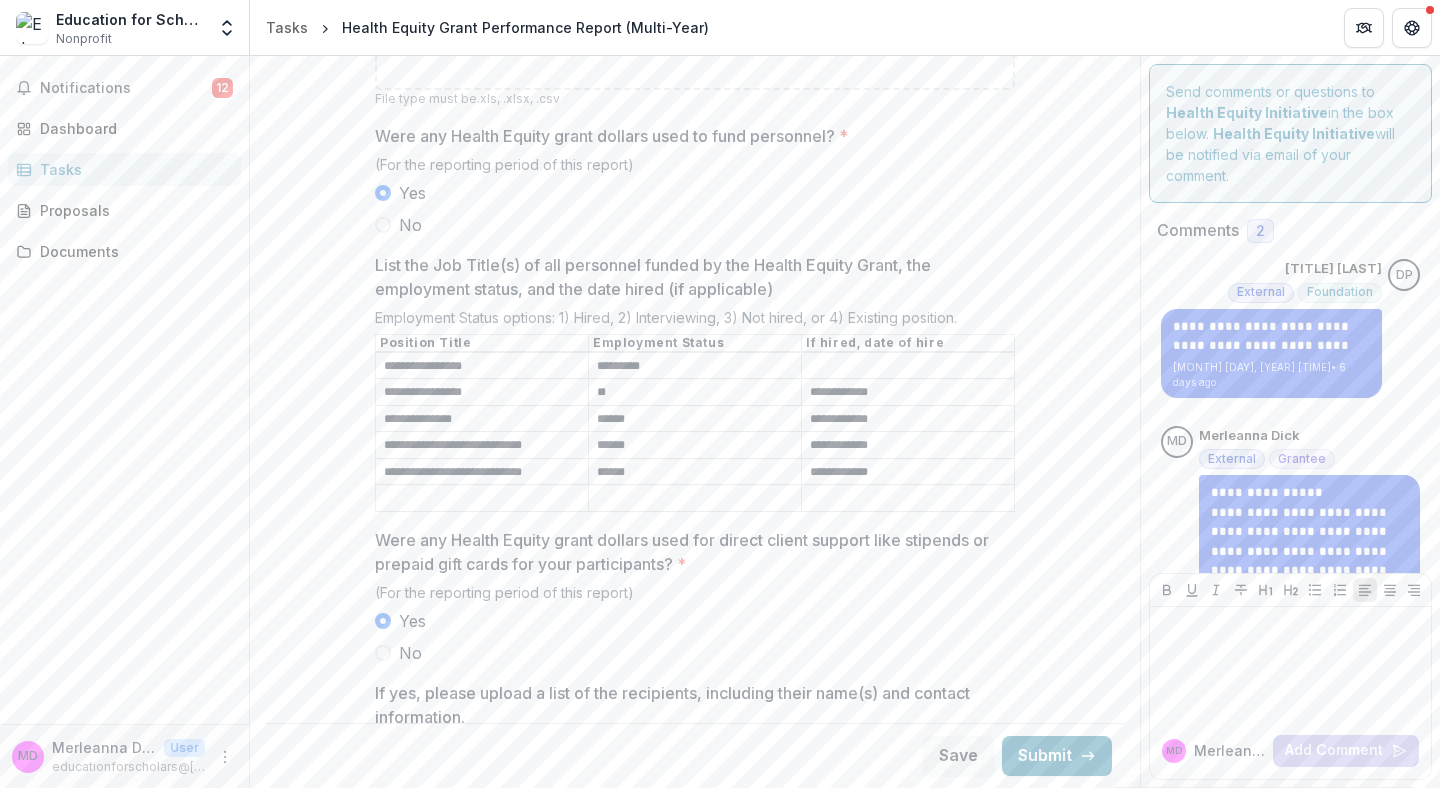 type on "*" 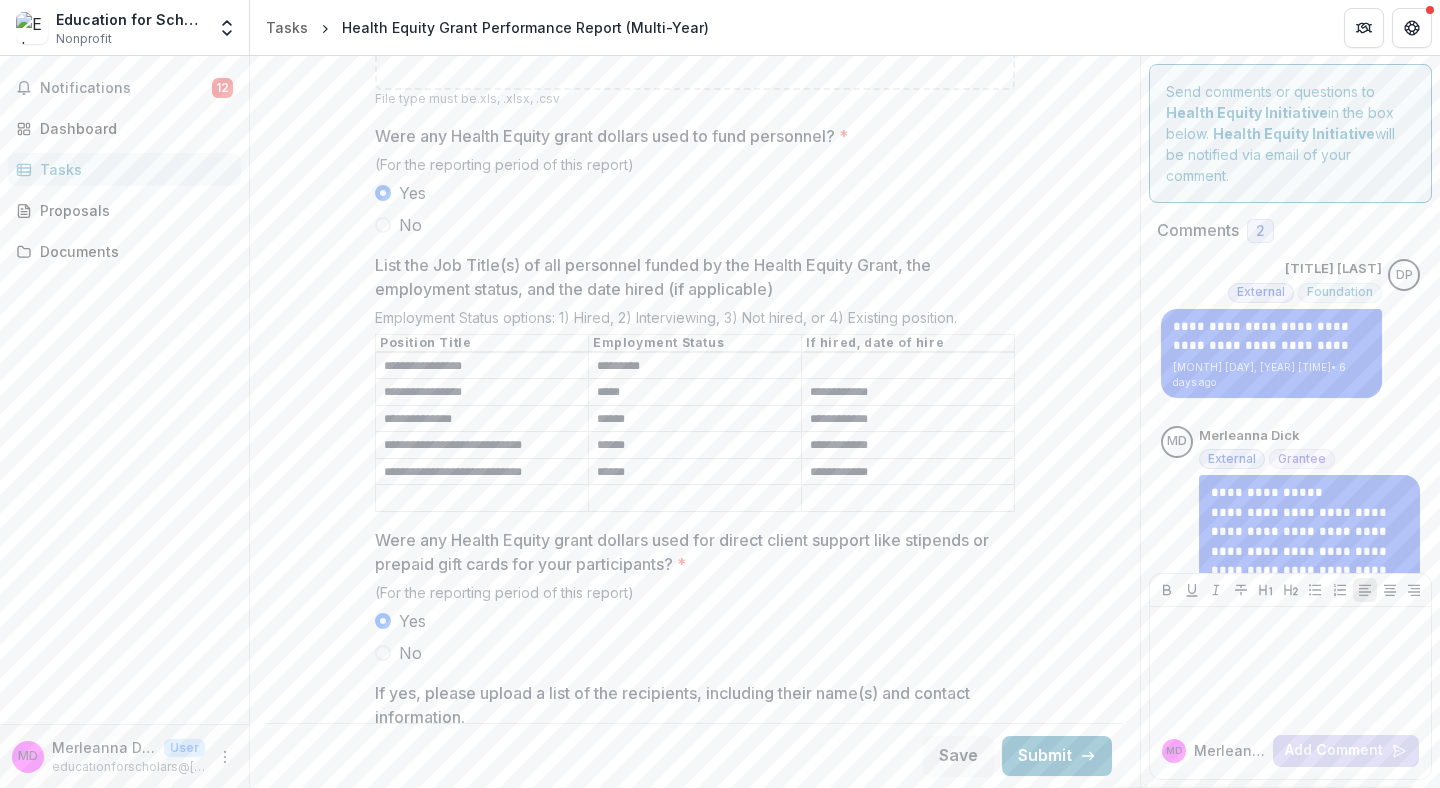 type on "*****" 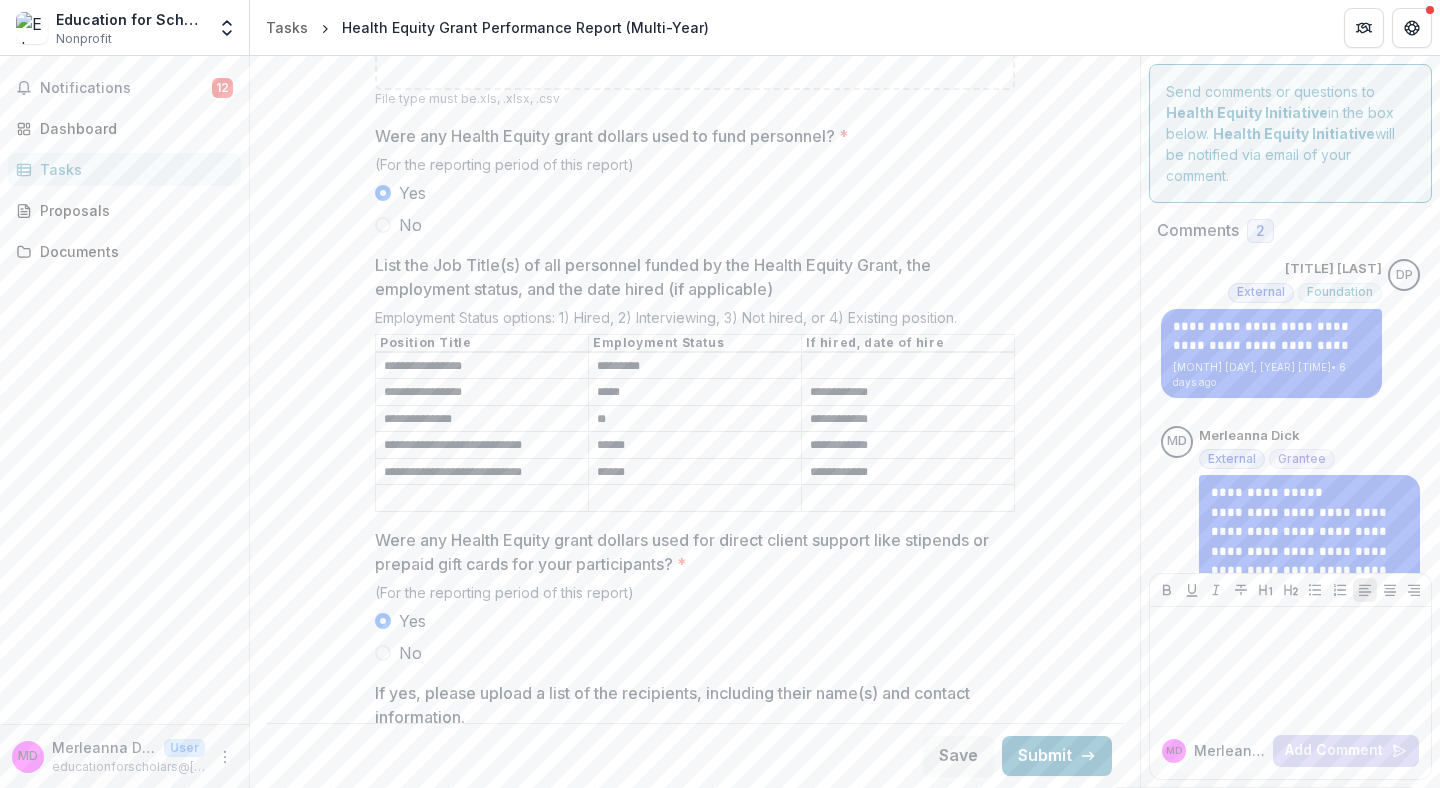 type on "*" 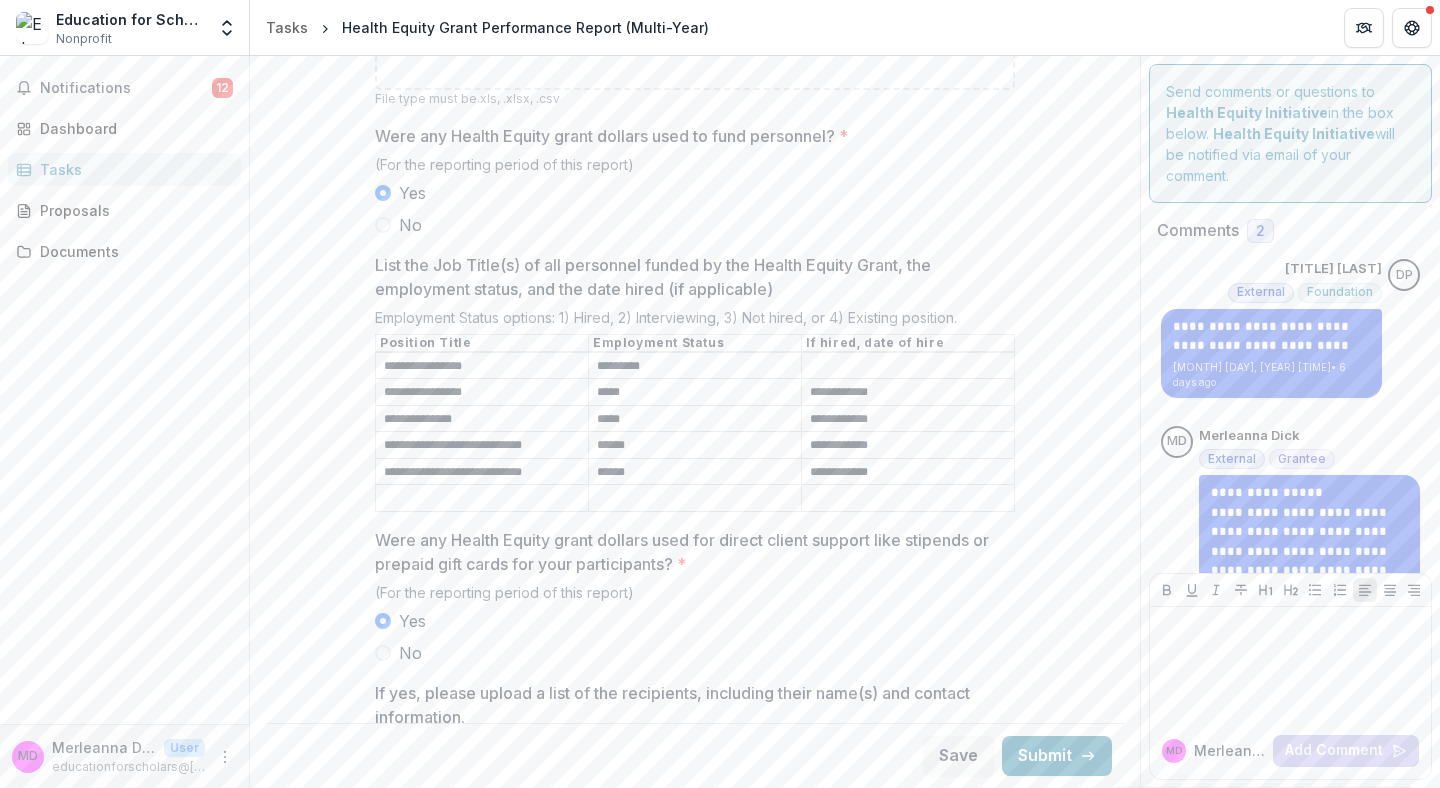 type on "*****" 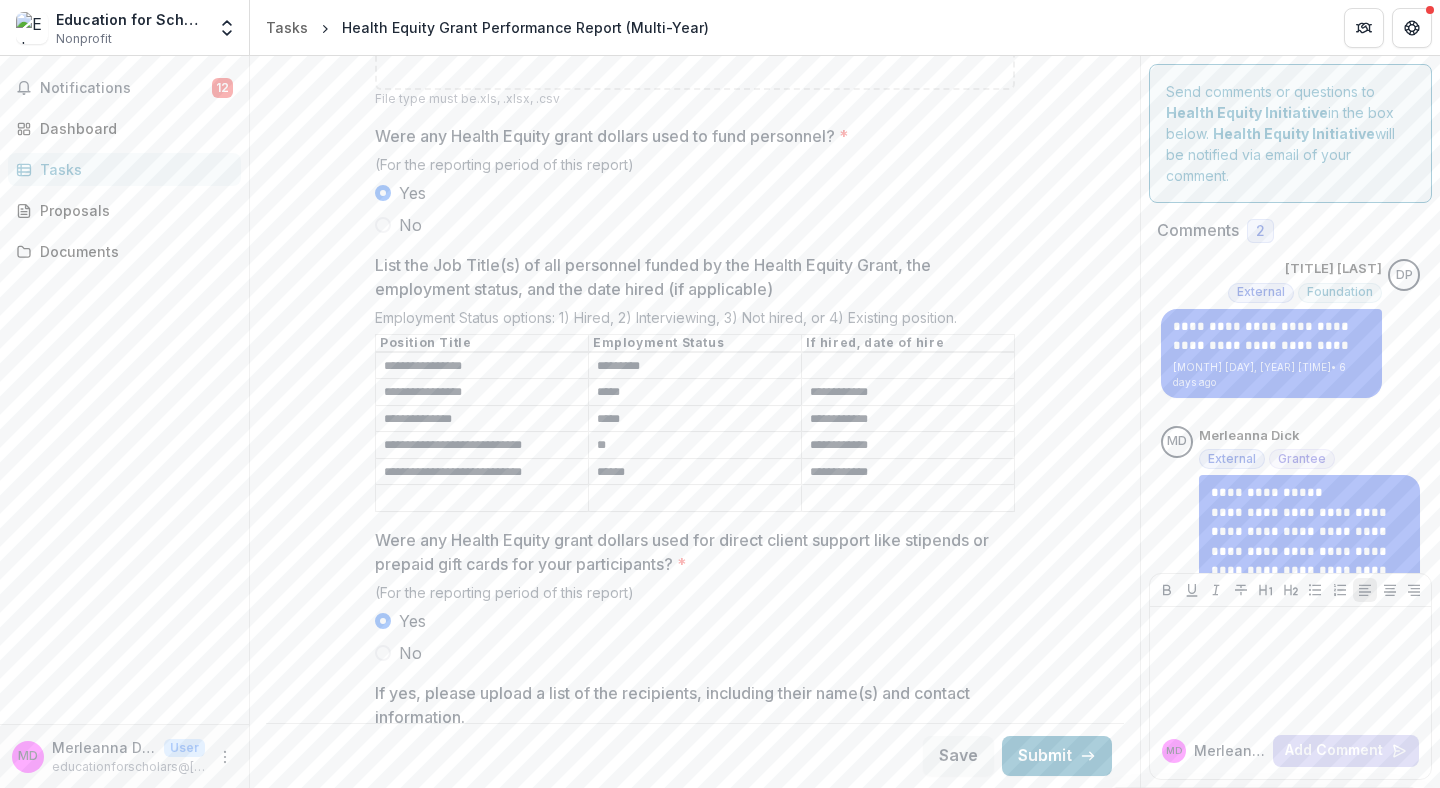 type on "*" 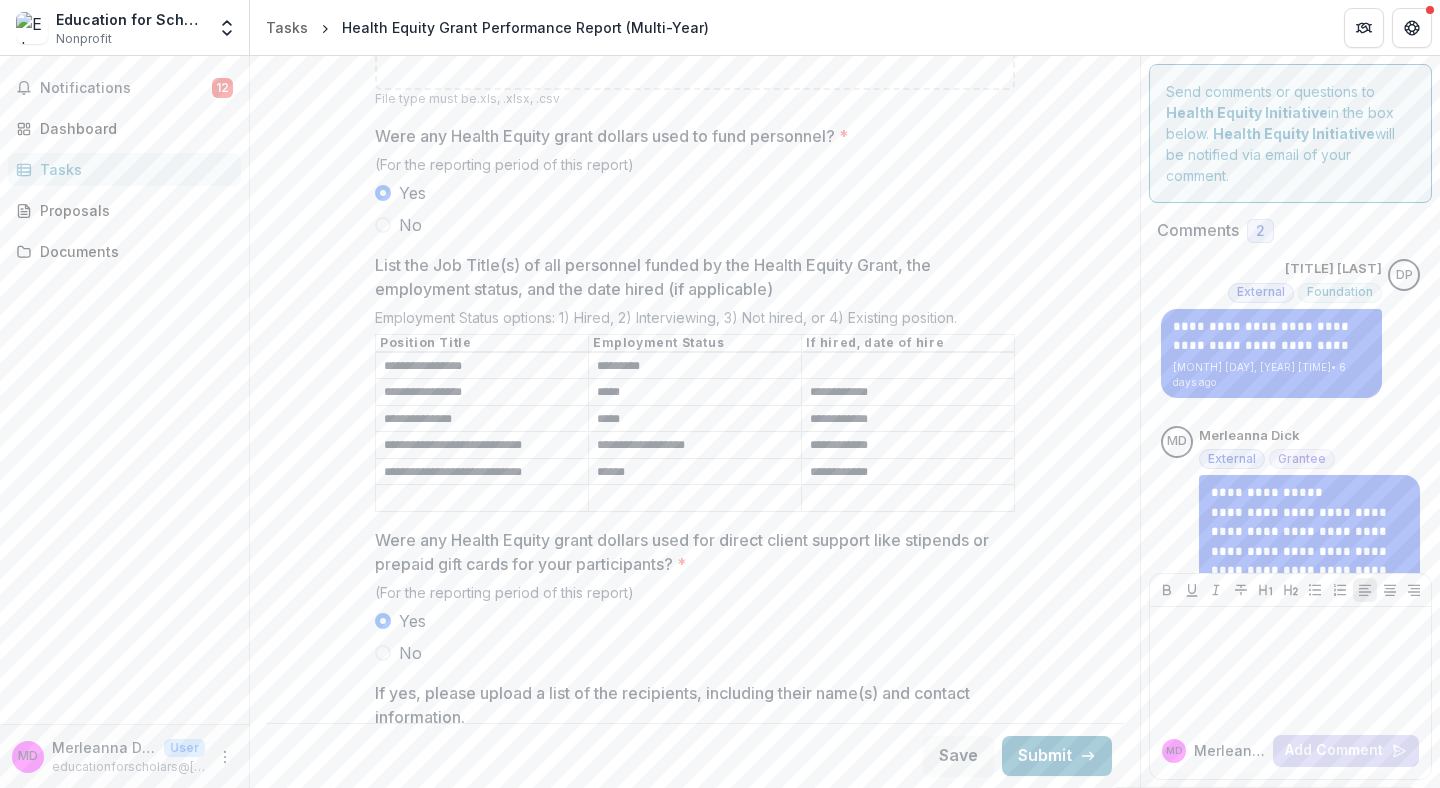 click on "**********" at bounding box center [695, 446] 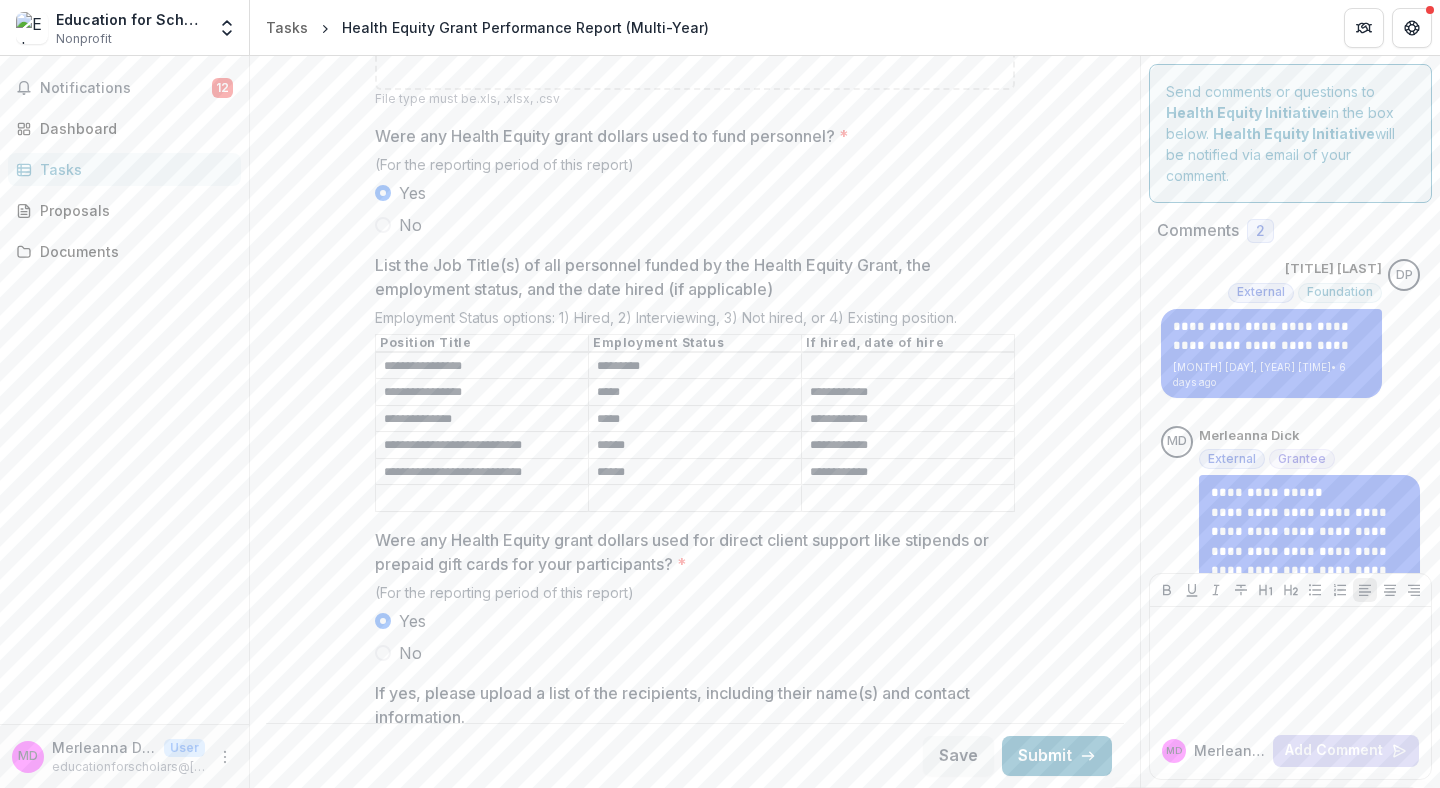 click on "*****" at bounding box center [695, 446] 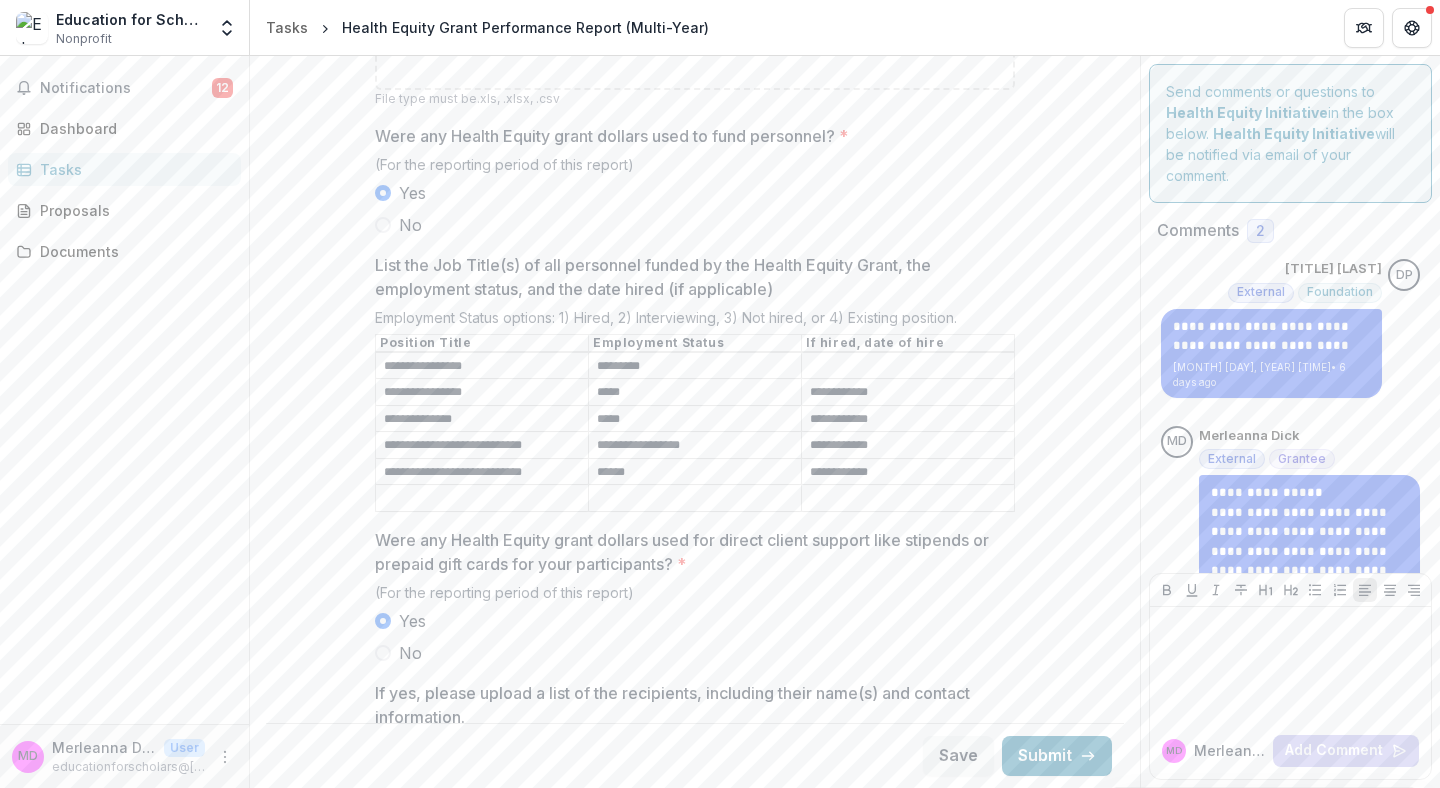 type on "**********" 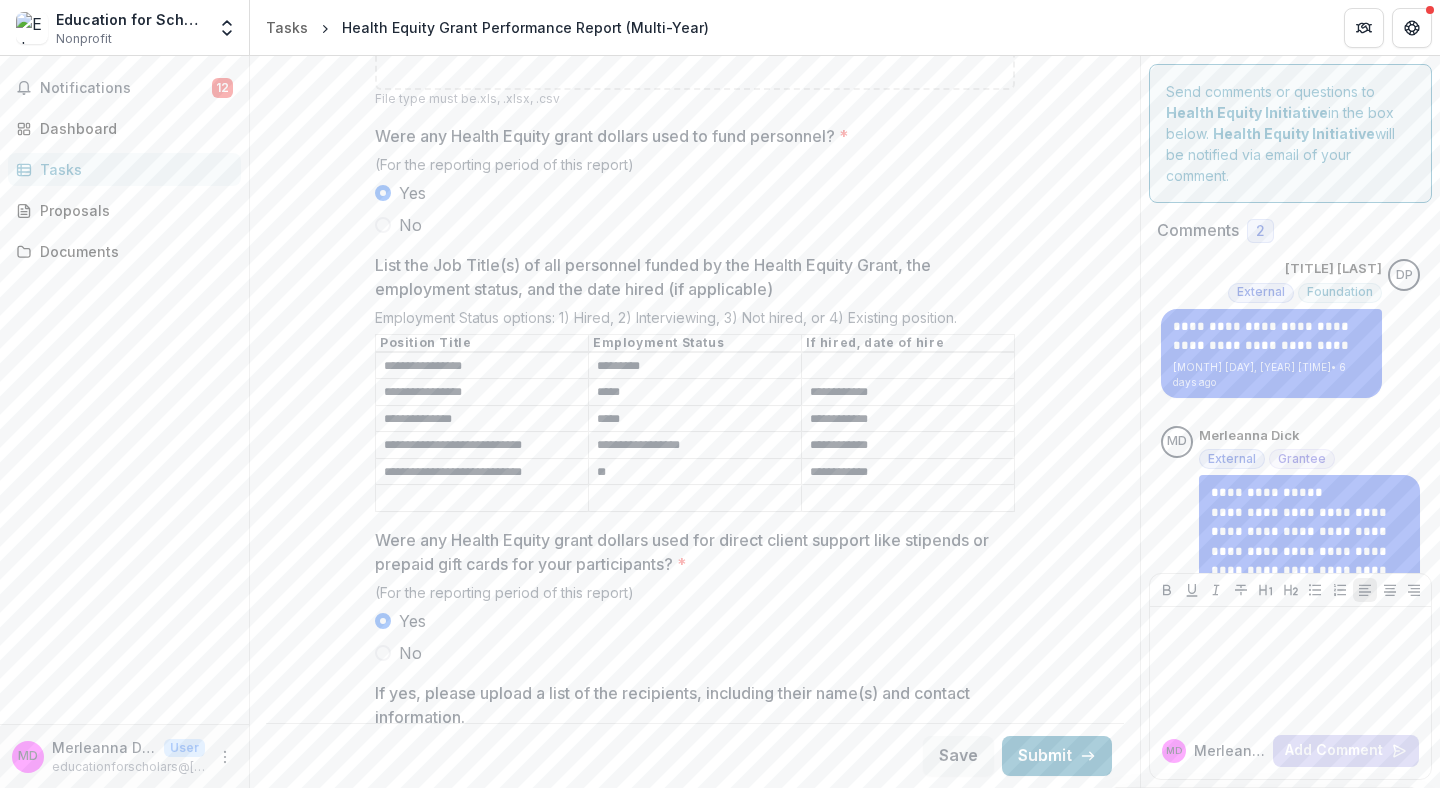 type on "*" 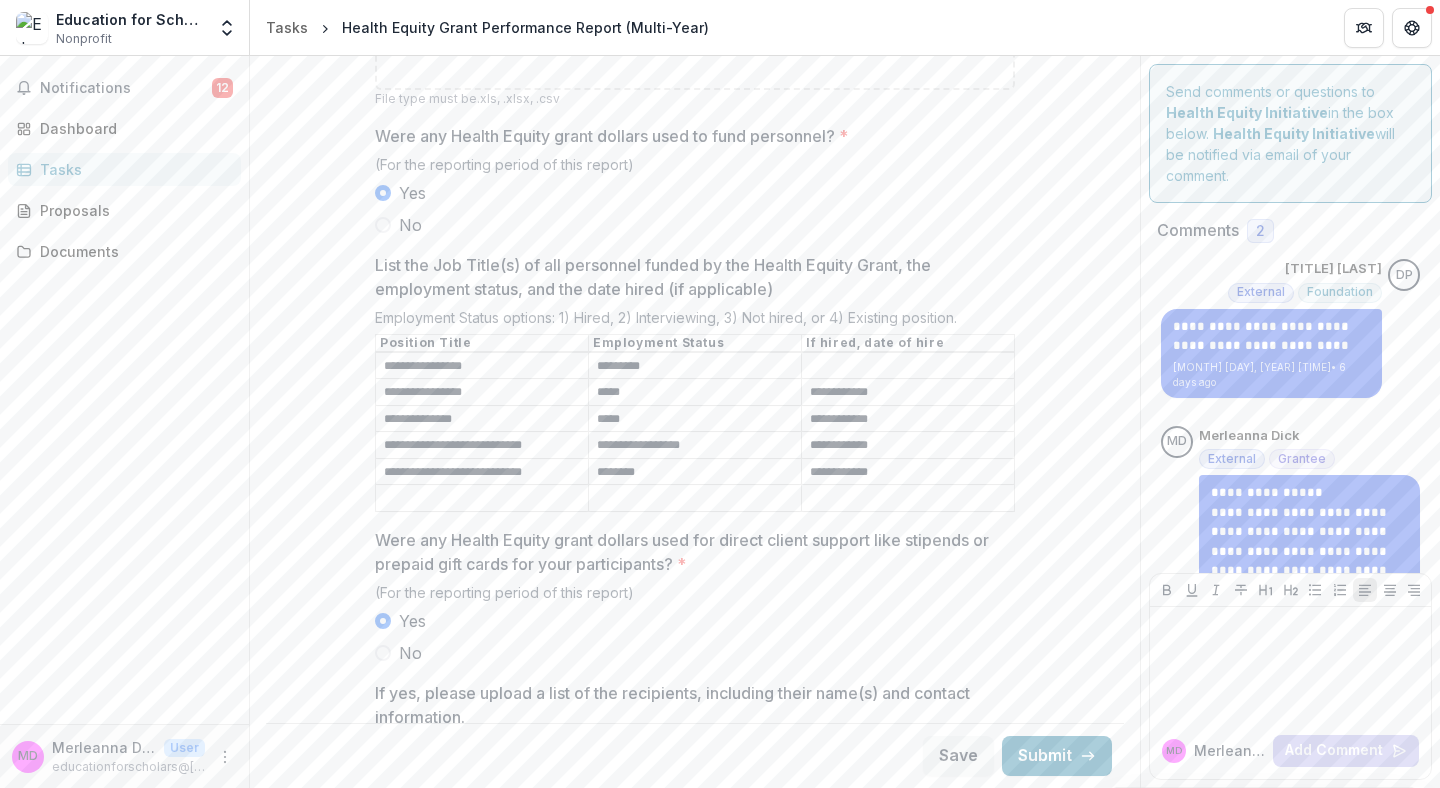 type on "********" 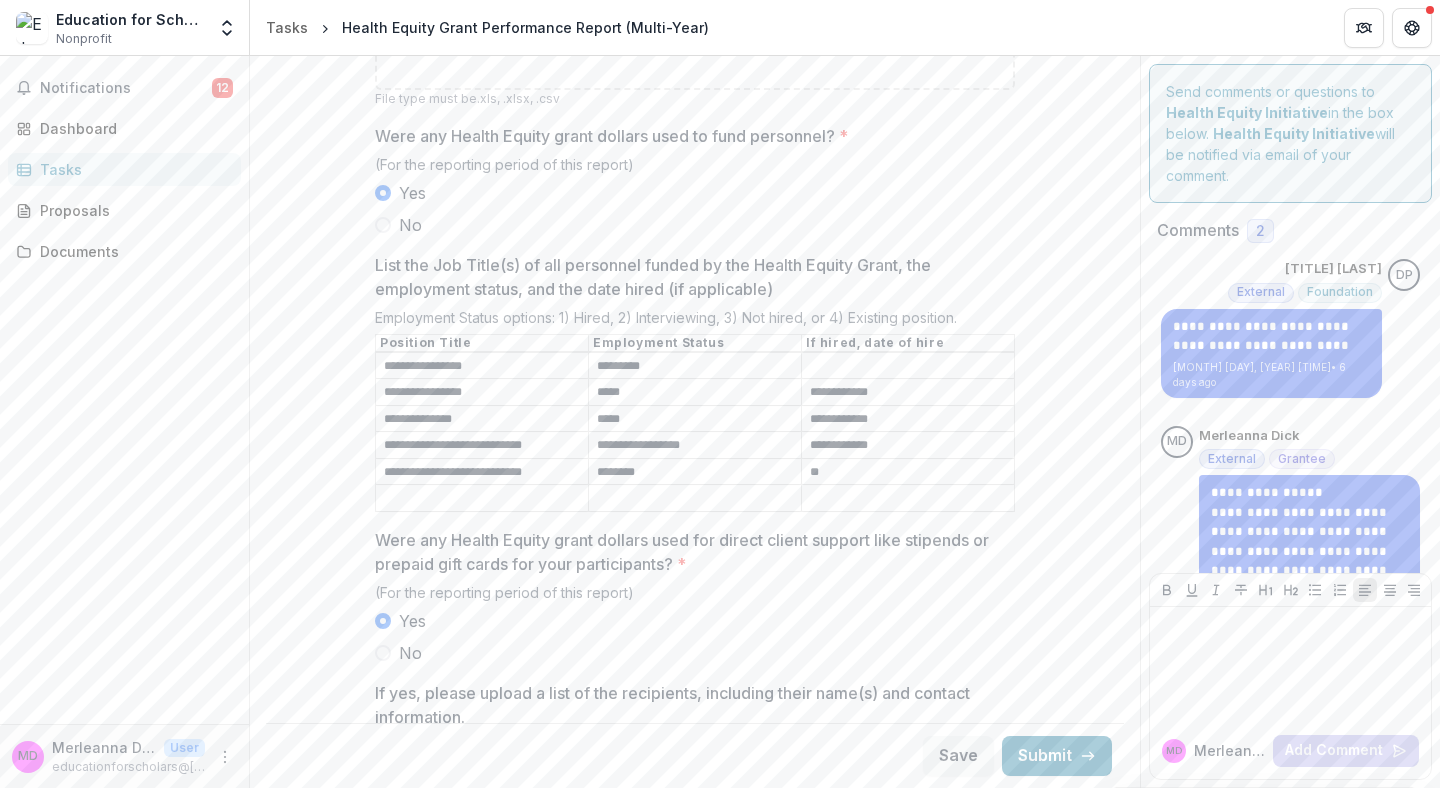 type on "*" 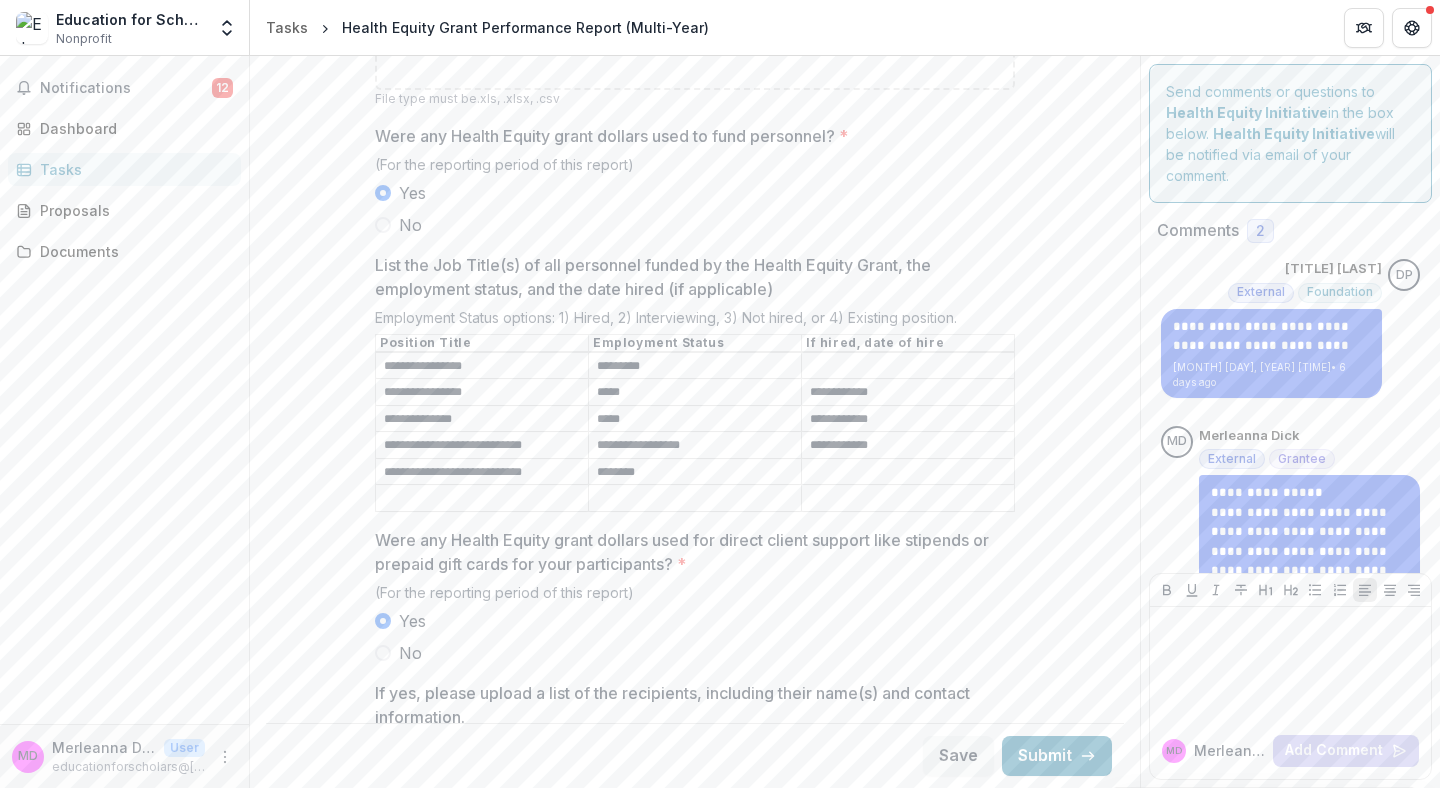 type 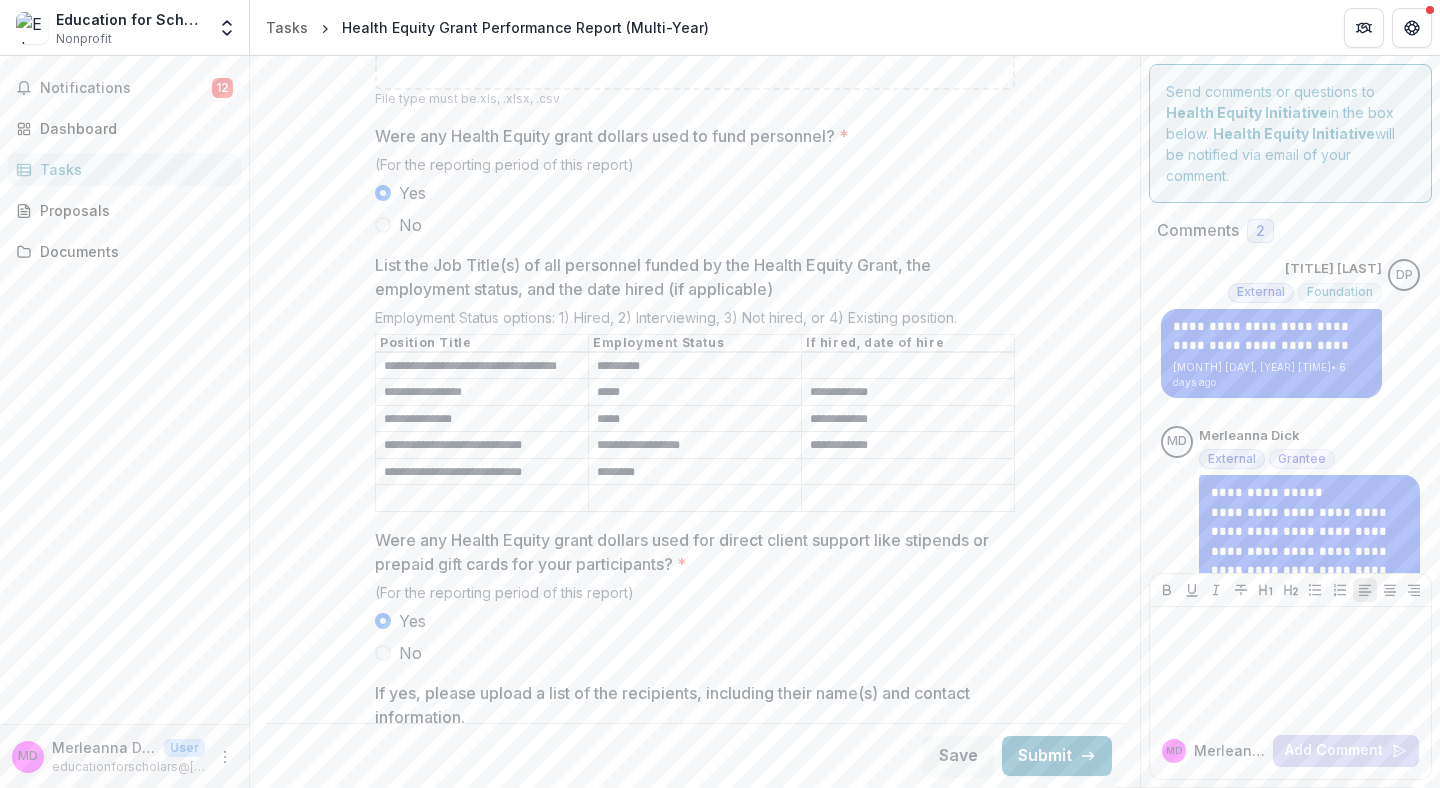 type on "**********" 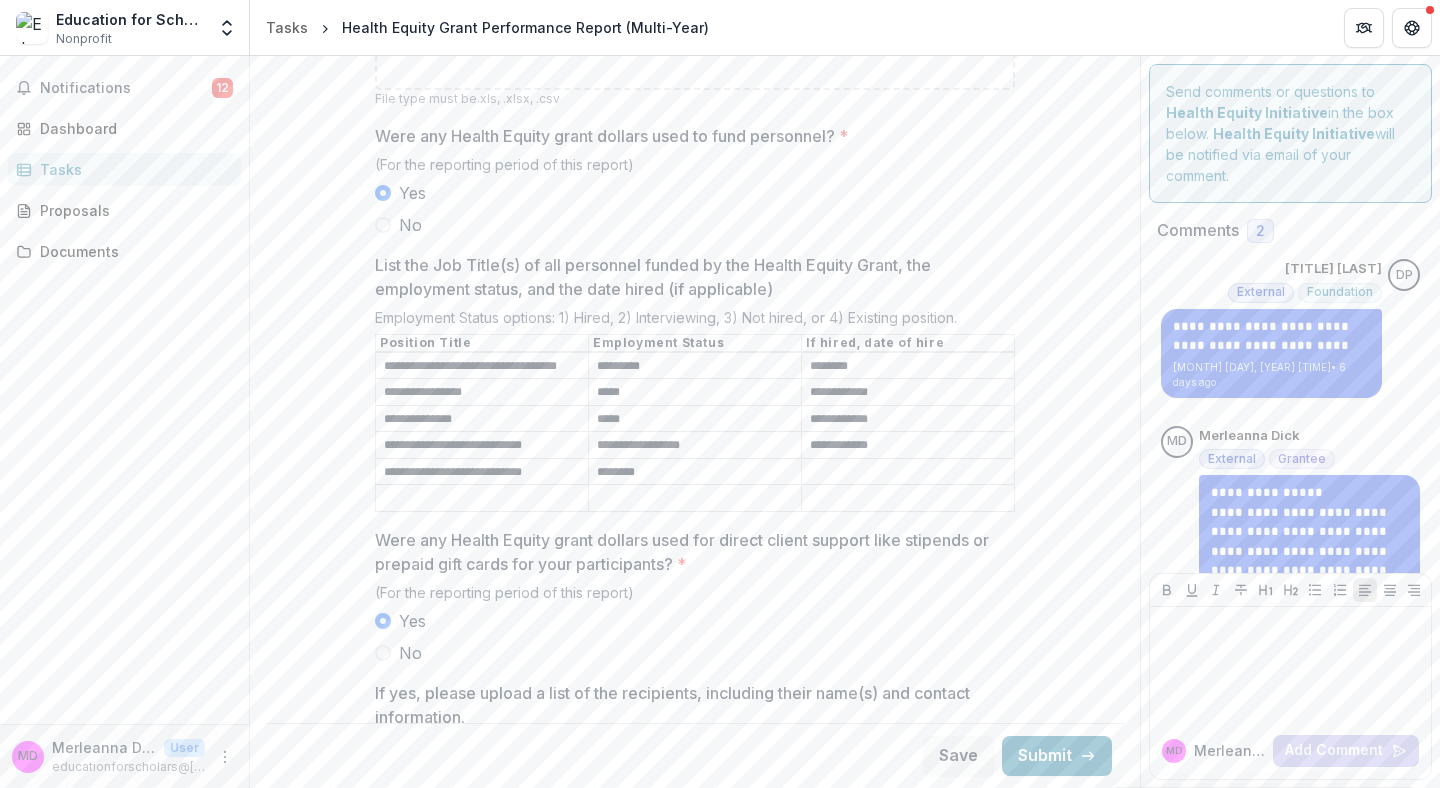 type on "*******" 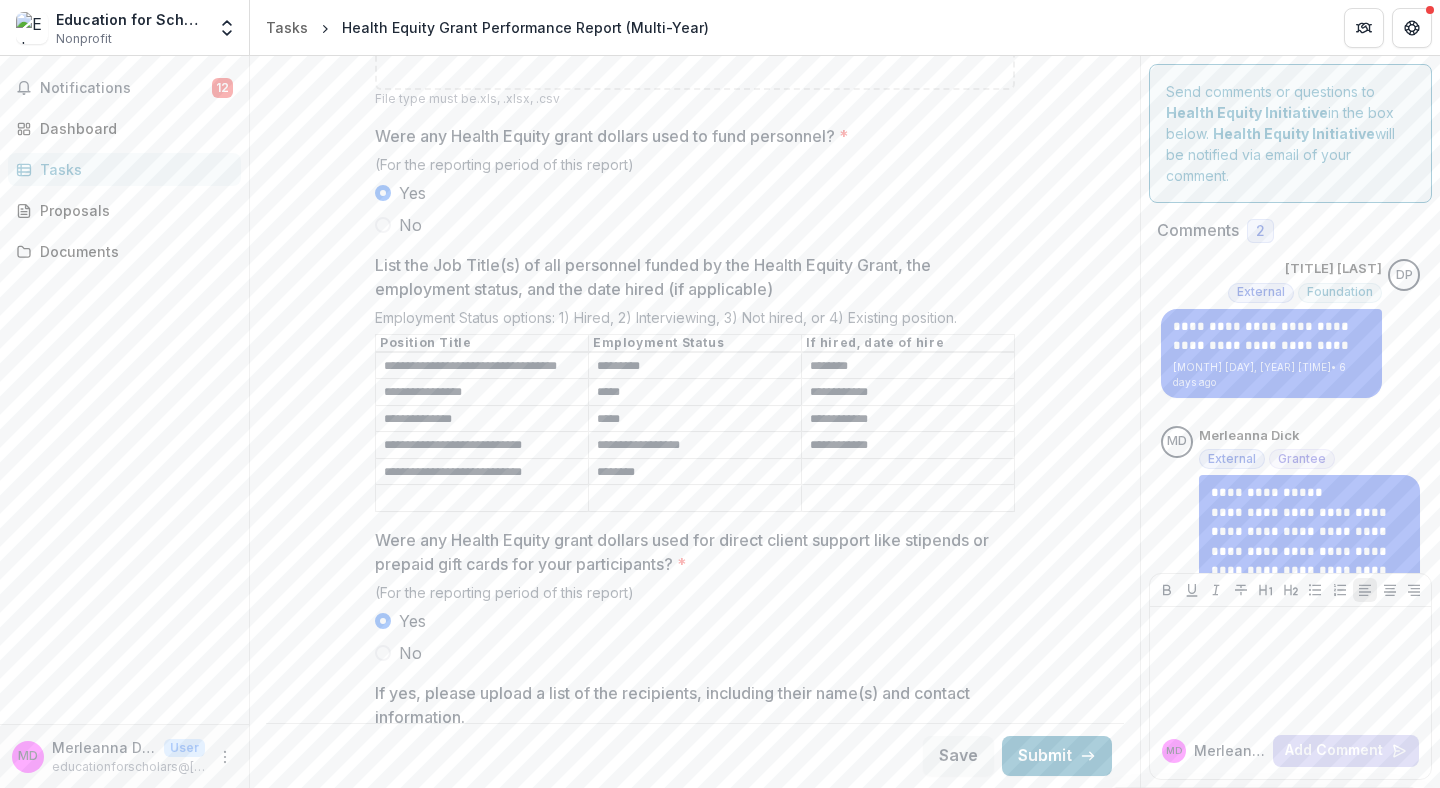 click on "**********" at bounding box center (482, 472) 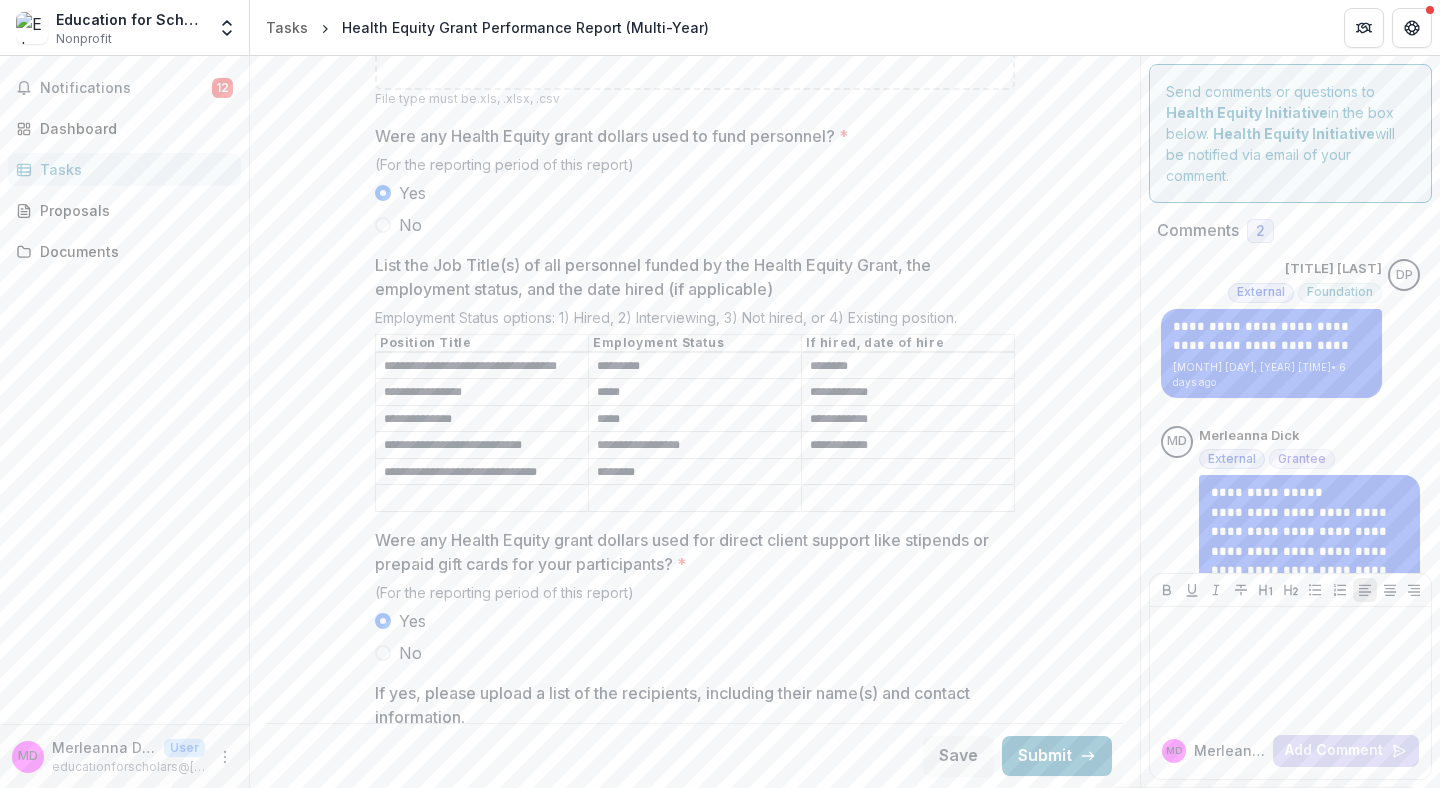 click on "**********" at bounding box center (482, 472) 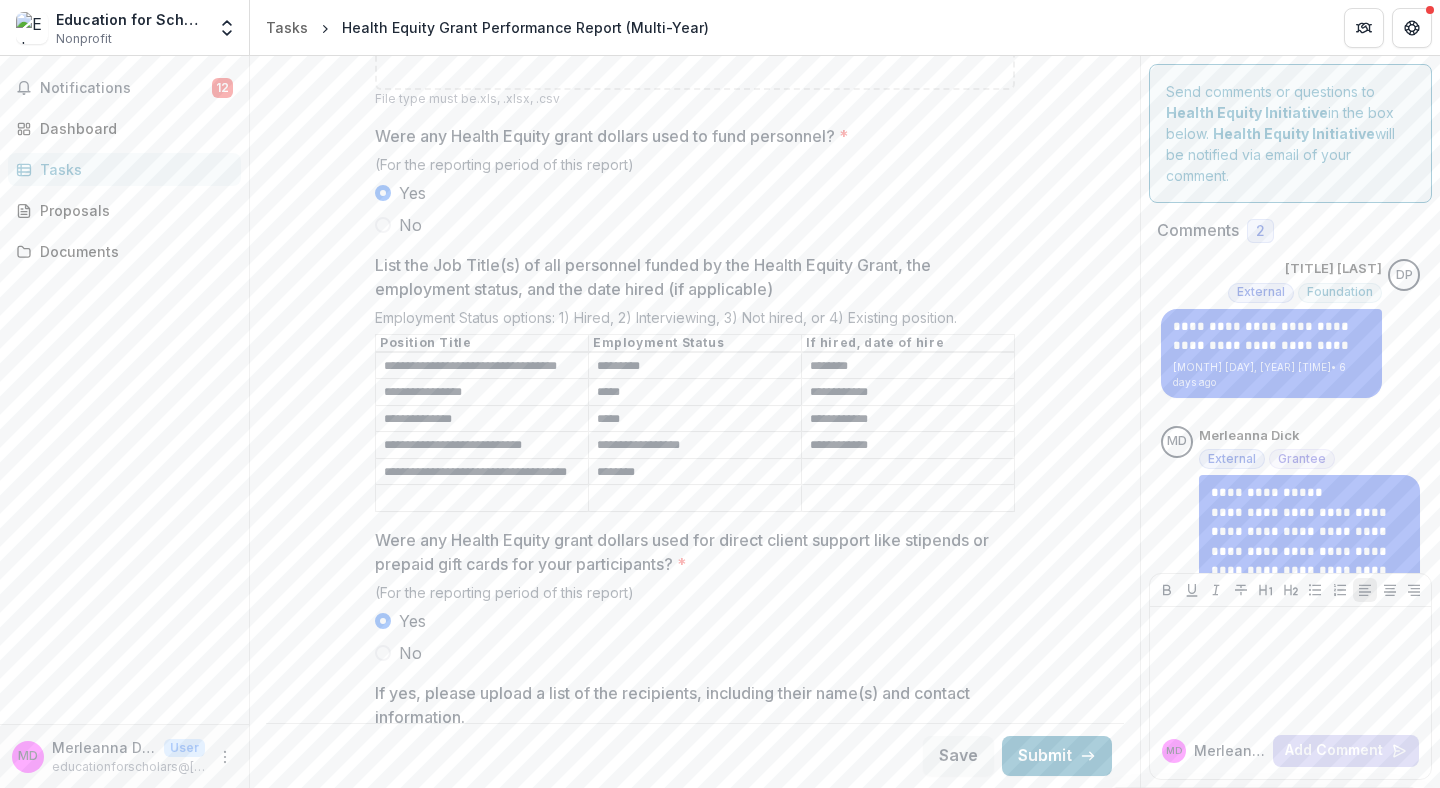 scroll, scrollTop: 0, scrollLeft: 22, axis: horizontal 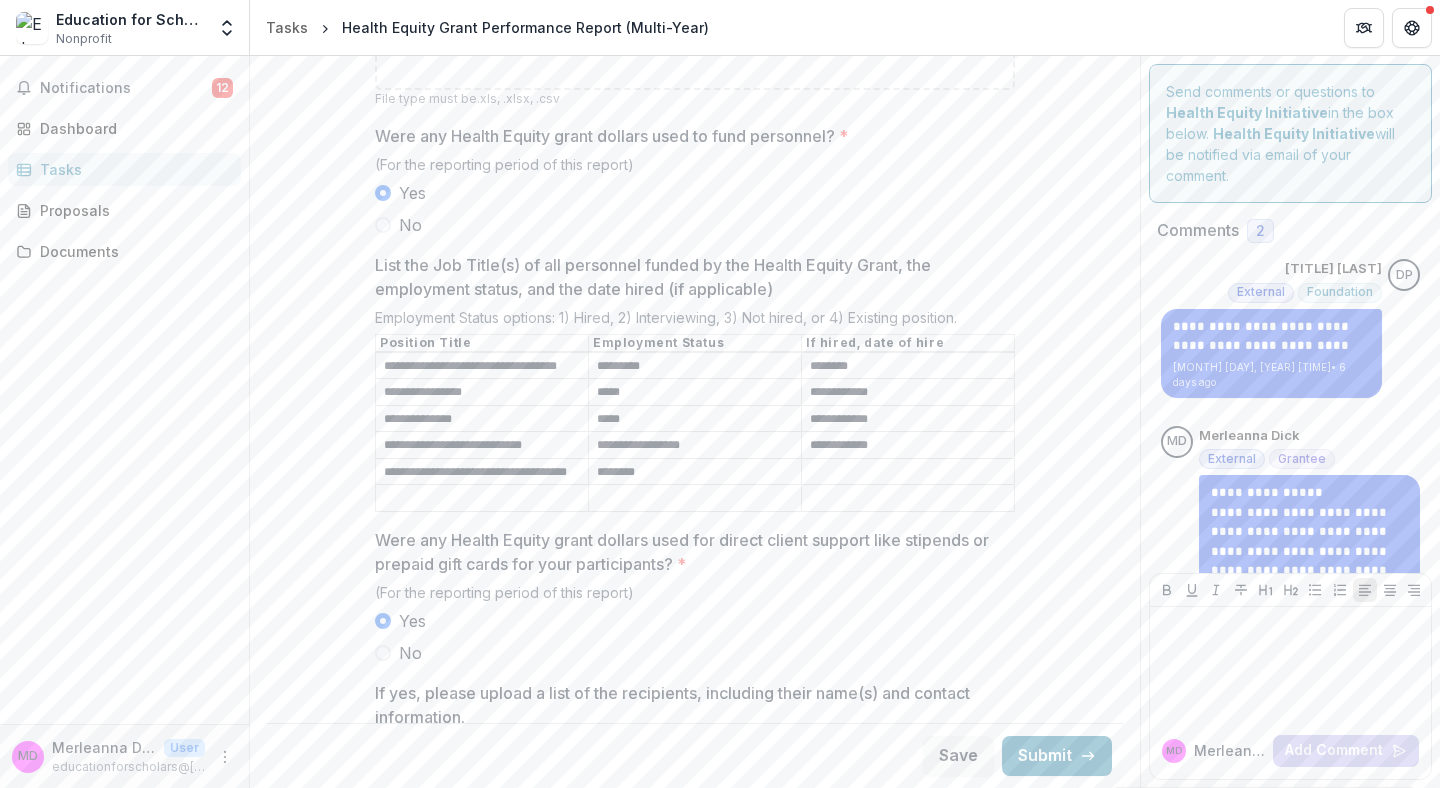 type on "**********" 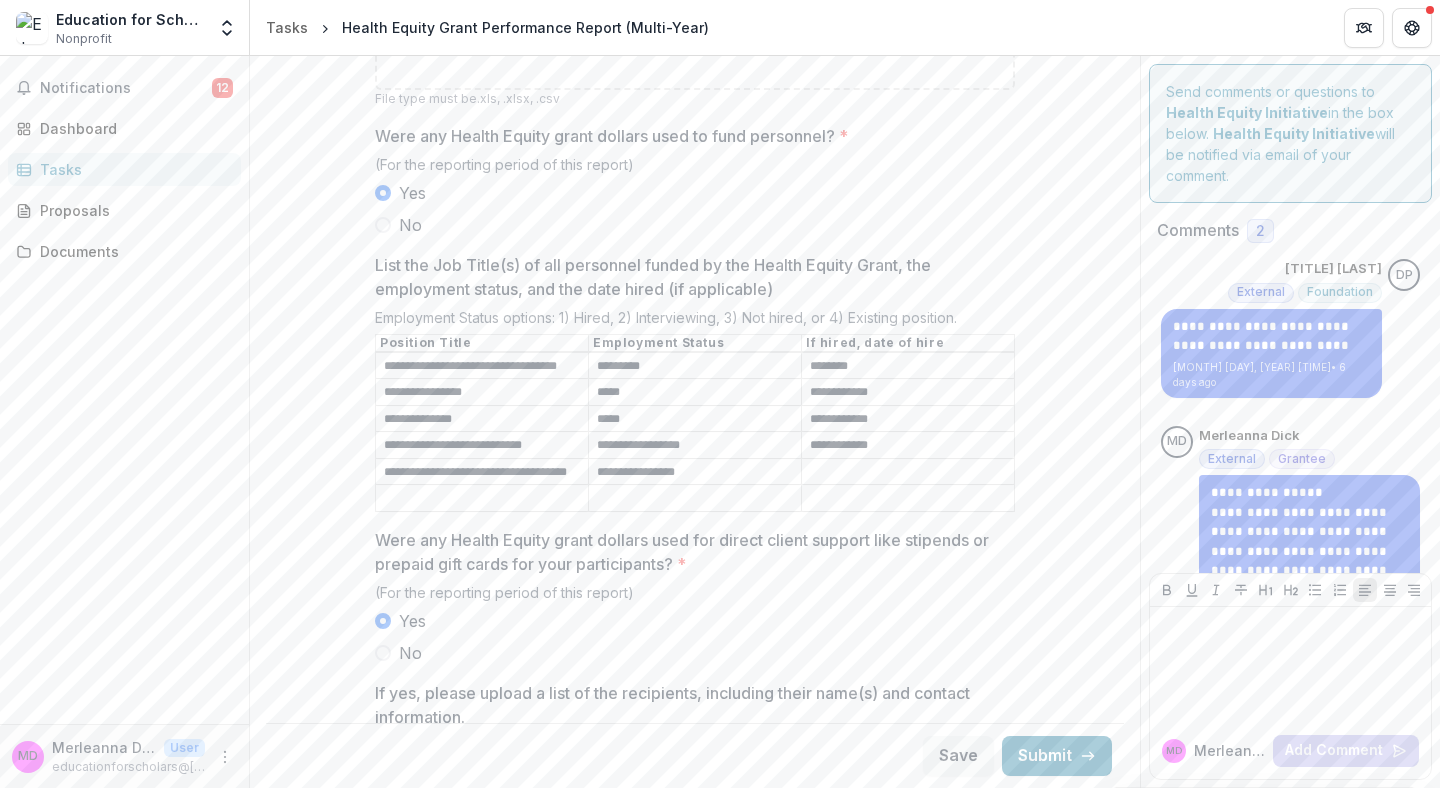 type on "**********" 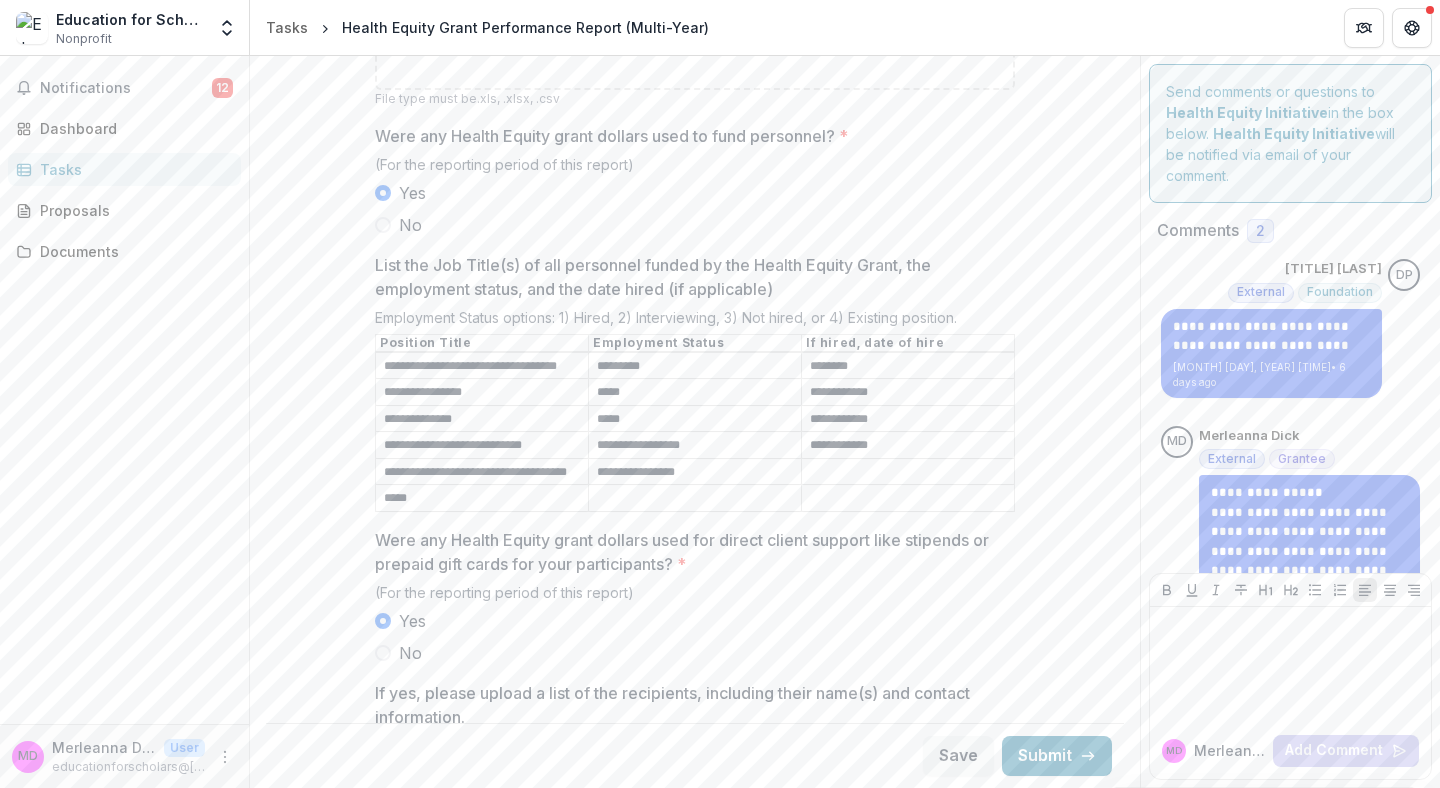 type on "****" 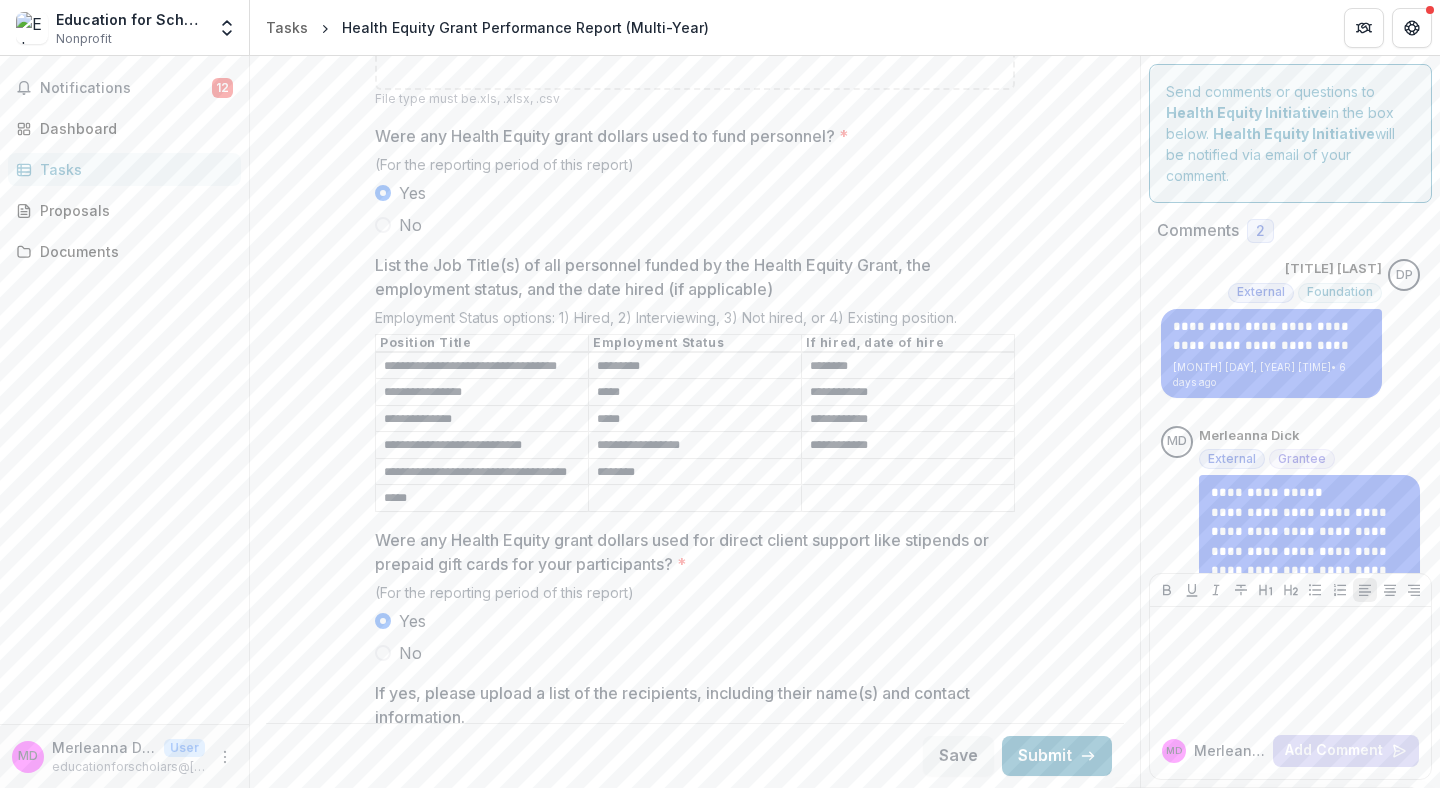 type on "********" 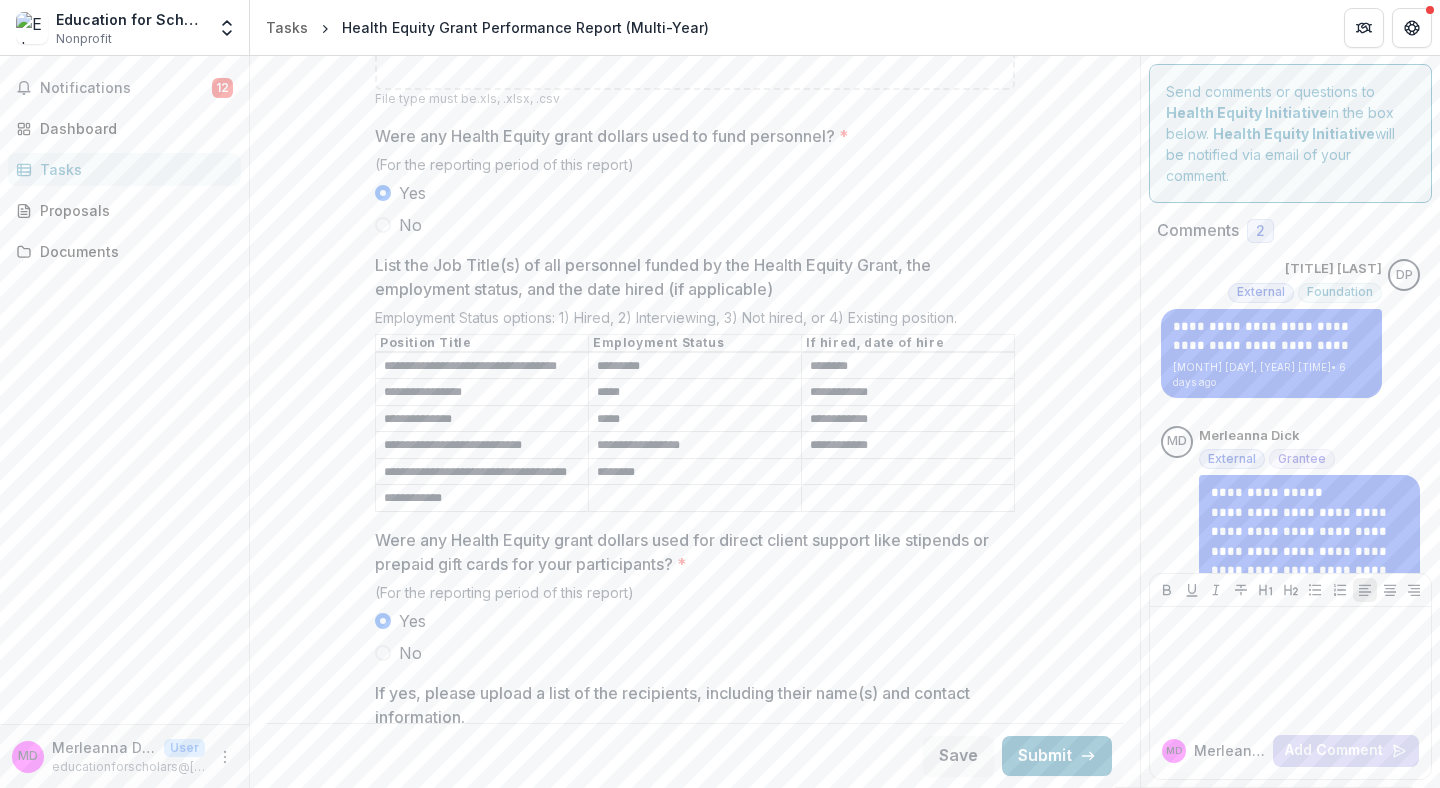 type on "**********" 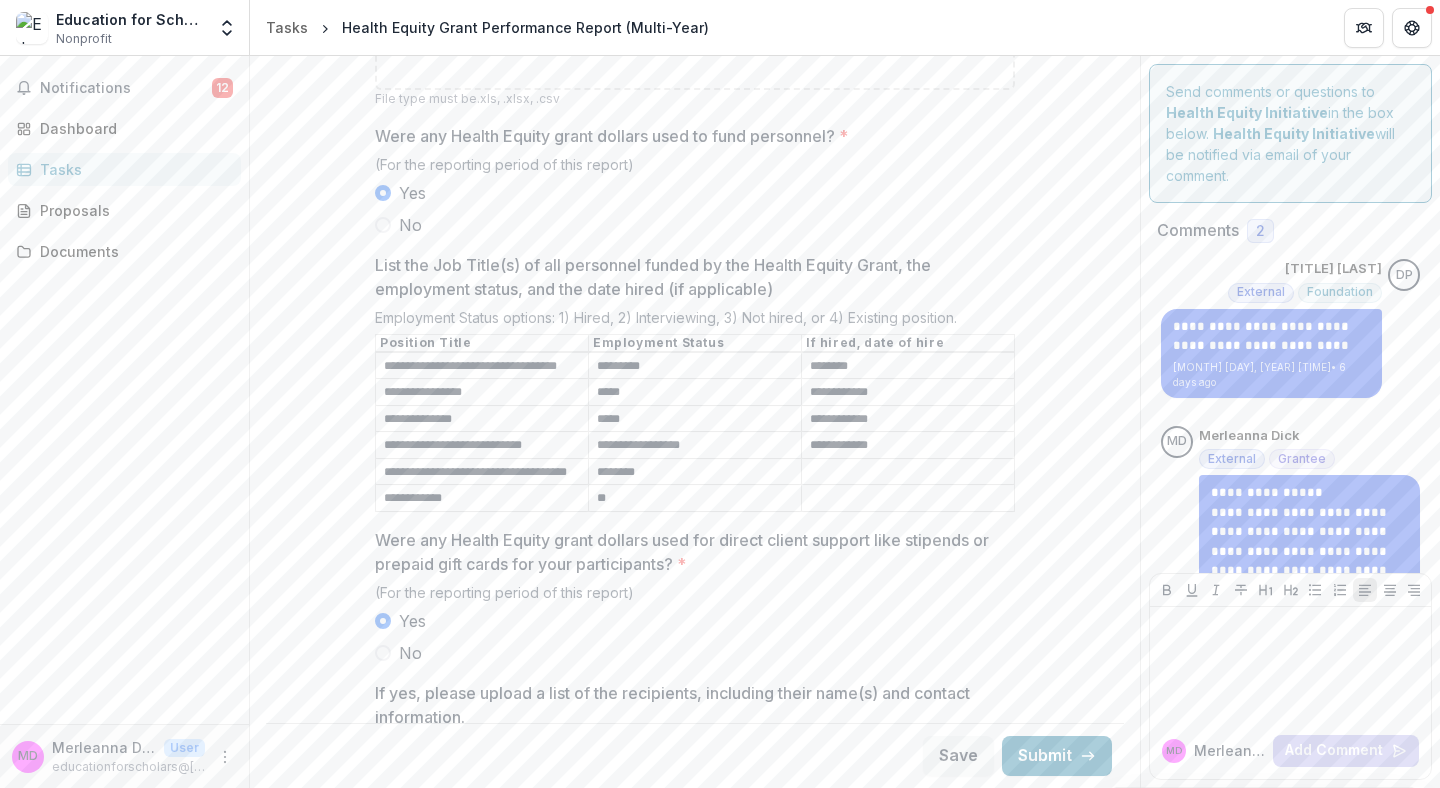 type on "*" 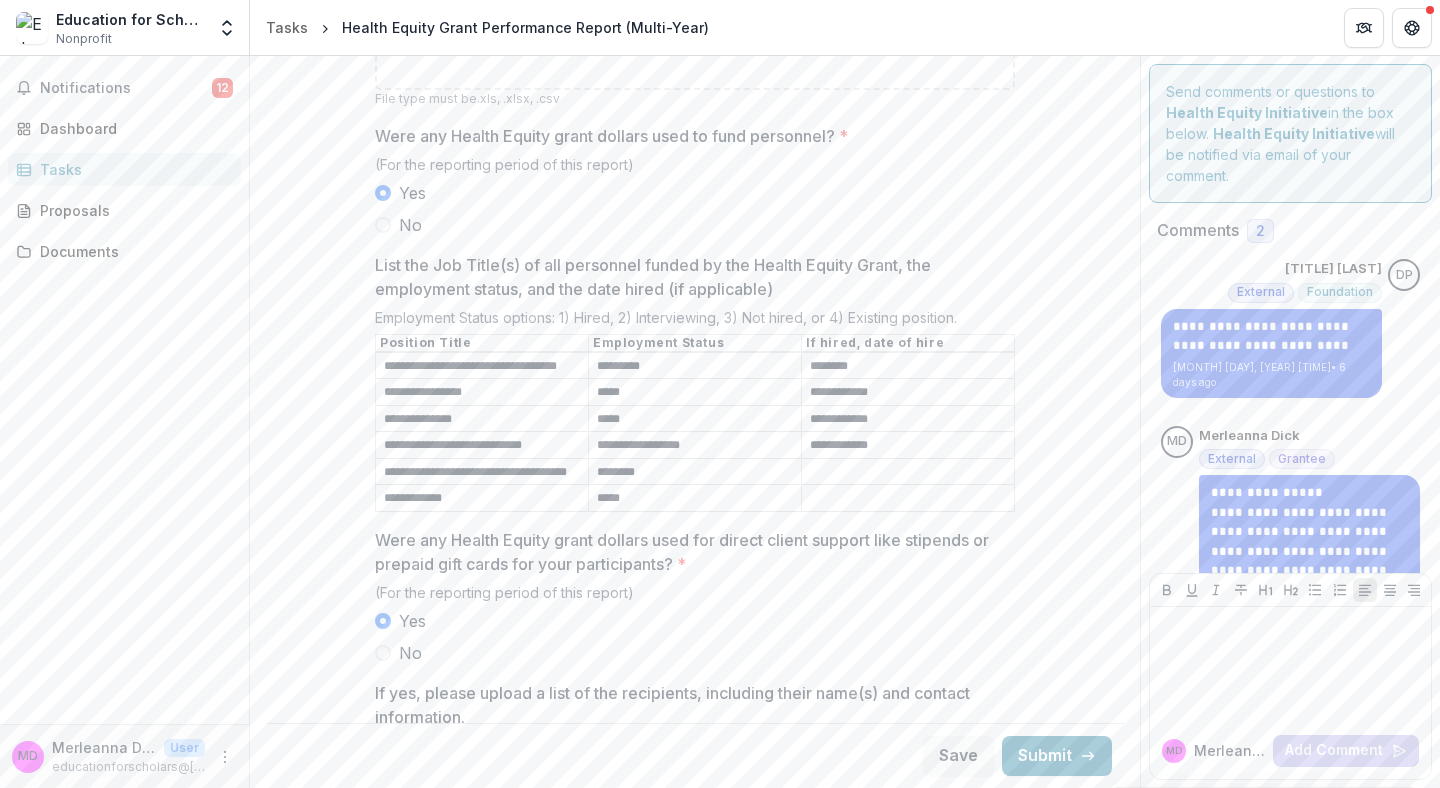 type on "*****" 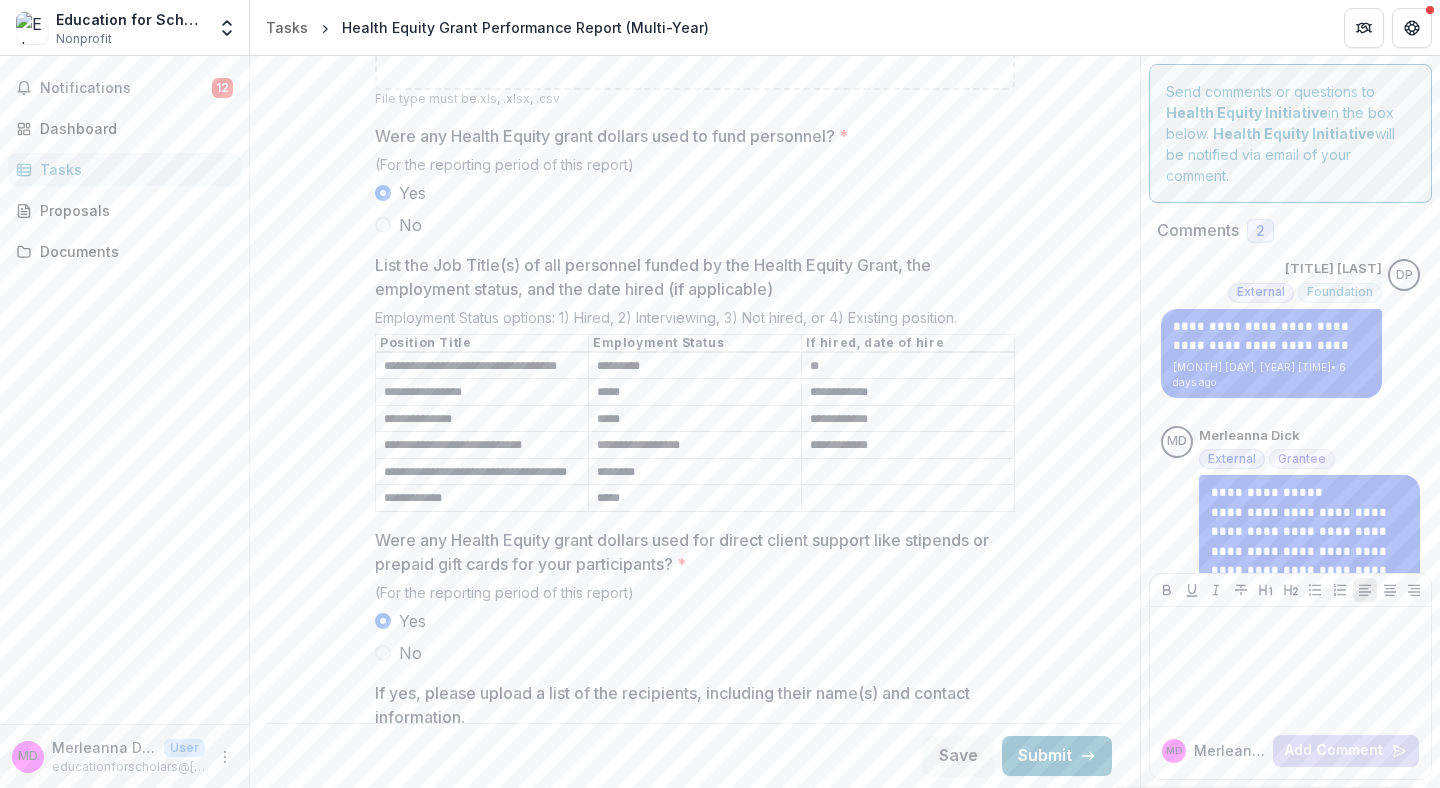 type on "*" 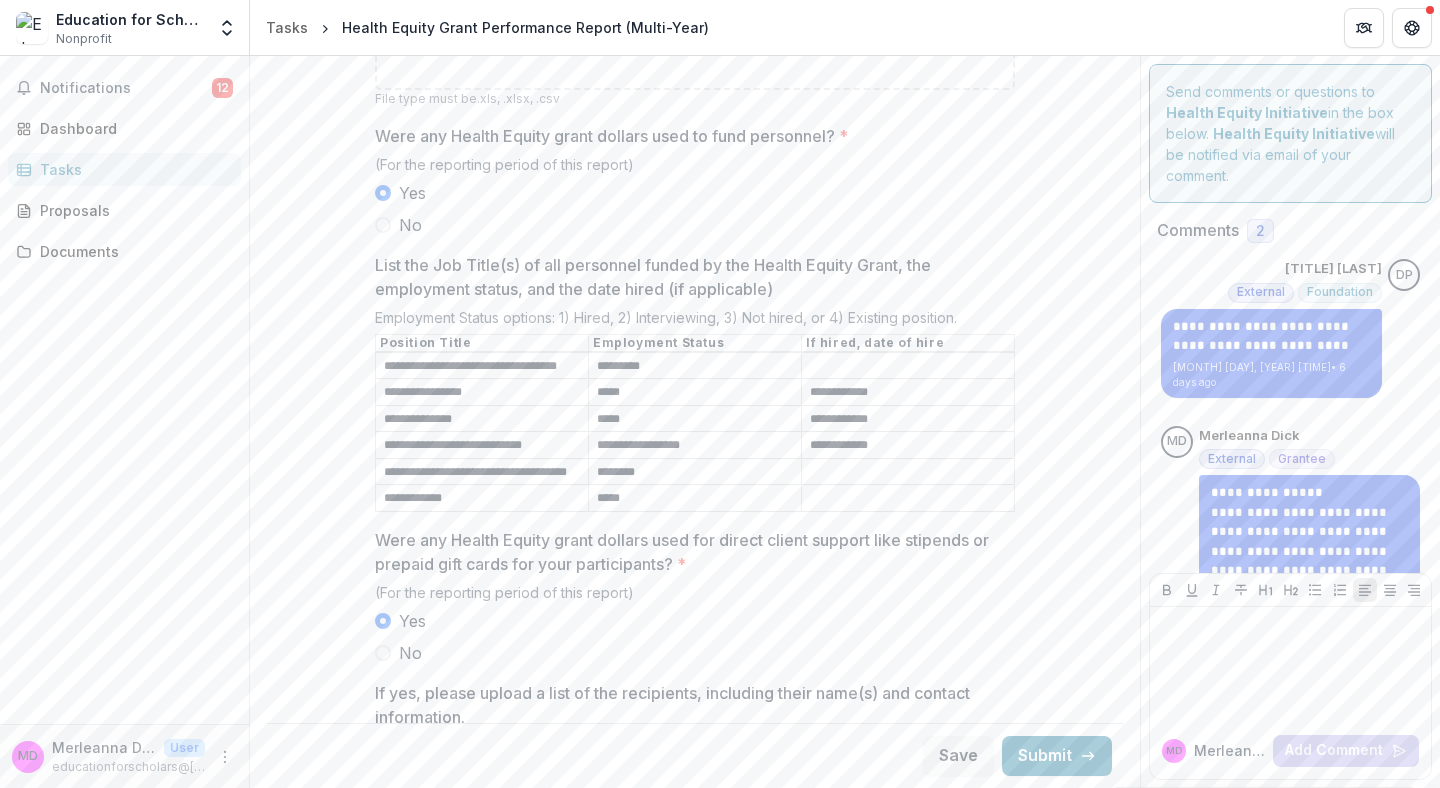 type 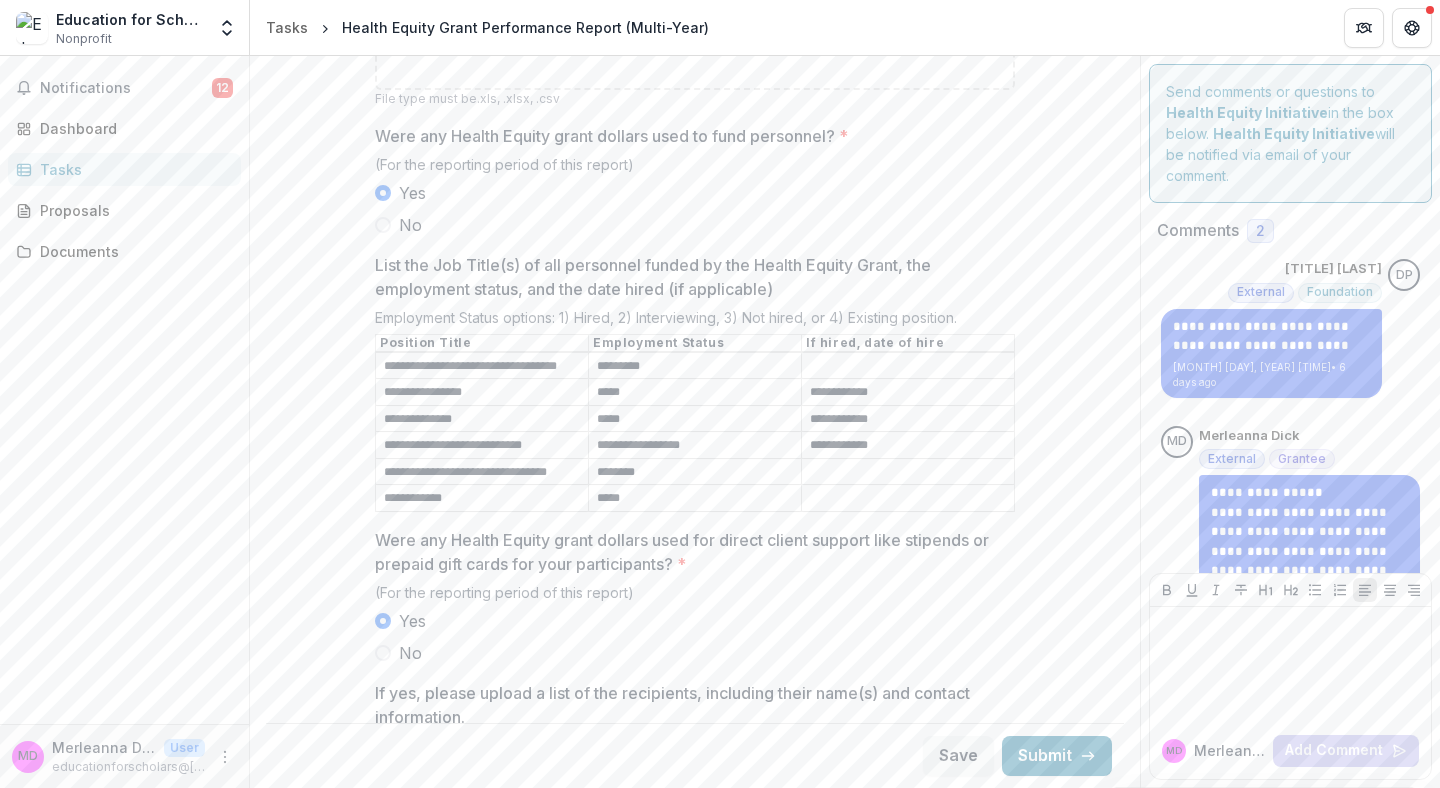 scroll, scrollTop: 0, scrollLeft: 0, axis: both 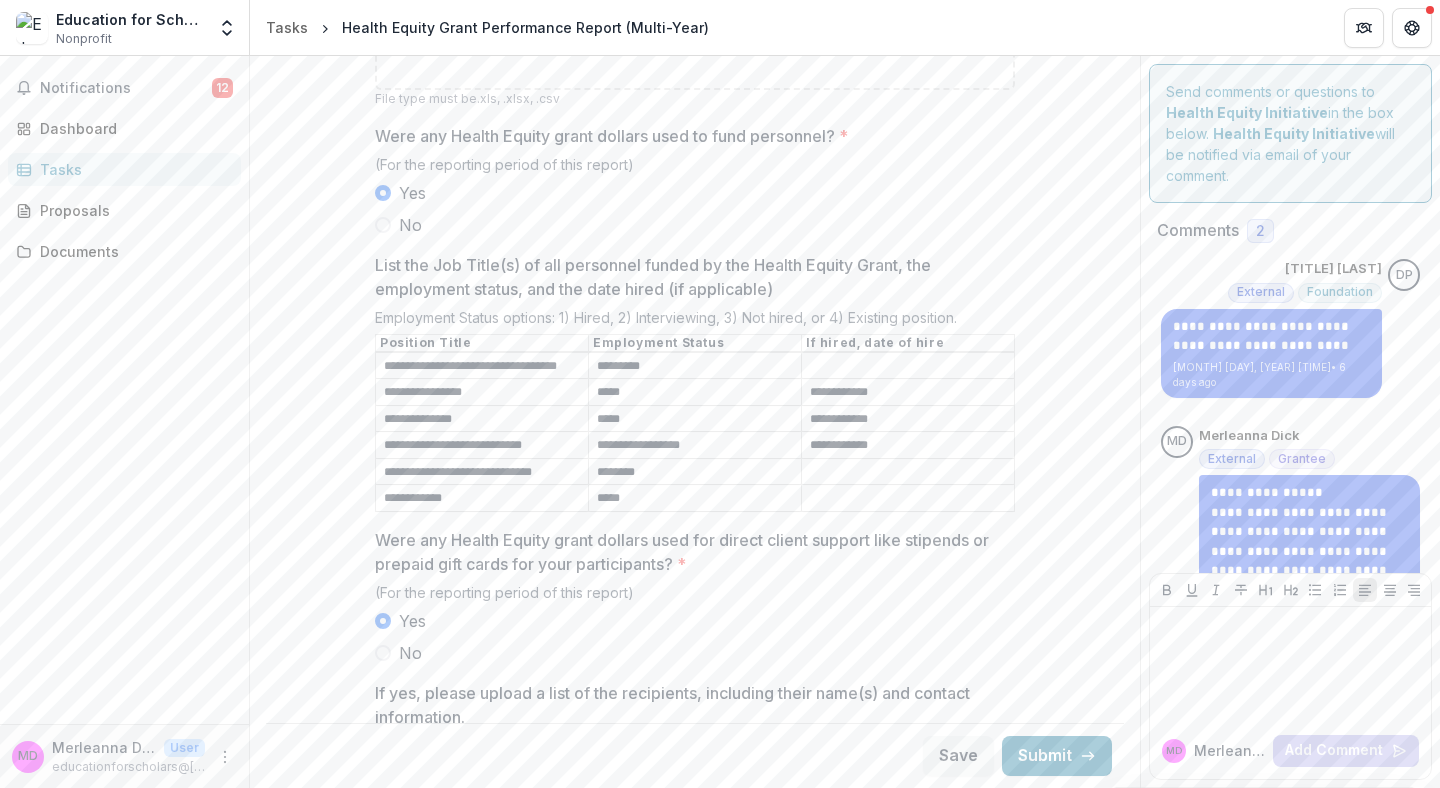 click on "**********" at bounding box center [482, 472] 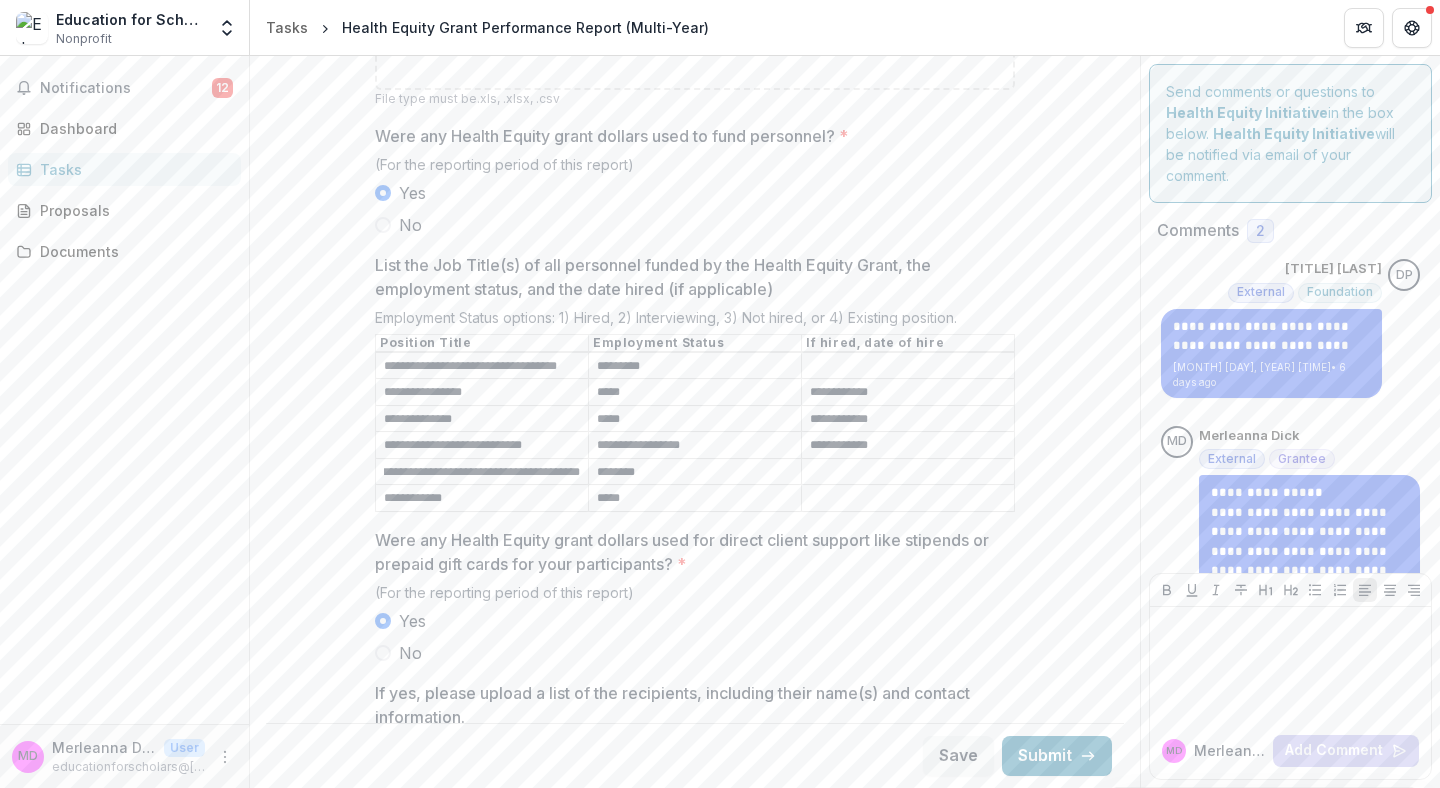 scroll, scrollTop: 0, scrollLeft: 39, axis: horizontal 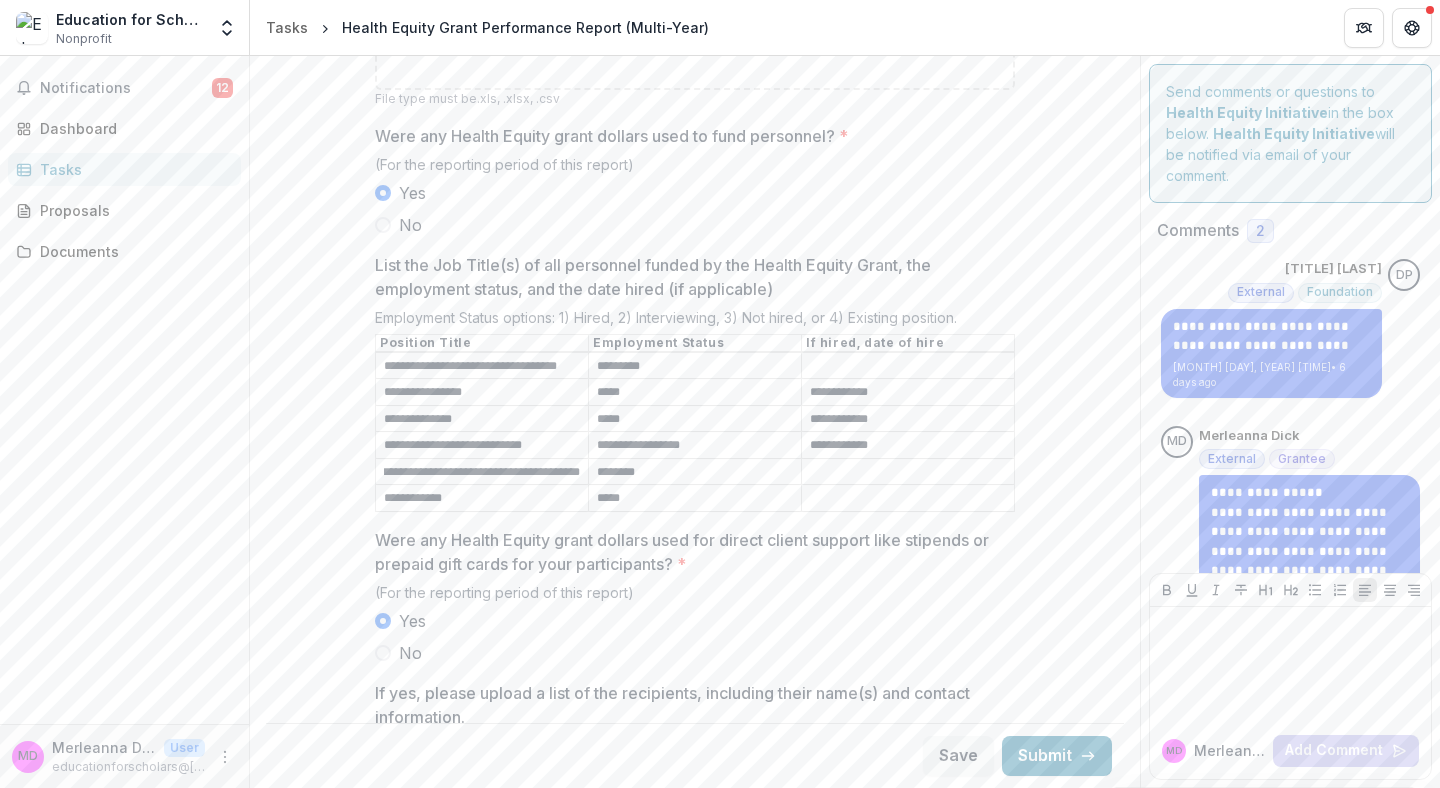 type on "**********" 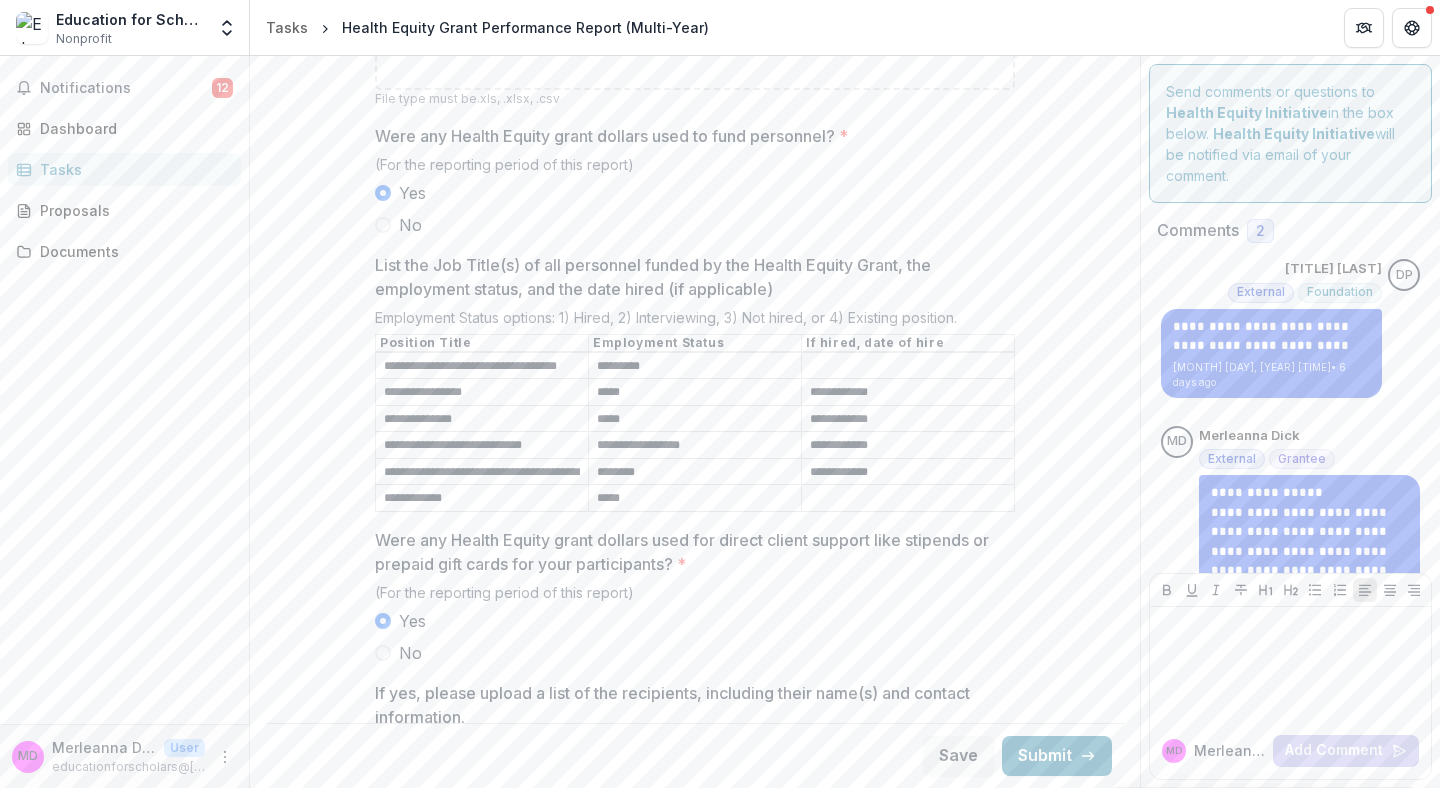 type on "**********" 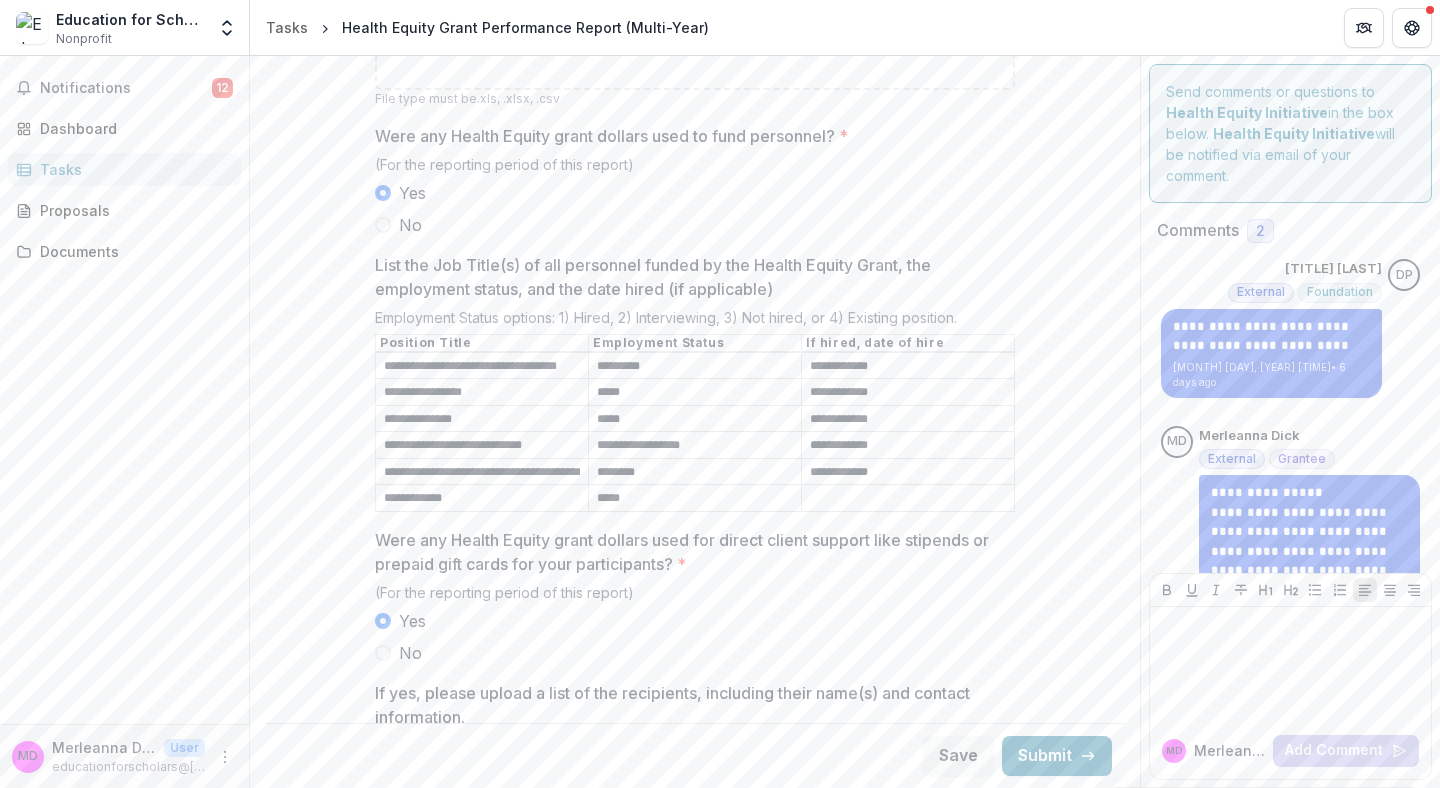 type on "**********" 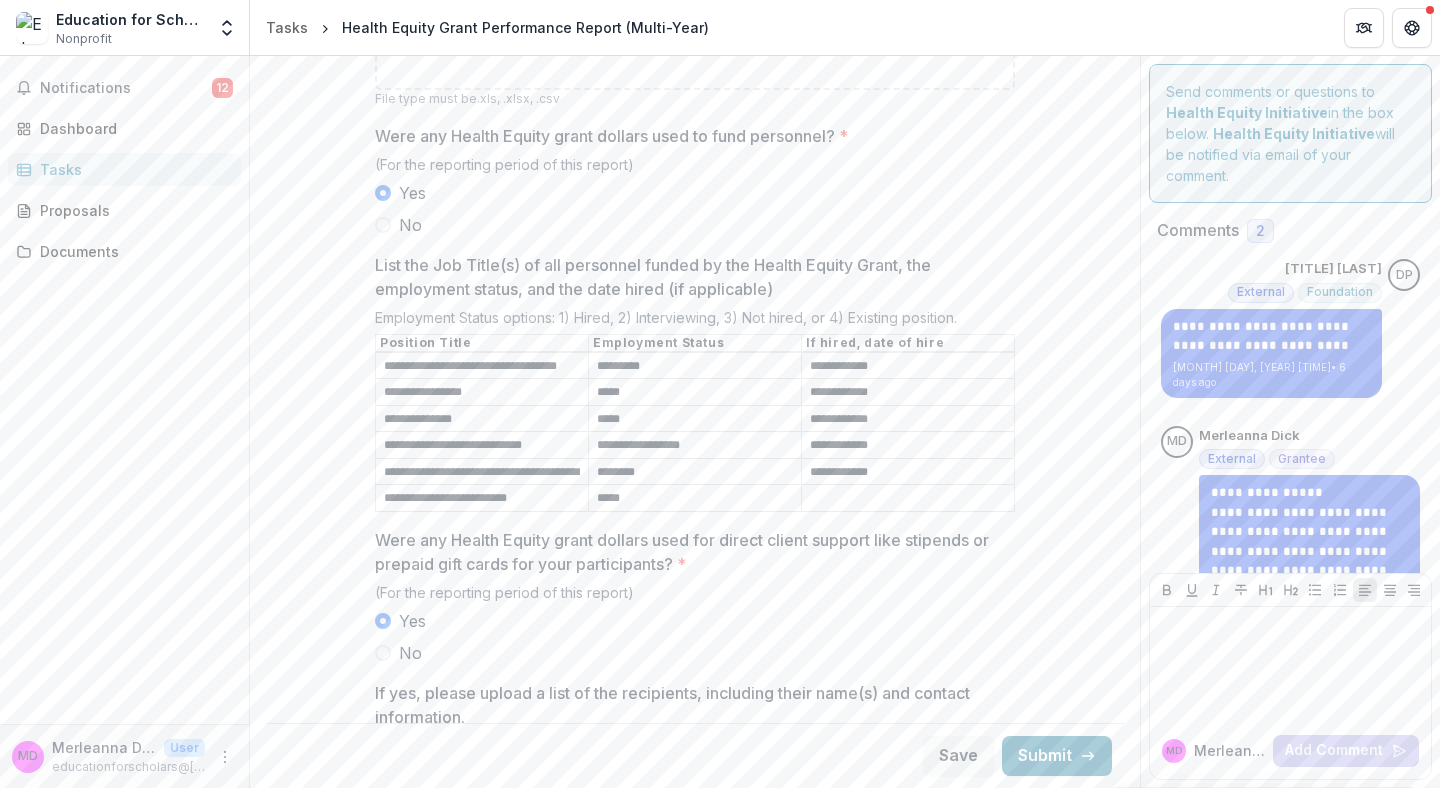 type on "**********" 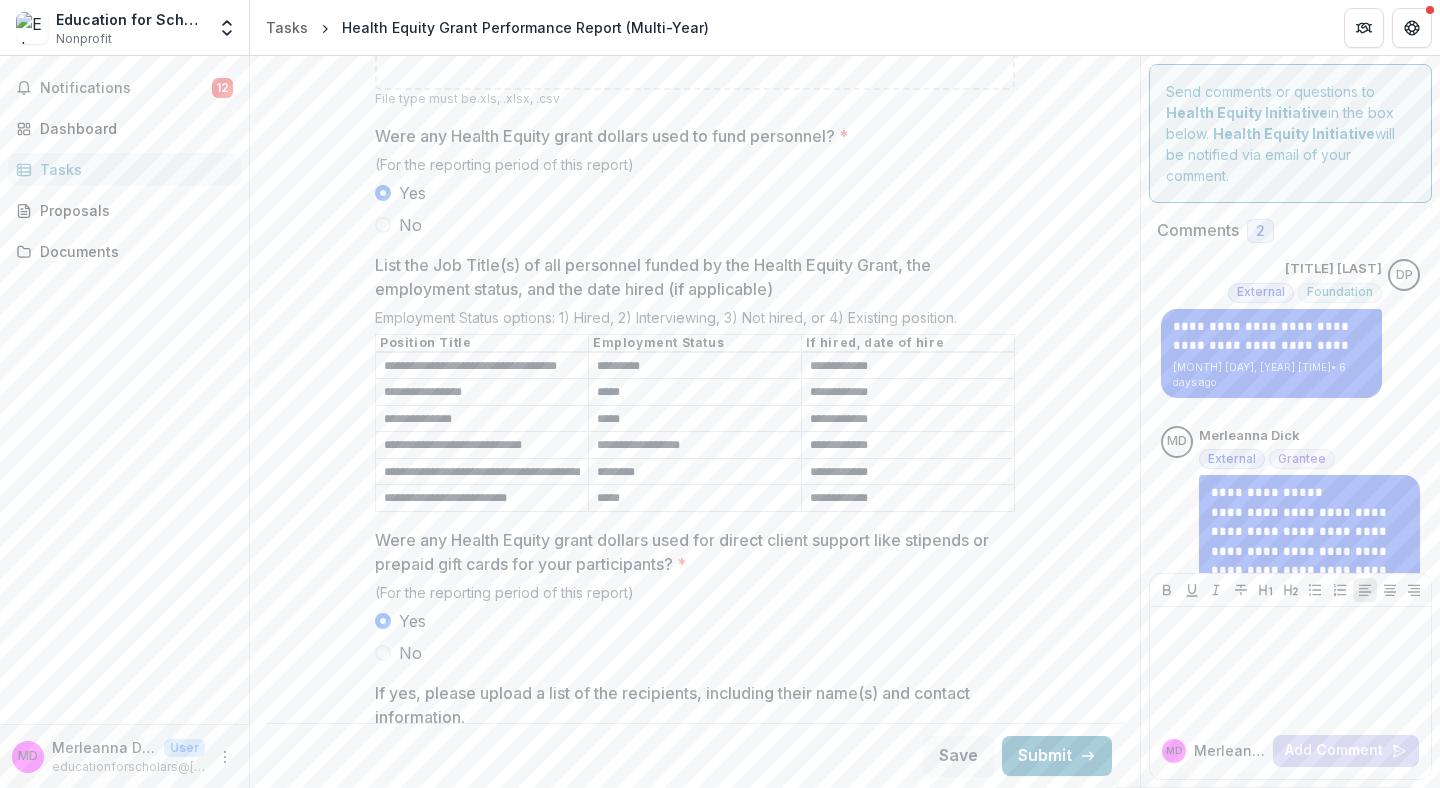 type on "**********" 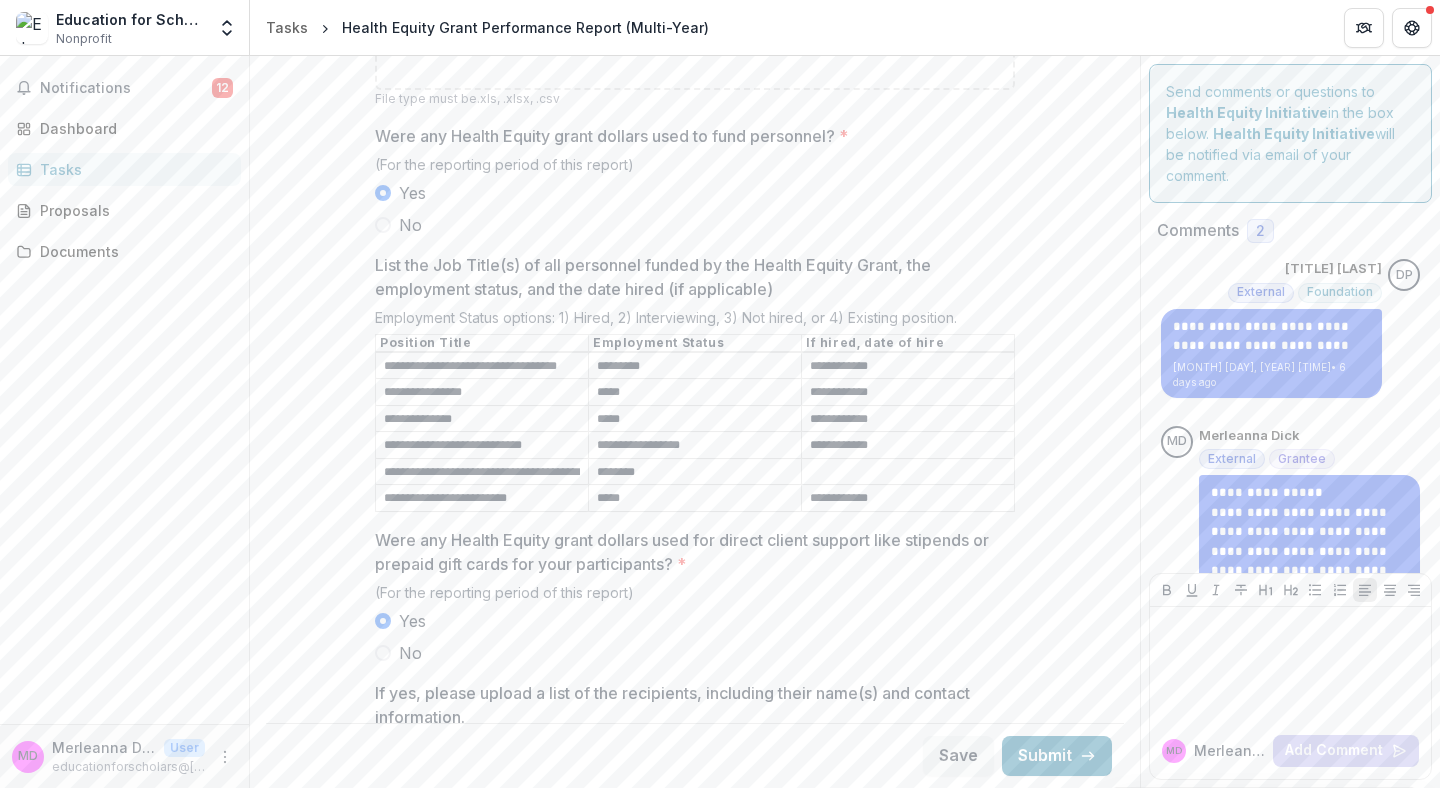 type 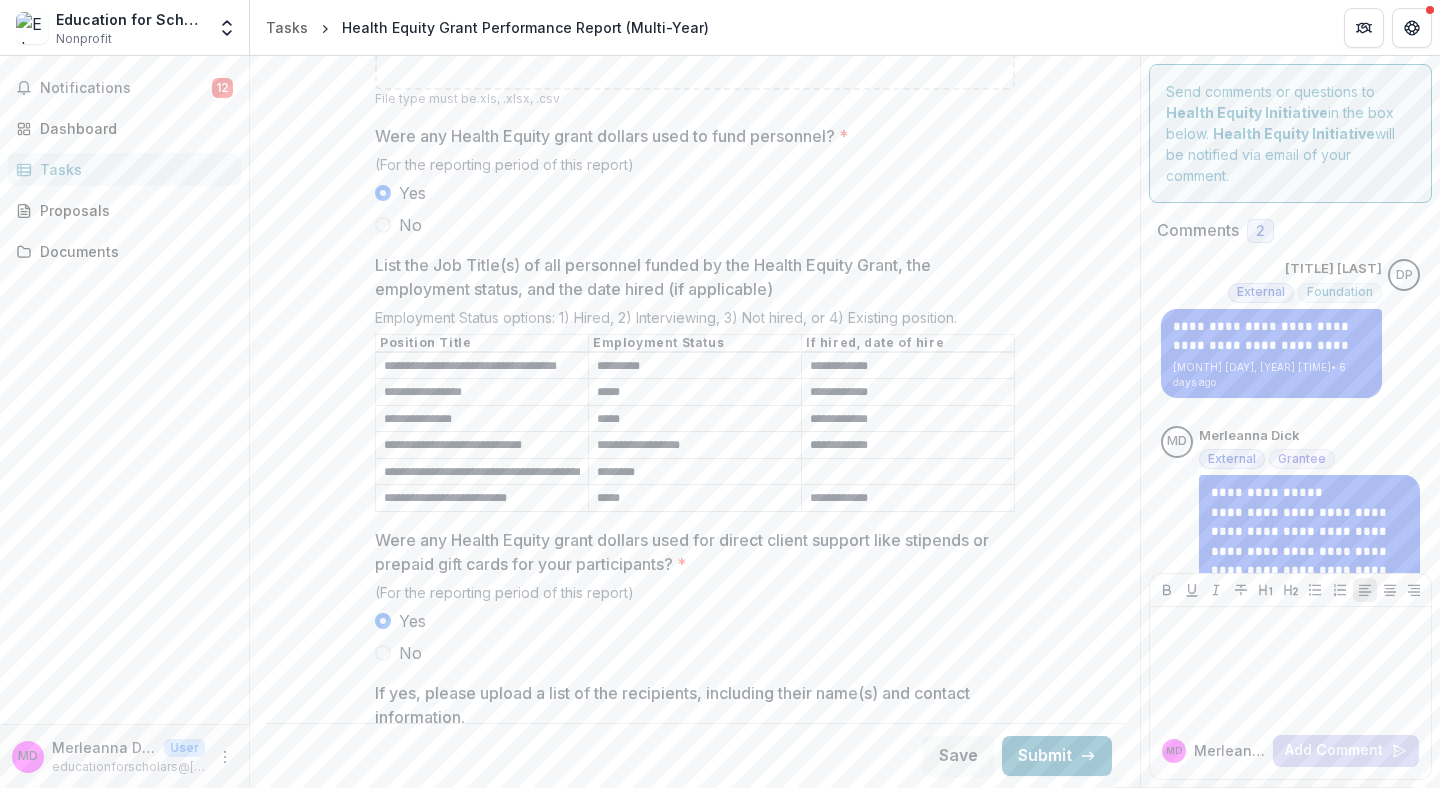 click on "**********" at bounding box center (908, 366) 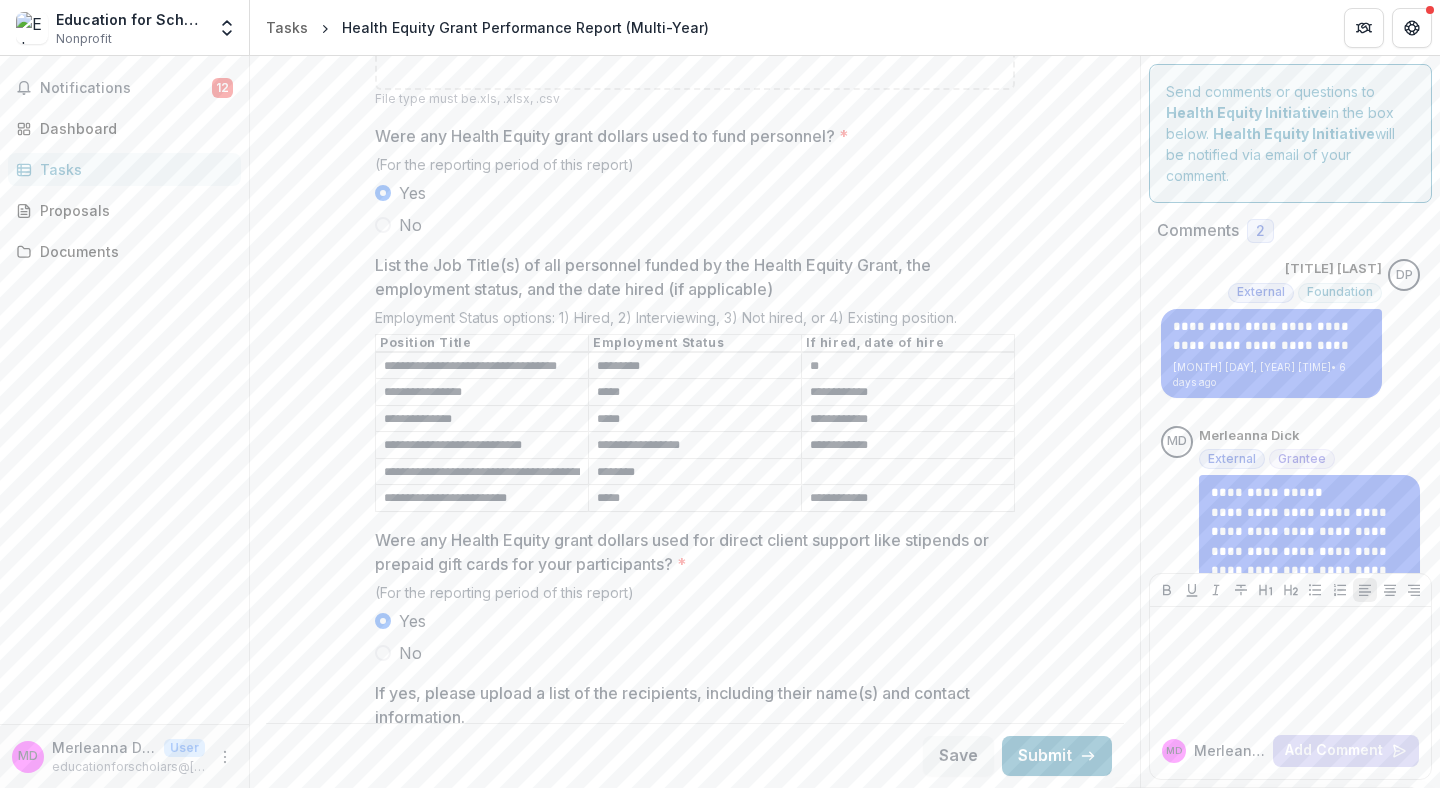 type on "*" 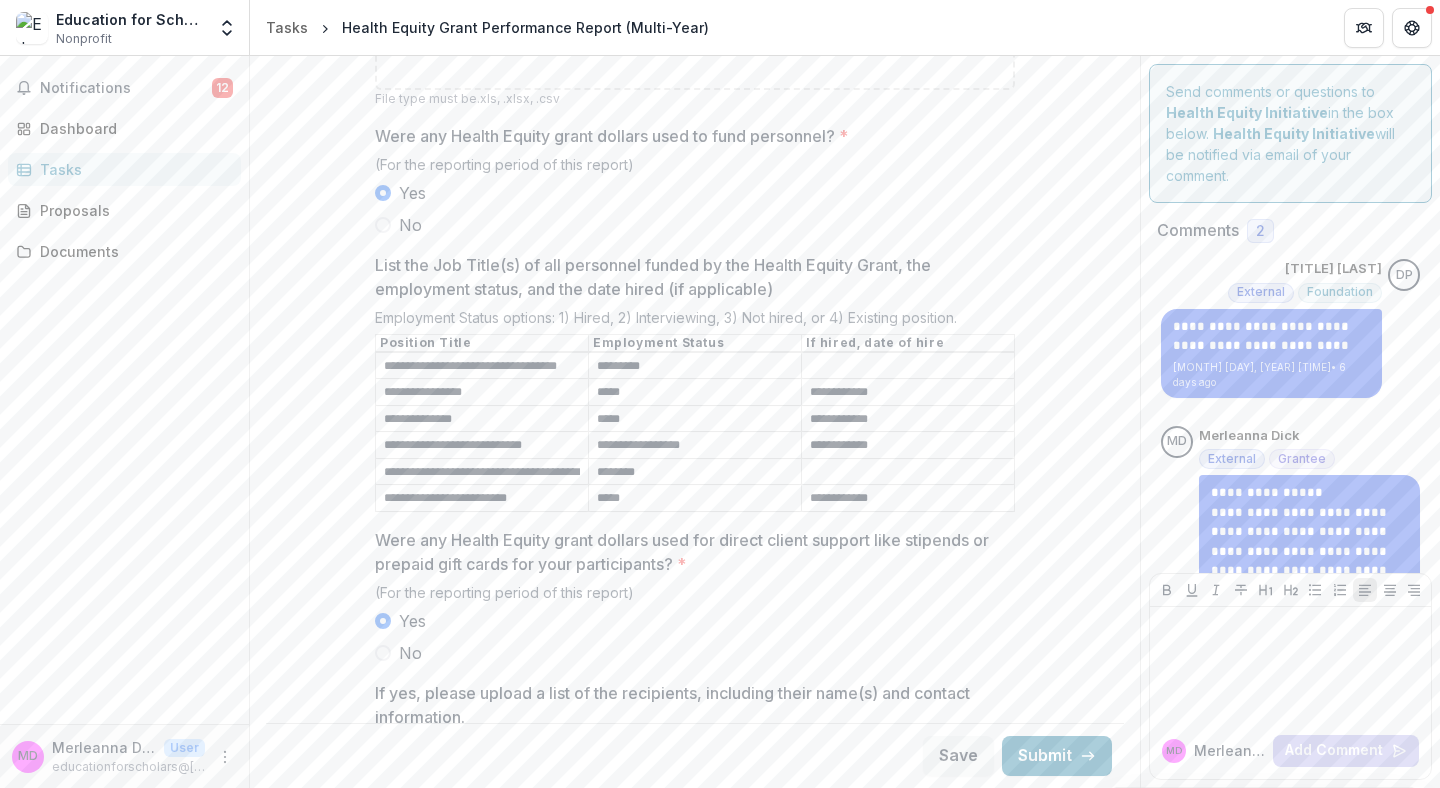 type 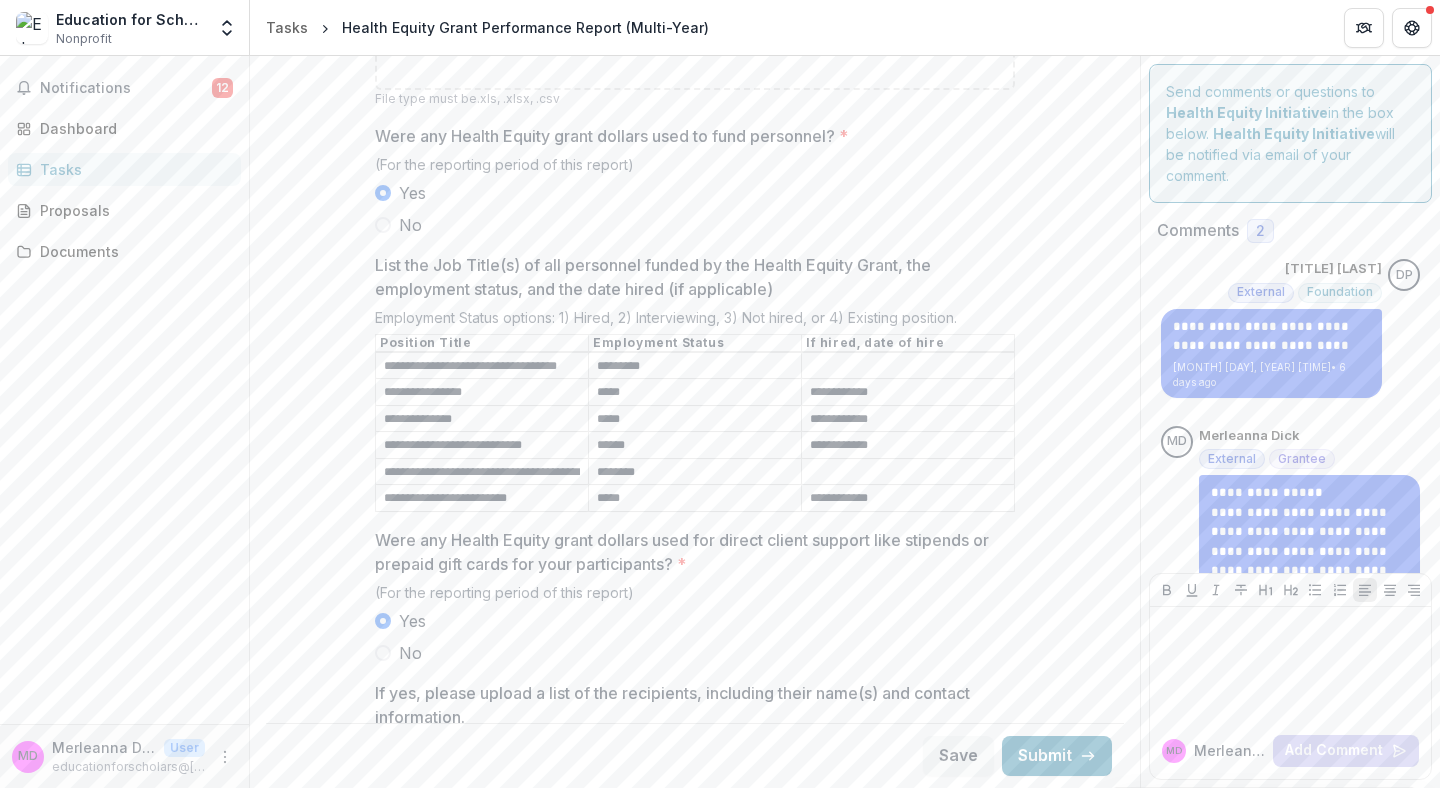 type on "*****" 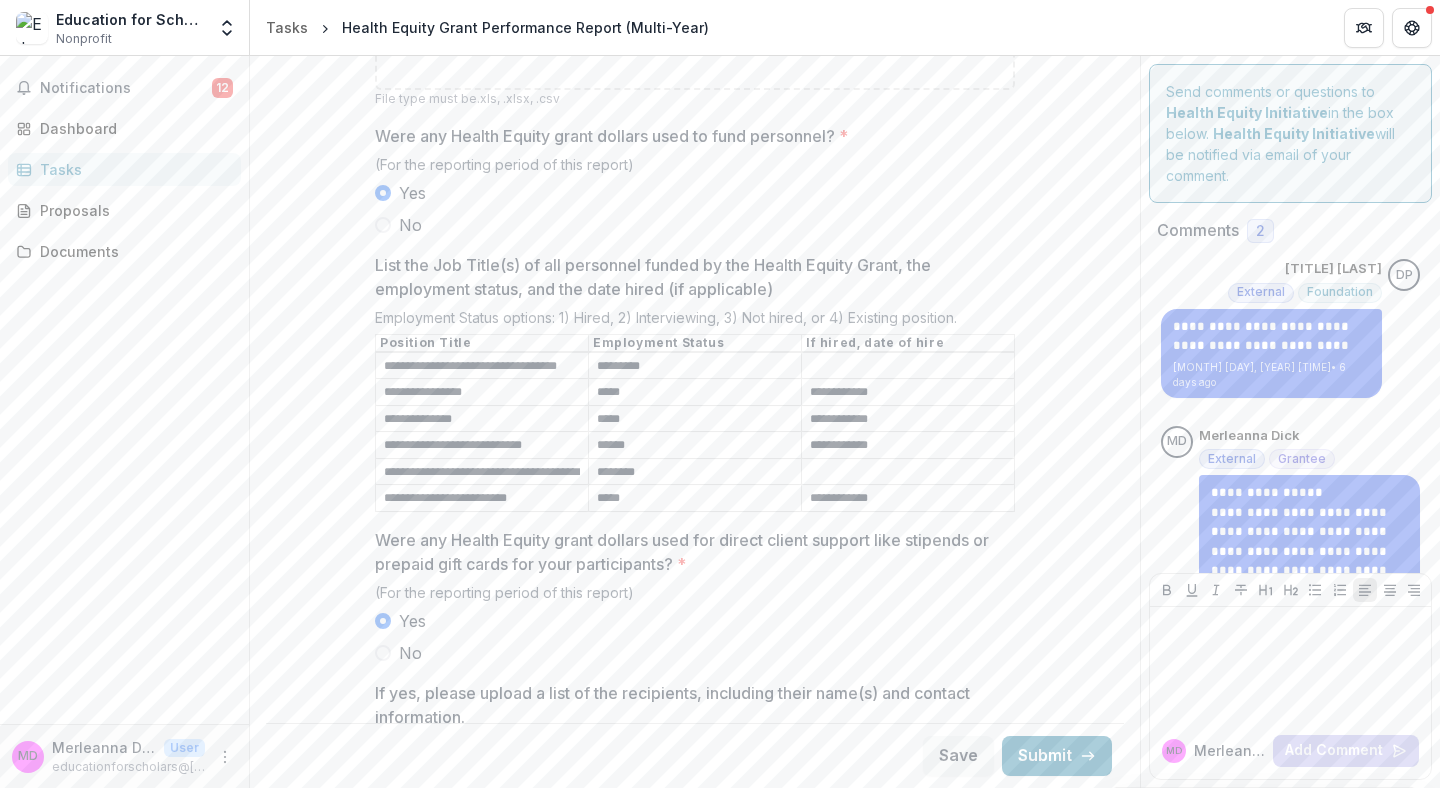 click on "**********" at bounding box center [482, 366] 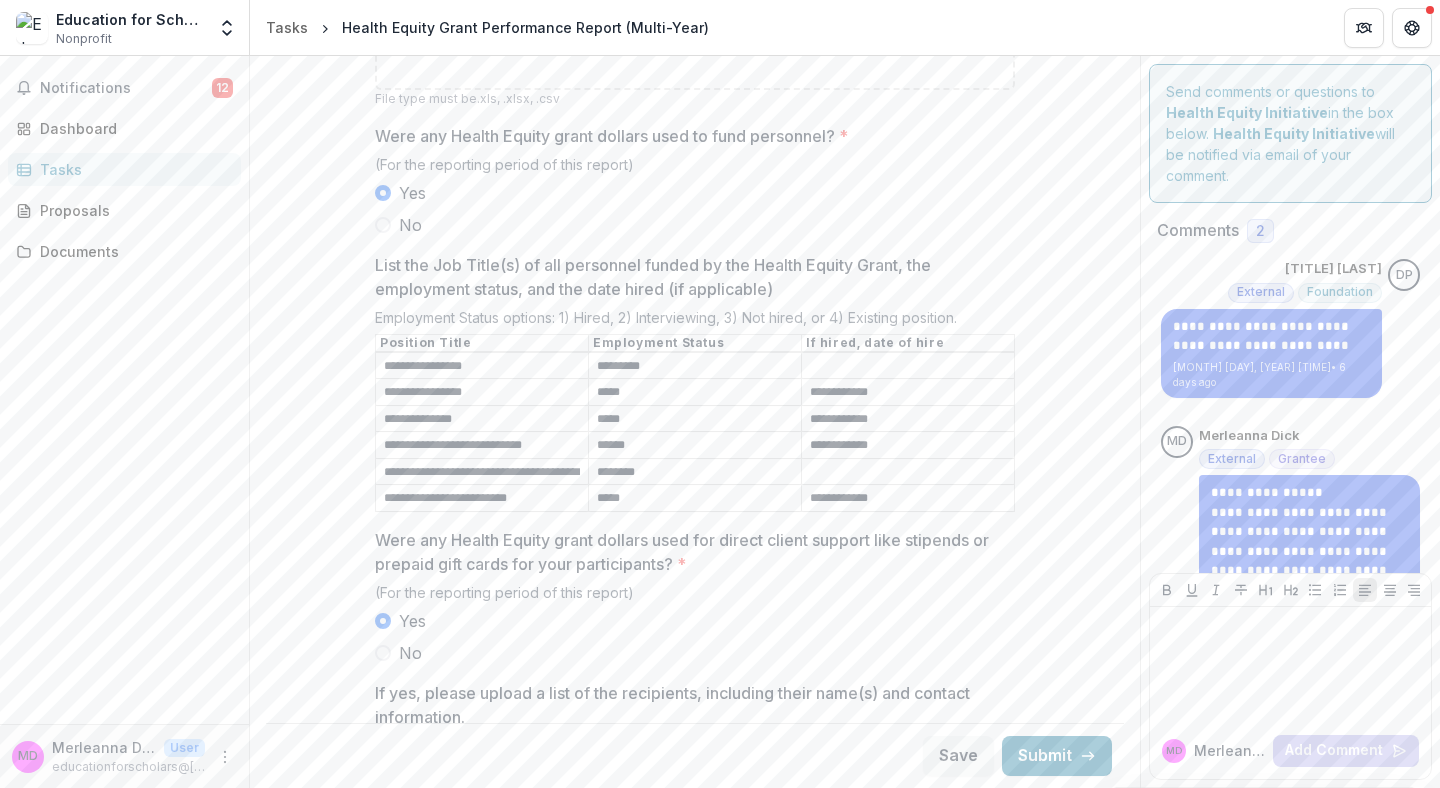 type on "**********" 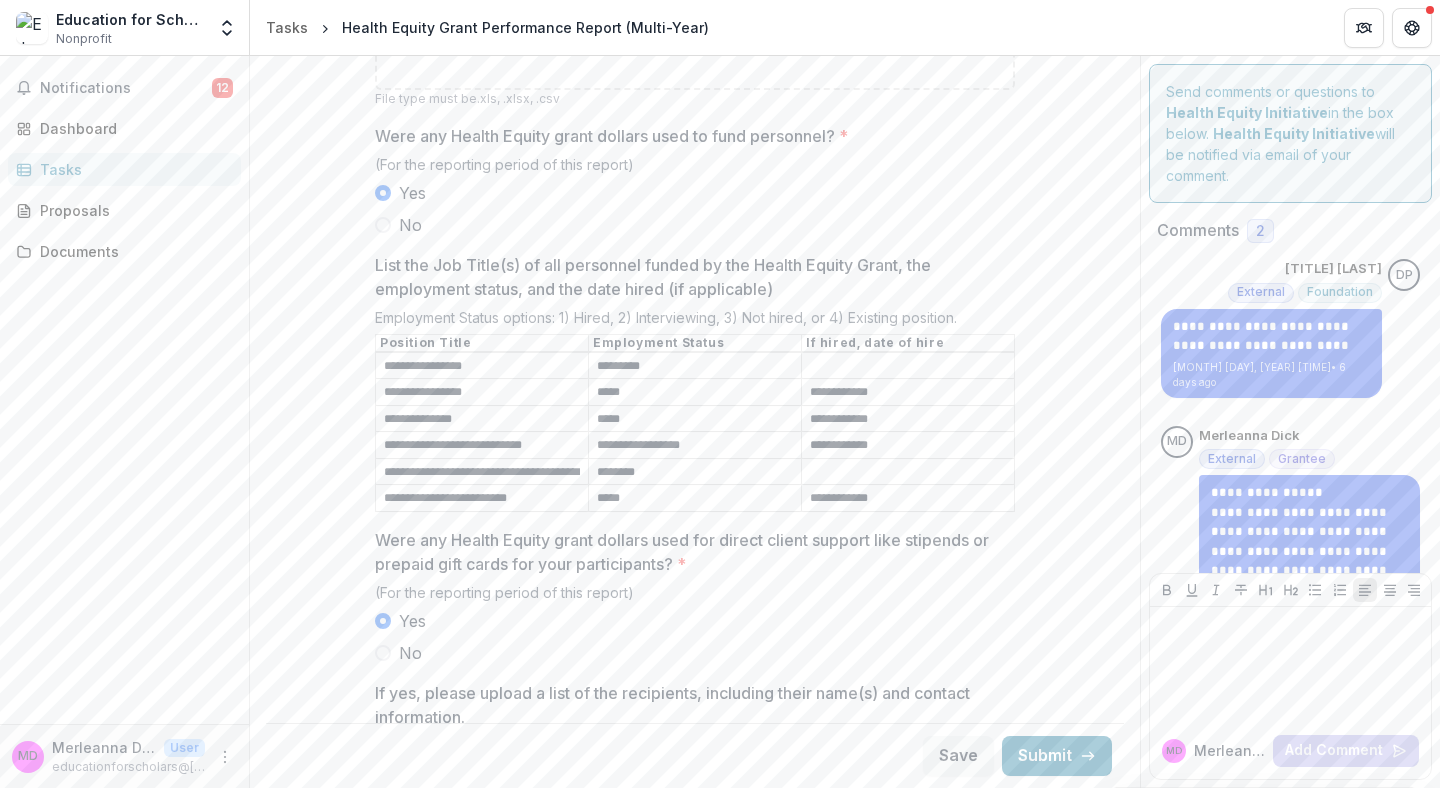 type on "**********" 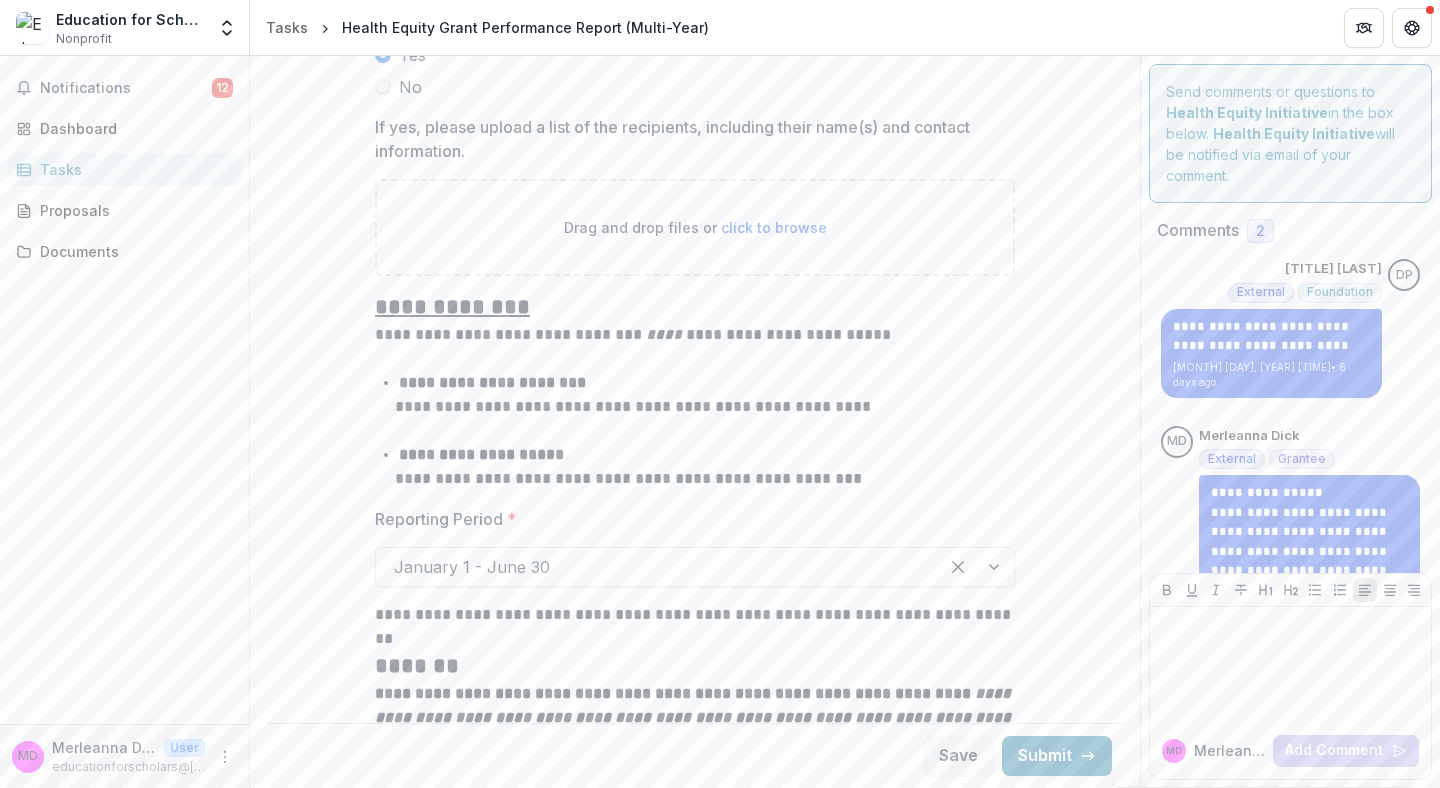 scroll, scrollTop: 2412, scrollLeft: 0, axis: vertical 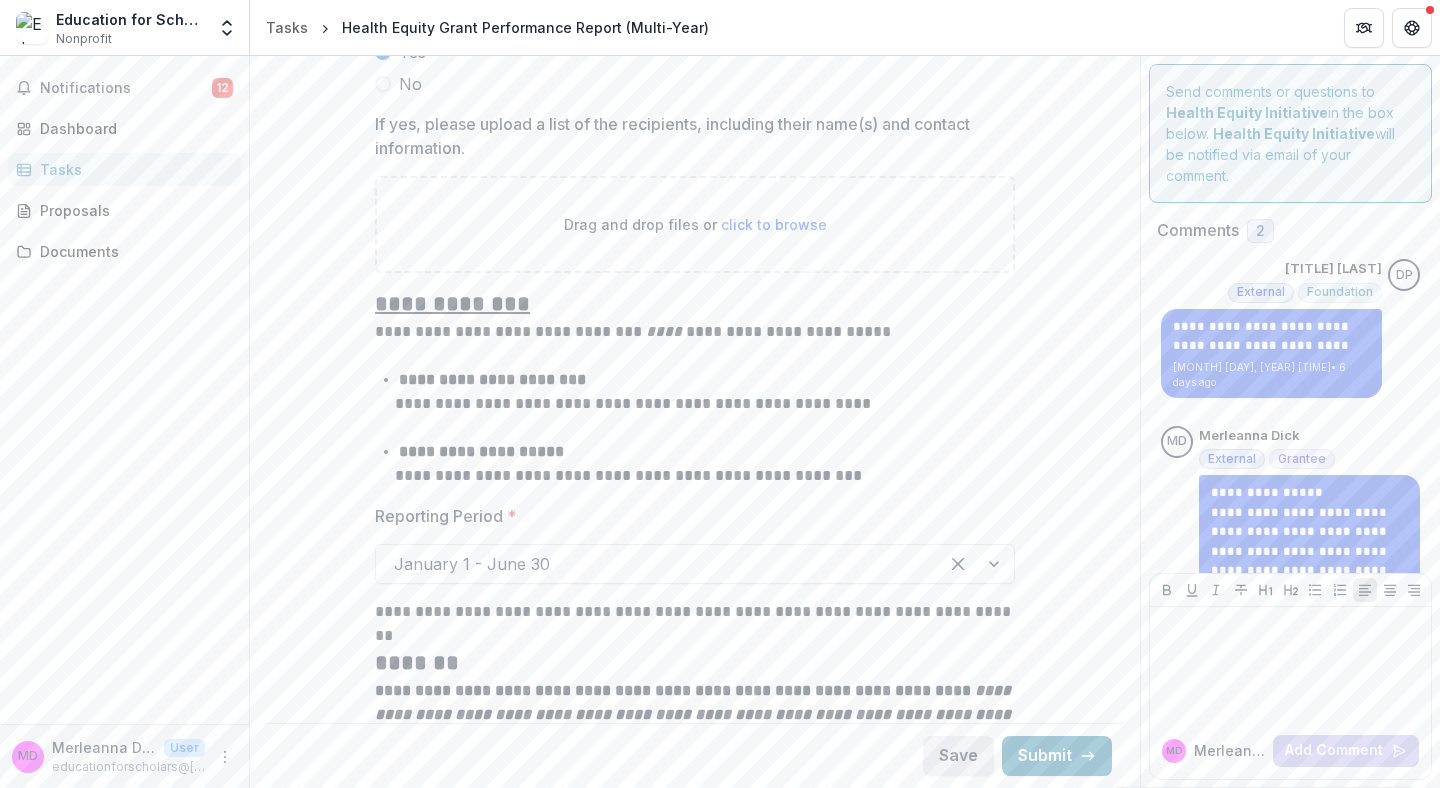click on "Save" at bounding box center [958, 756] 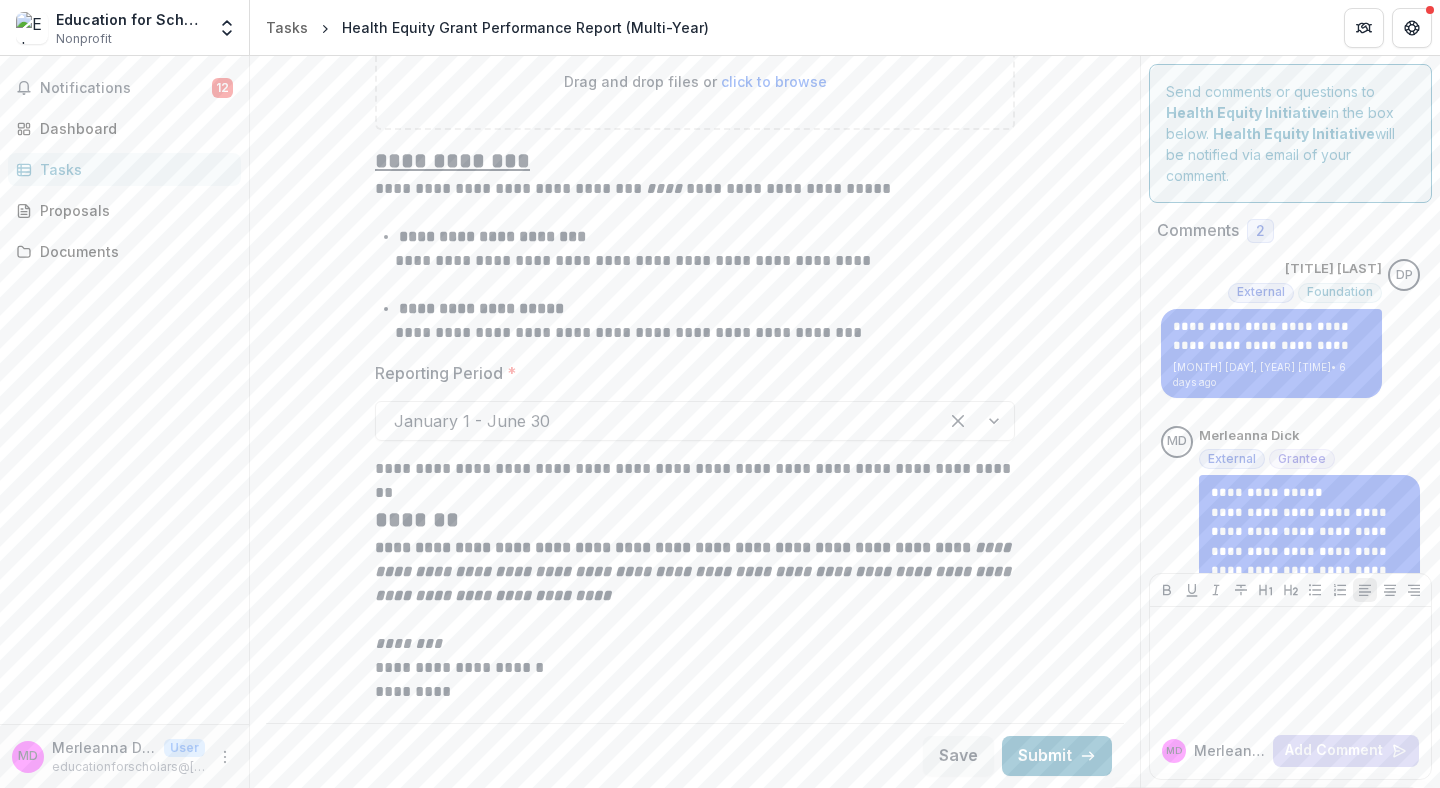 scroll, scrollTop: 2449, scrollLeft: 0, axis: vertical 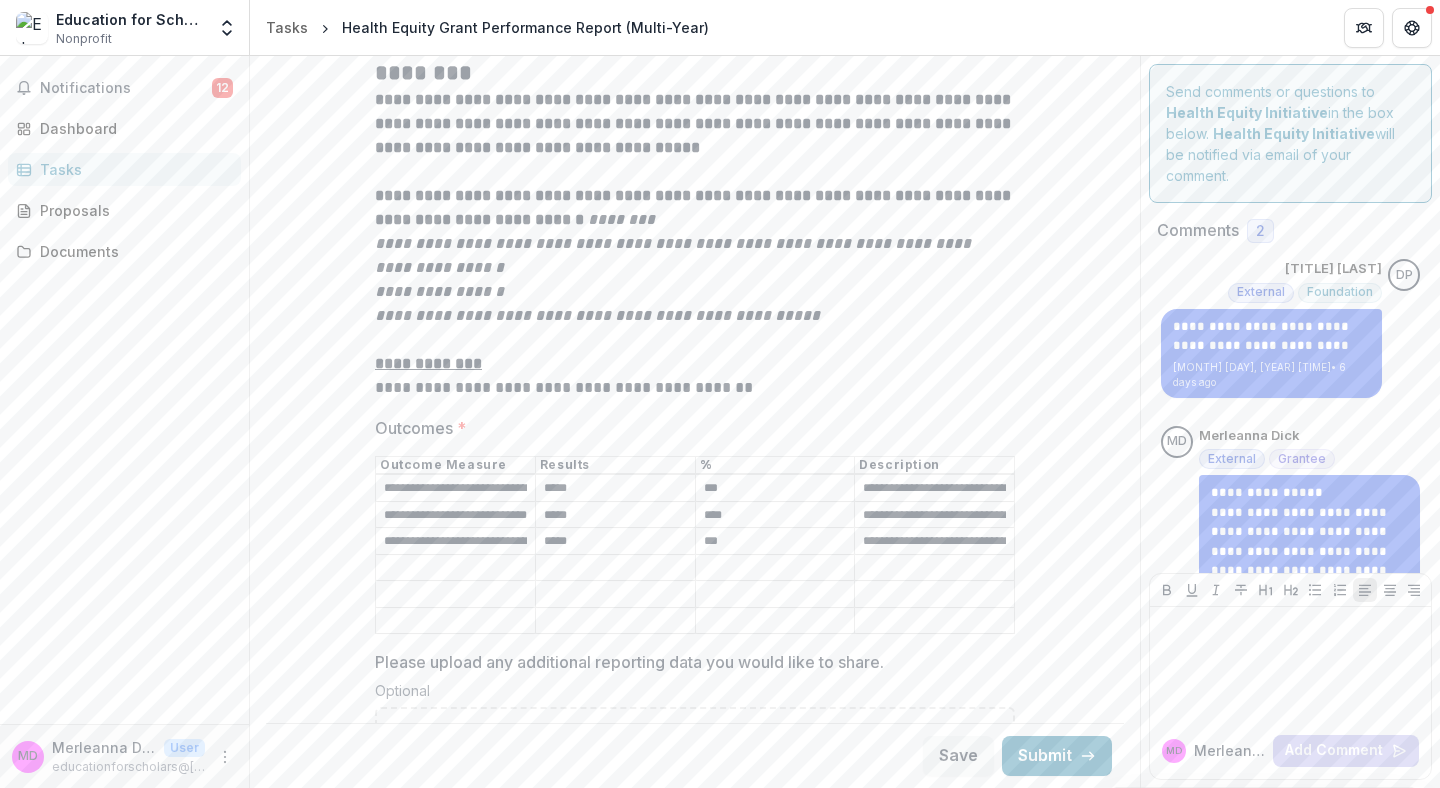 click on "**********" at bounding box center [934, 515] 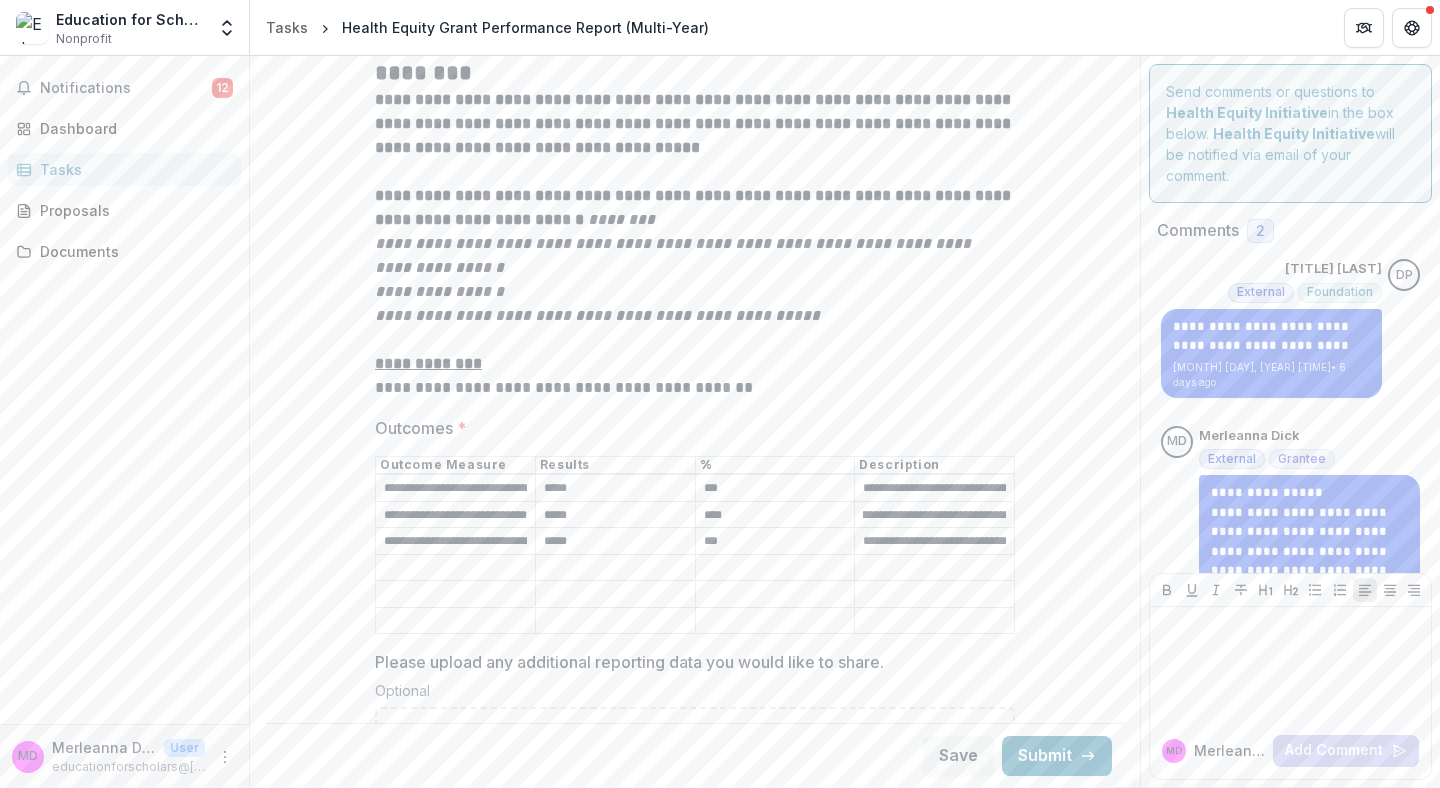 scroll, scrollTop: 0, scrollLeft: 182, axis: horizontal 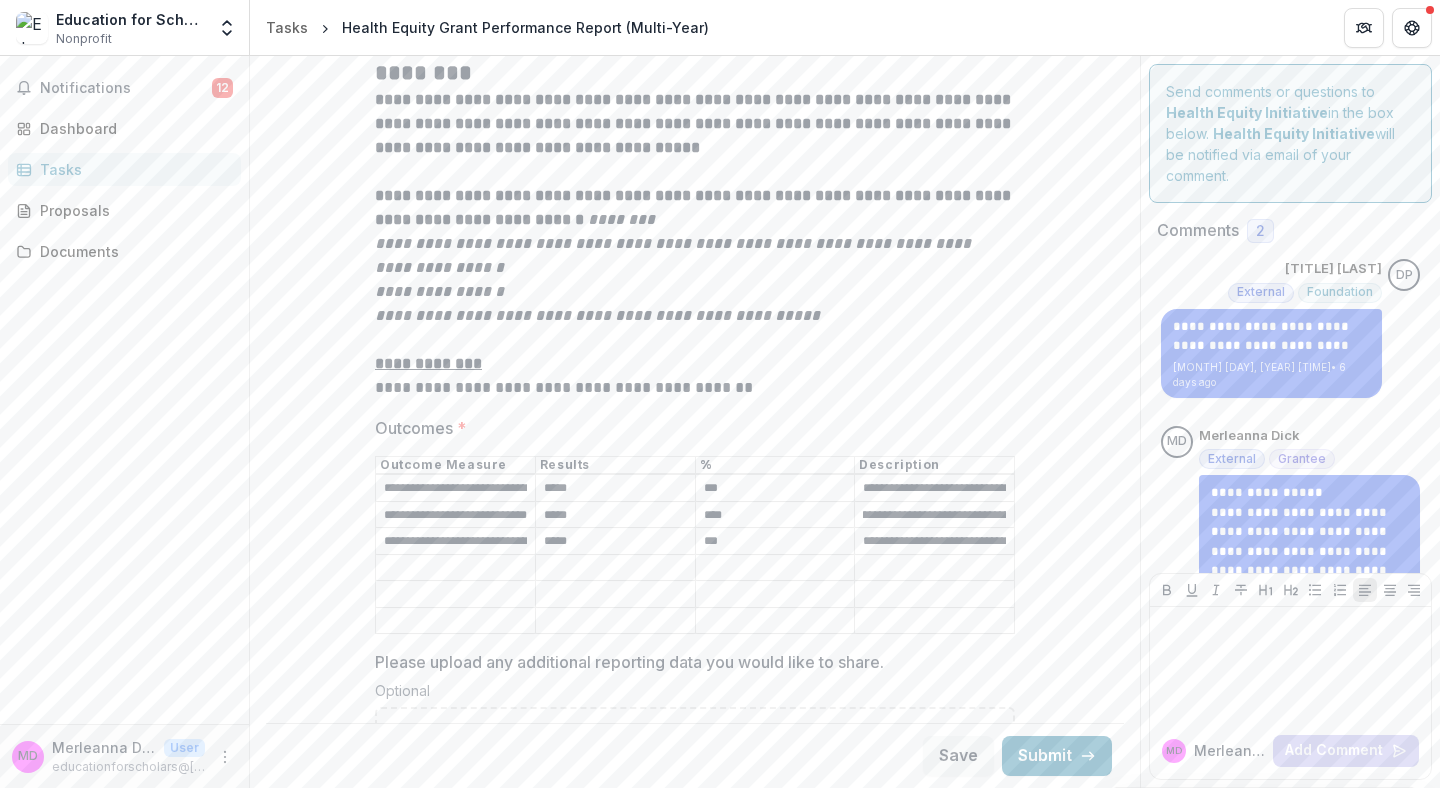 click on "**********" at bounding box center (934, 515) 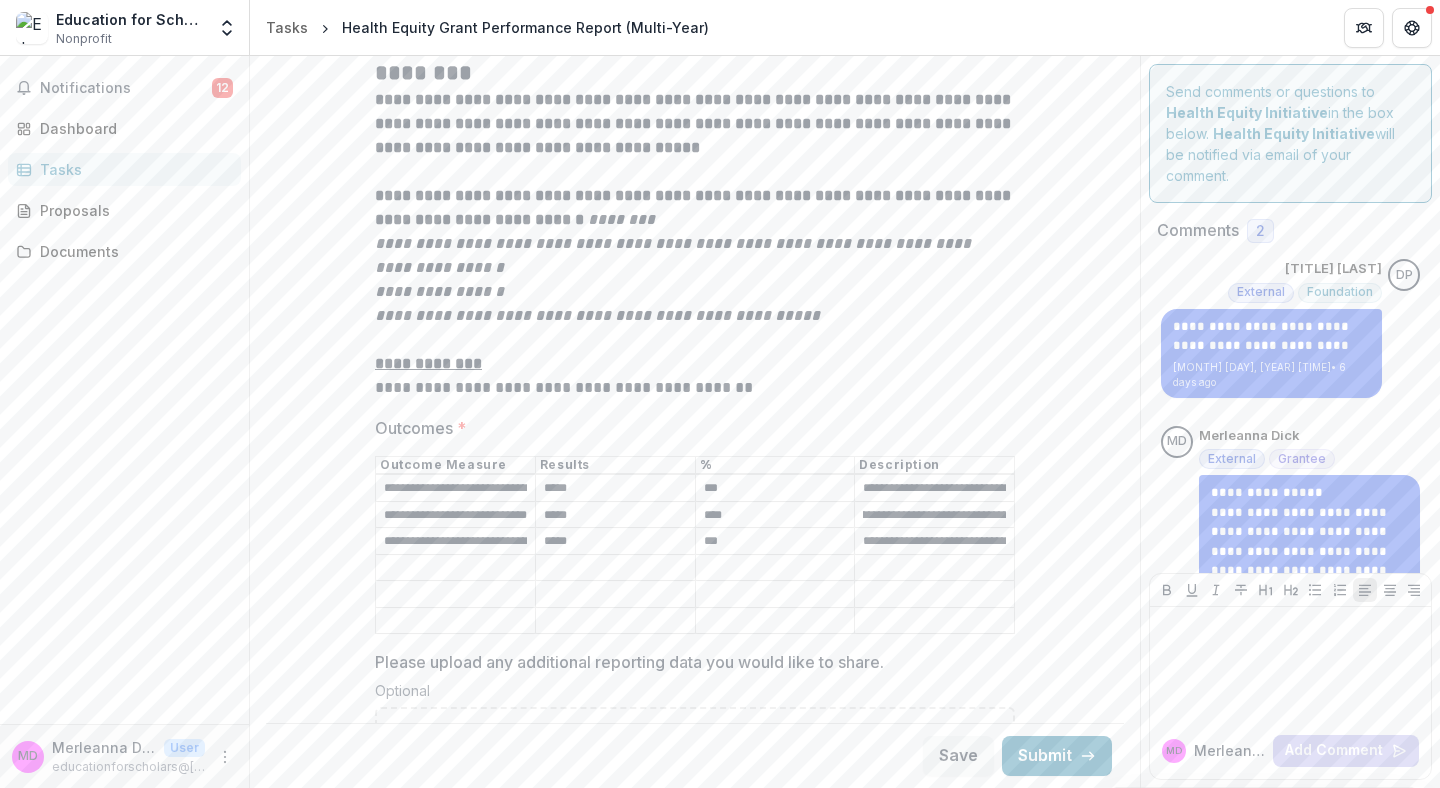 scroll, scrollTop: 0, scrollLeft: 654, axis: horizontal 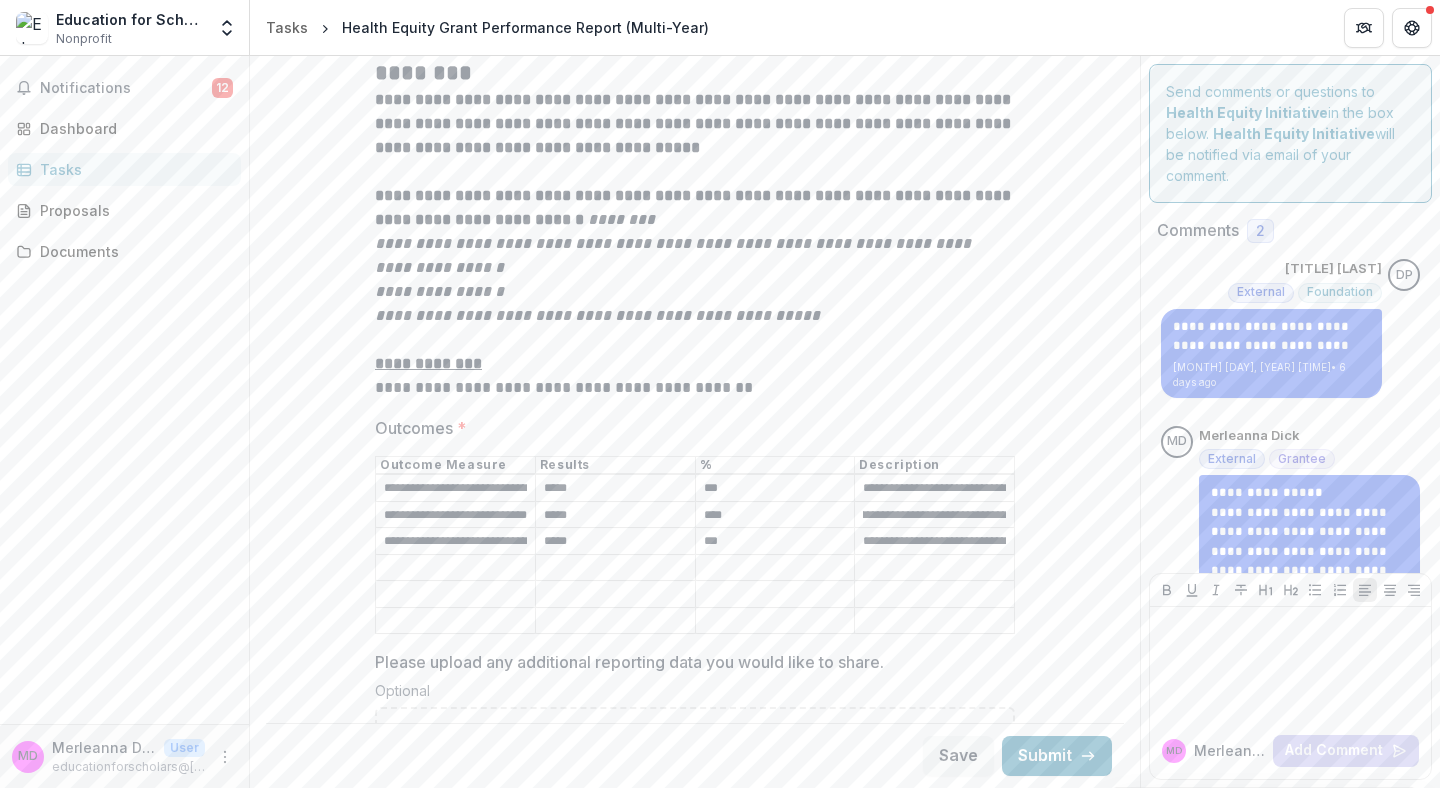 click on "**********" at bounding box center [934, 515] 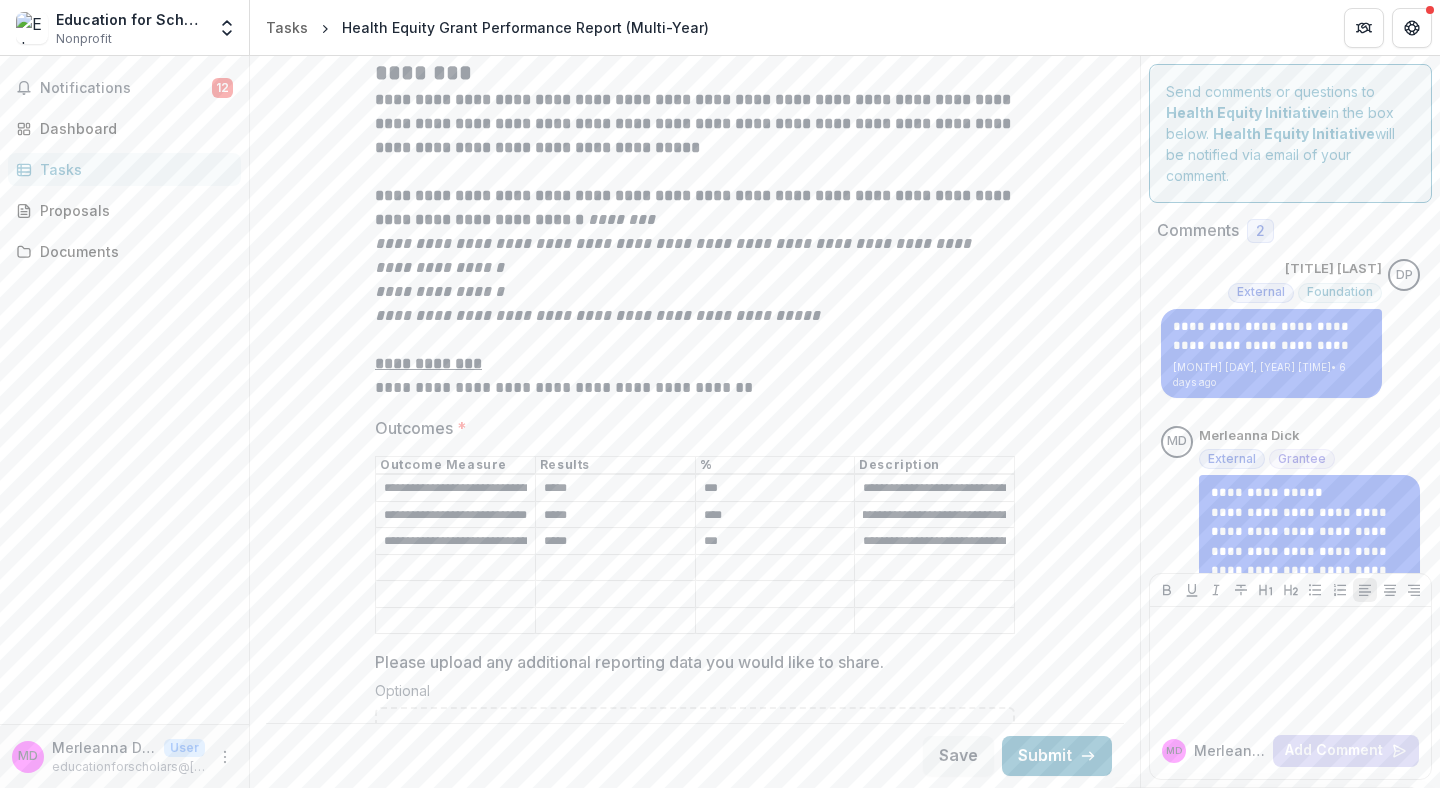 scroll, scrollTop: 0, scrollLeft: 0, axis: both 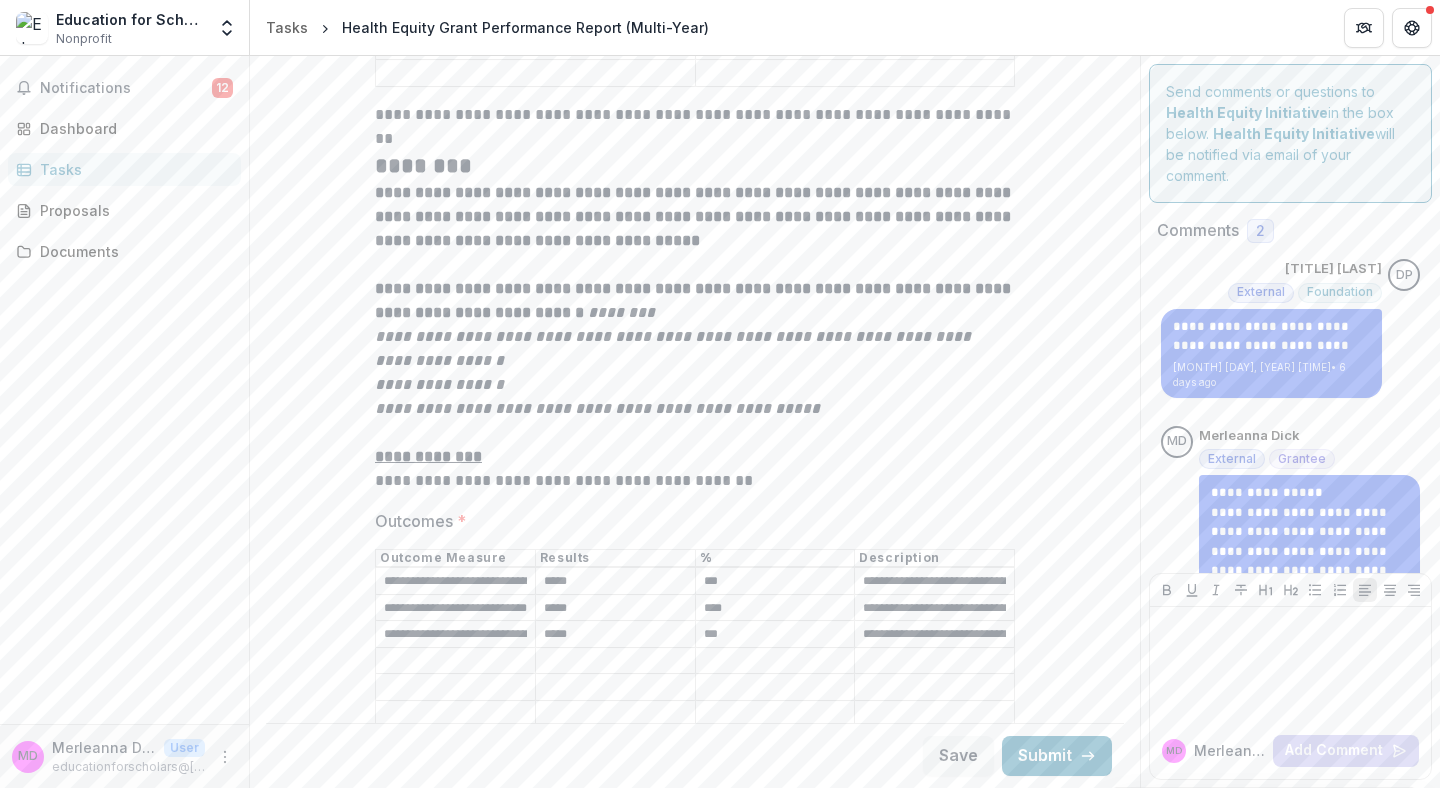 type on "**********" 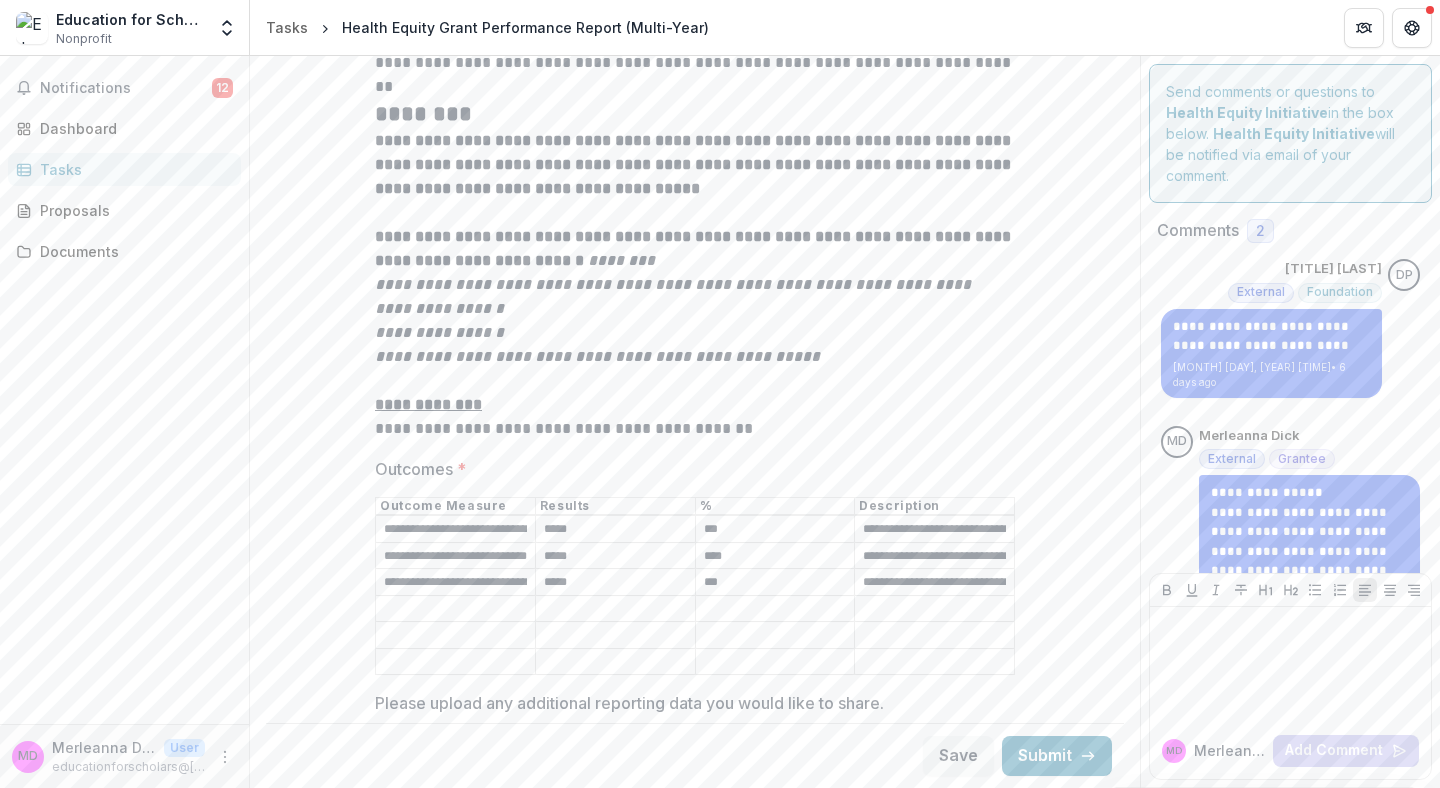 scroll, scrollTop: 3451, scrollLeft: 0, axis: vertical 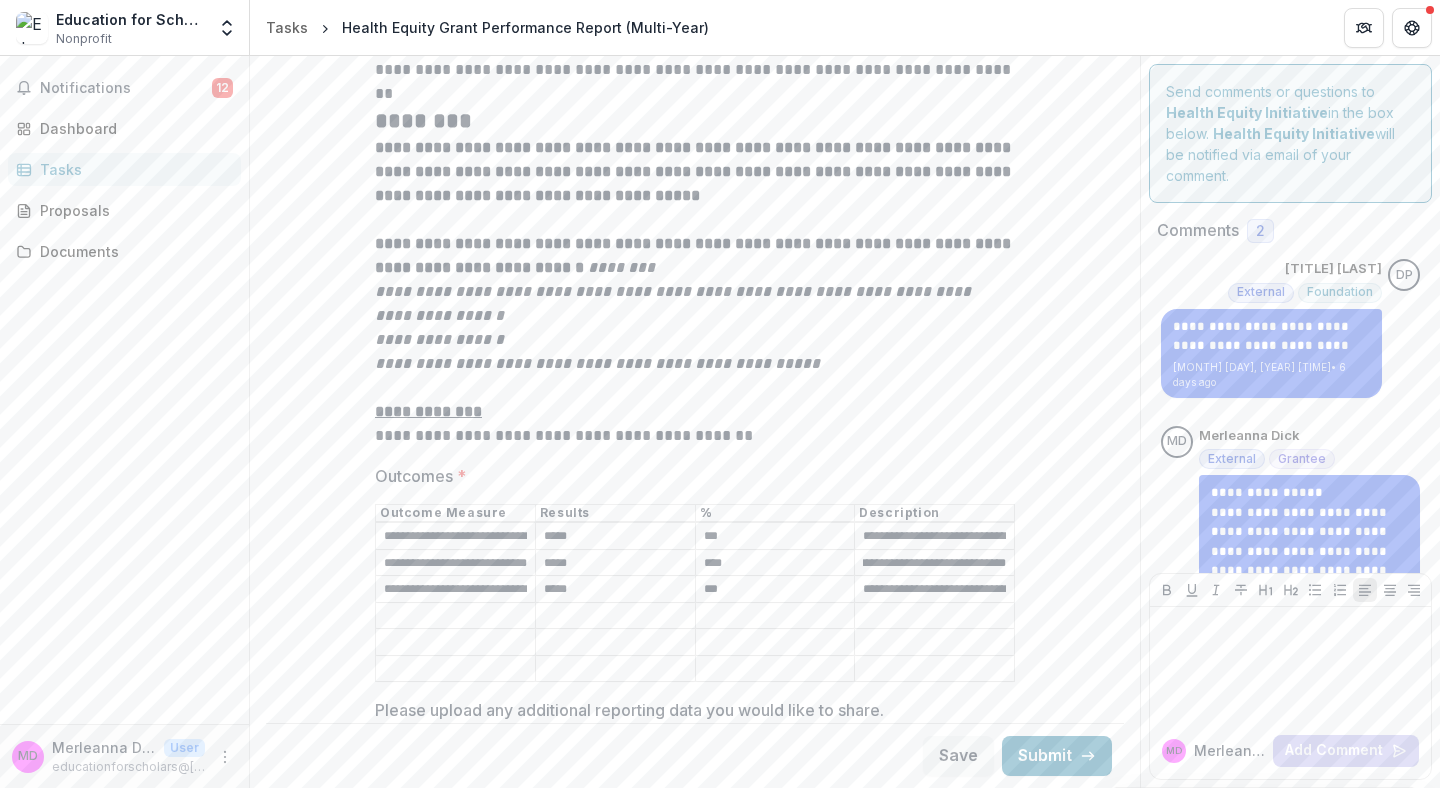 drag, startPoint x: 862, startPoint y: 546, endPoint x: 1030, endPoint y: 550, distance: 168.0476 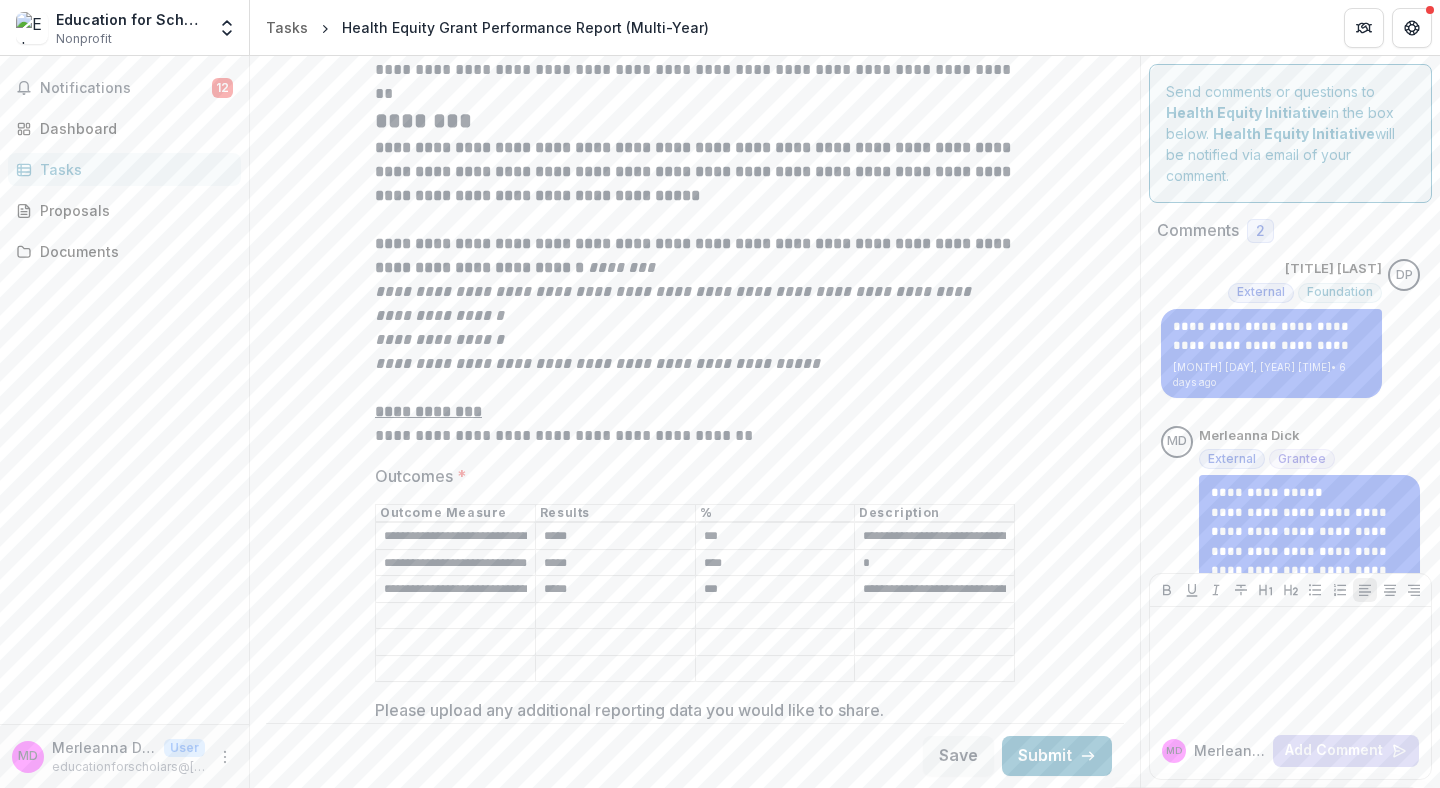 scroll, scrollTop: 0, scrollLeft: 0, axis: both 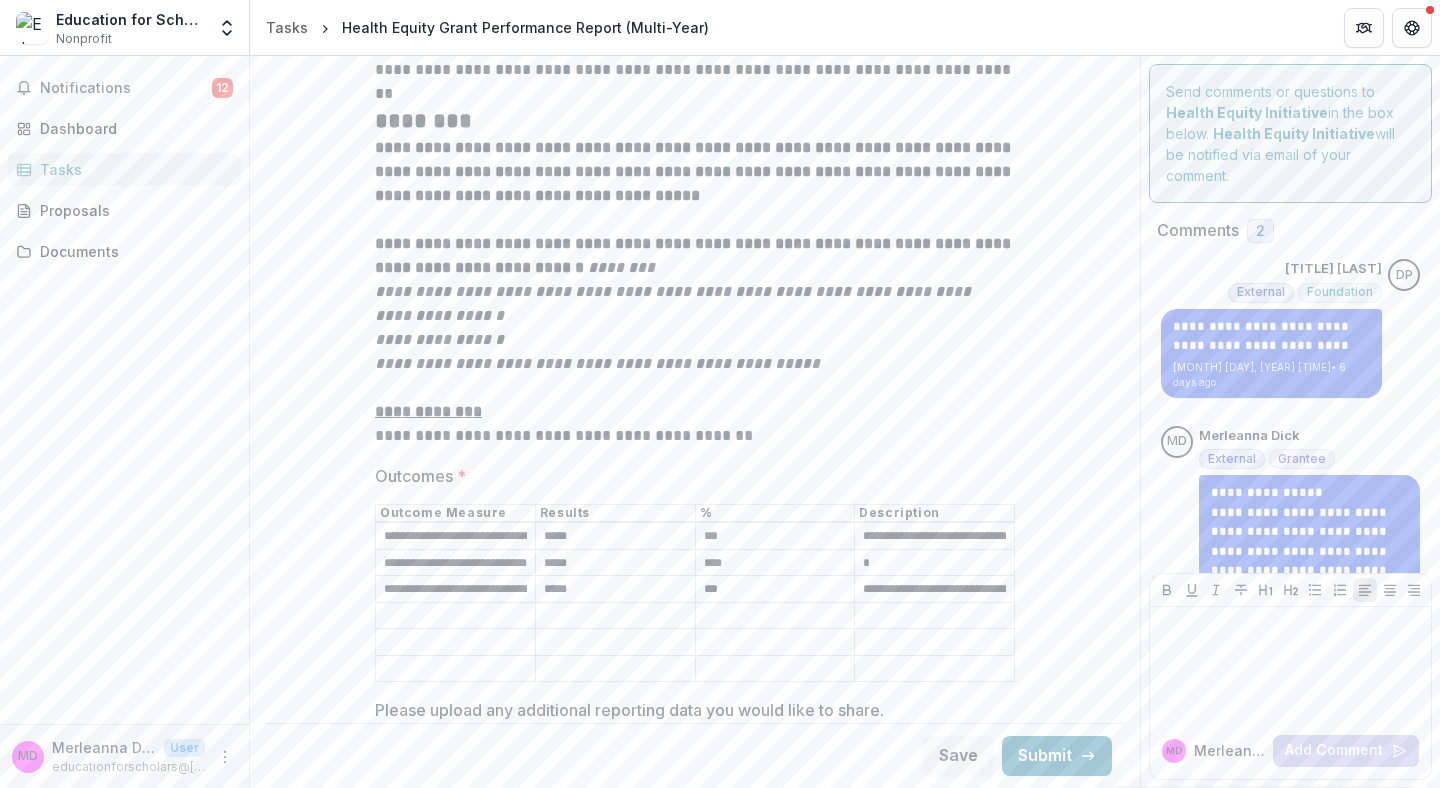 type 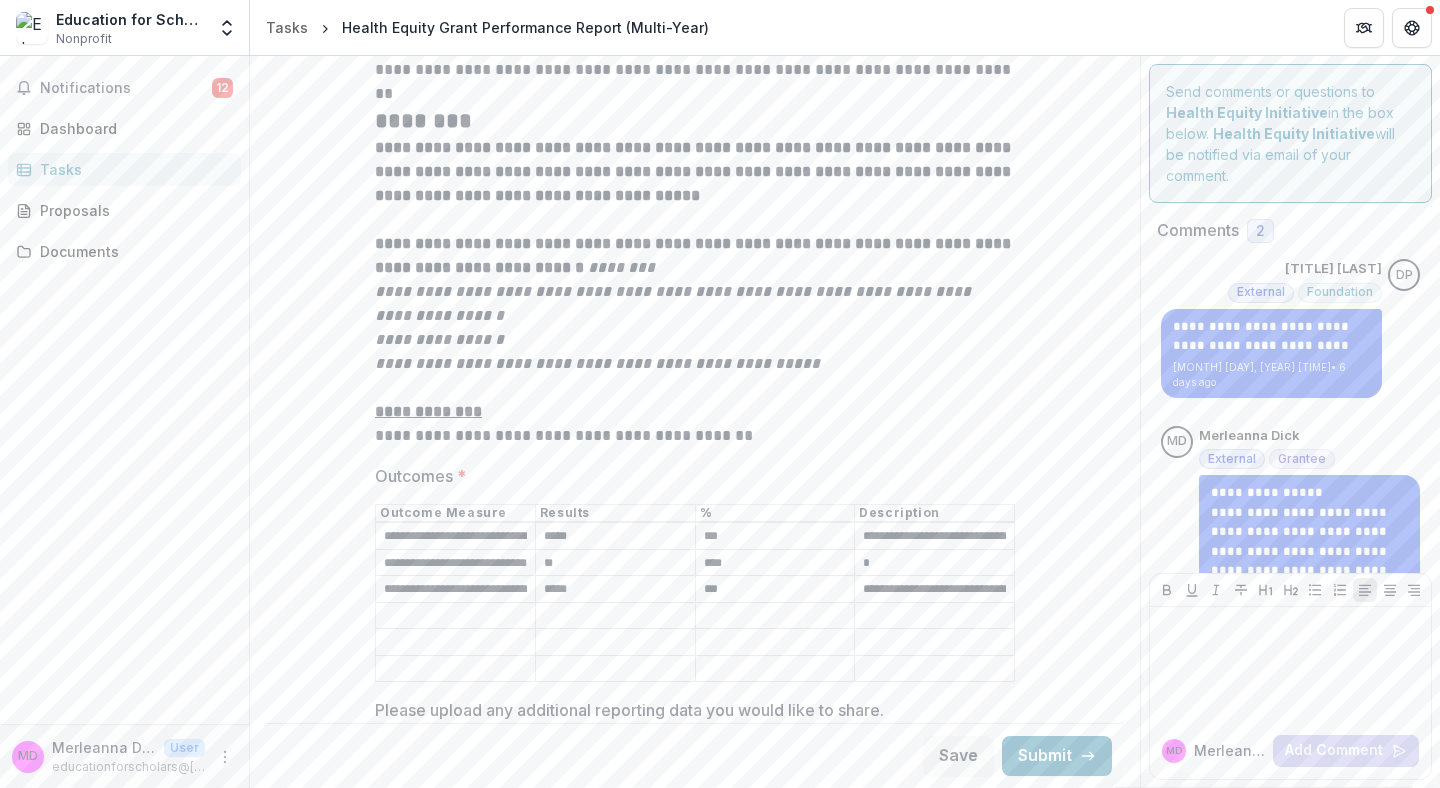 type on "*" 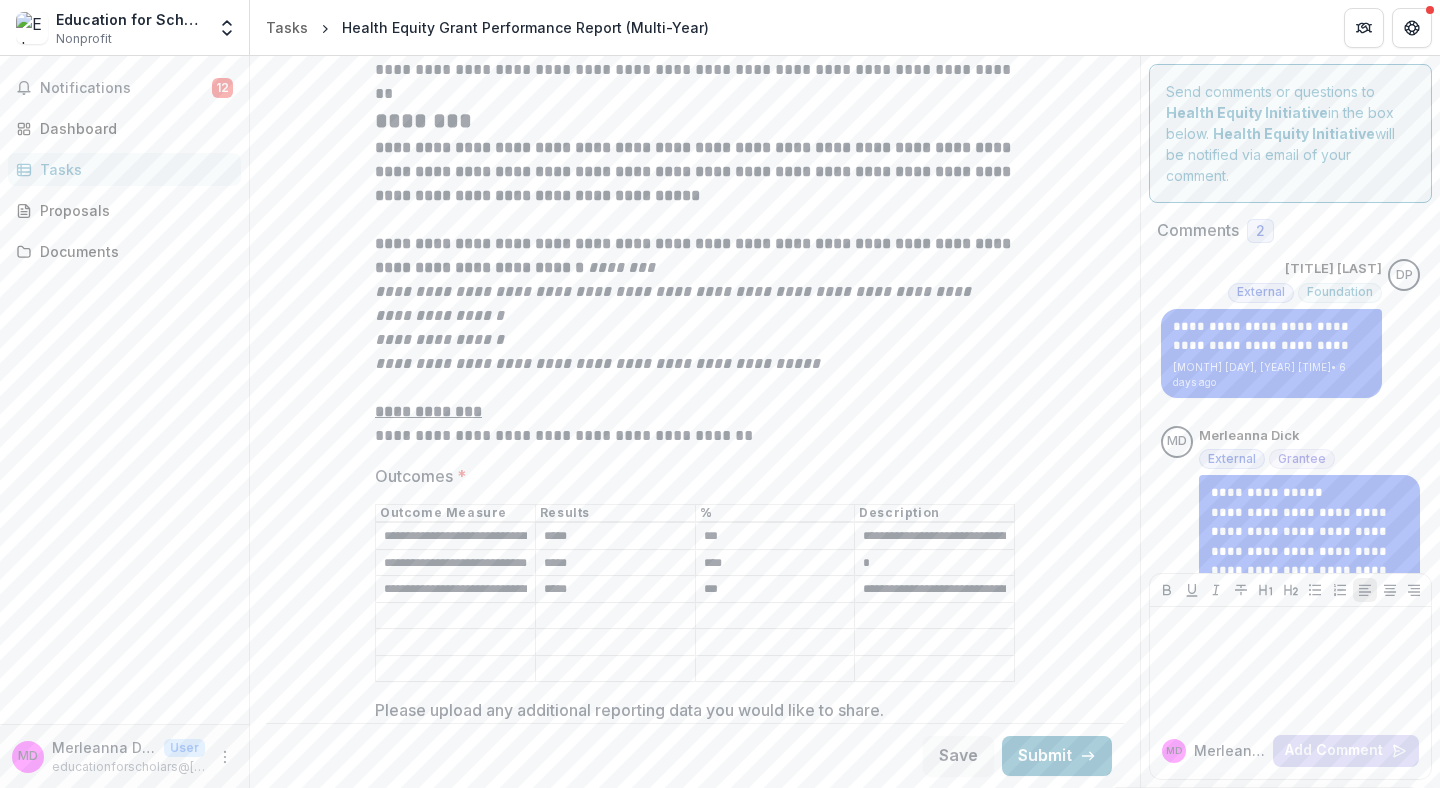 type on "*****" 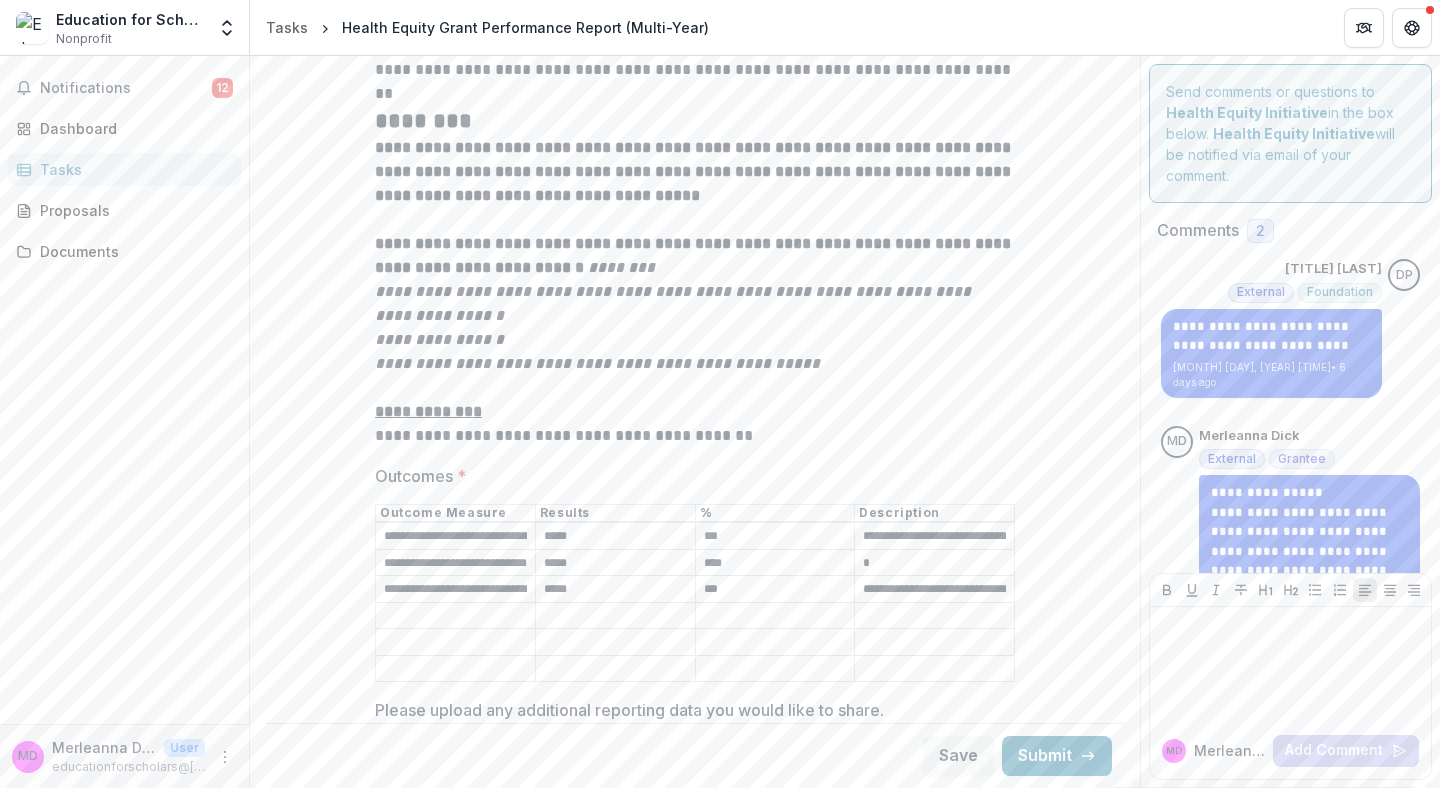 click on "Outcomes *" at bounding box center [934, 563] 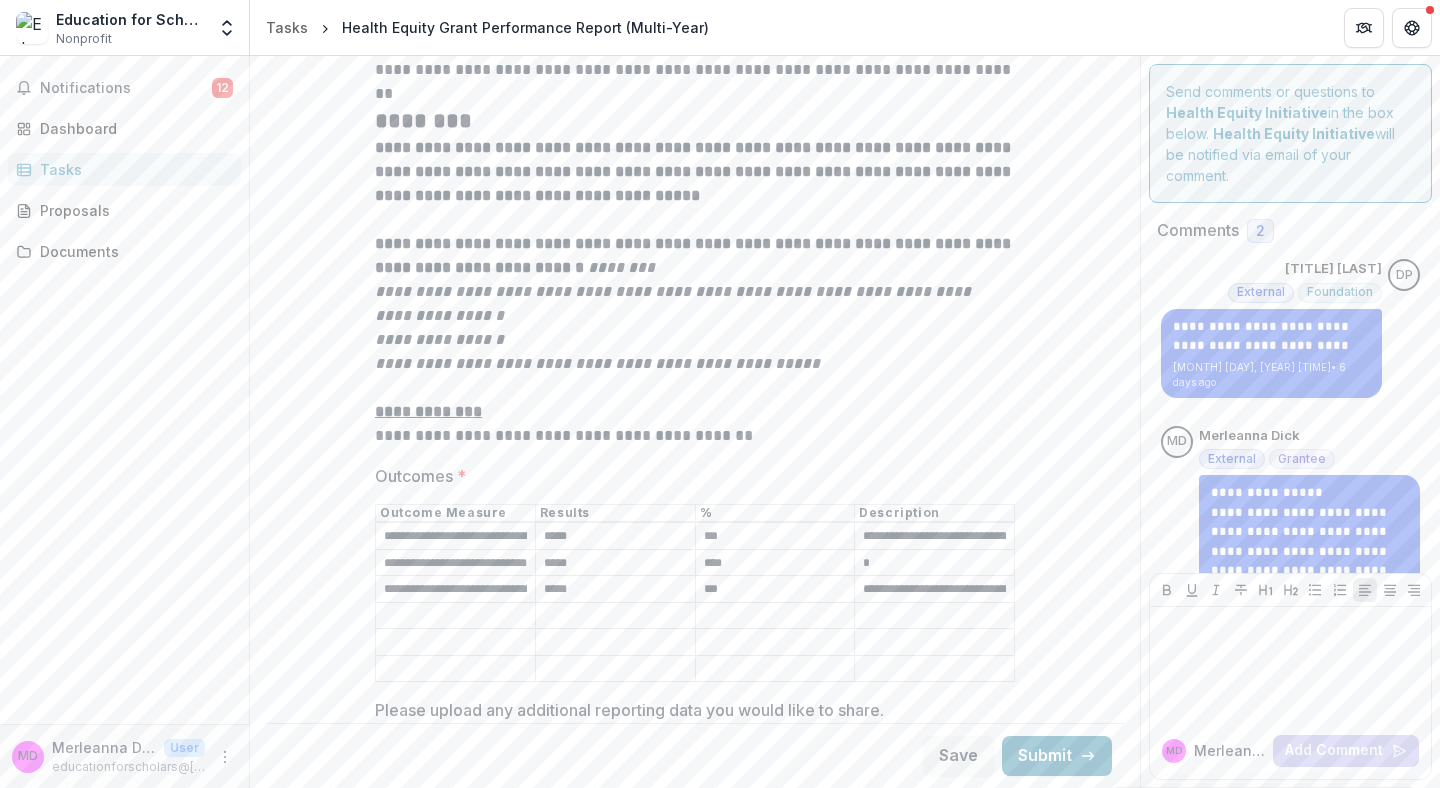 paste on "**********" 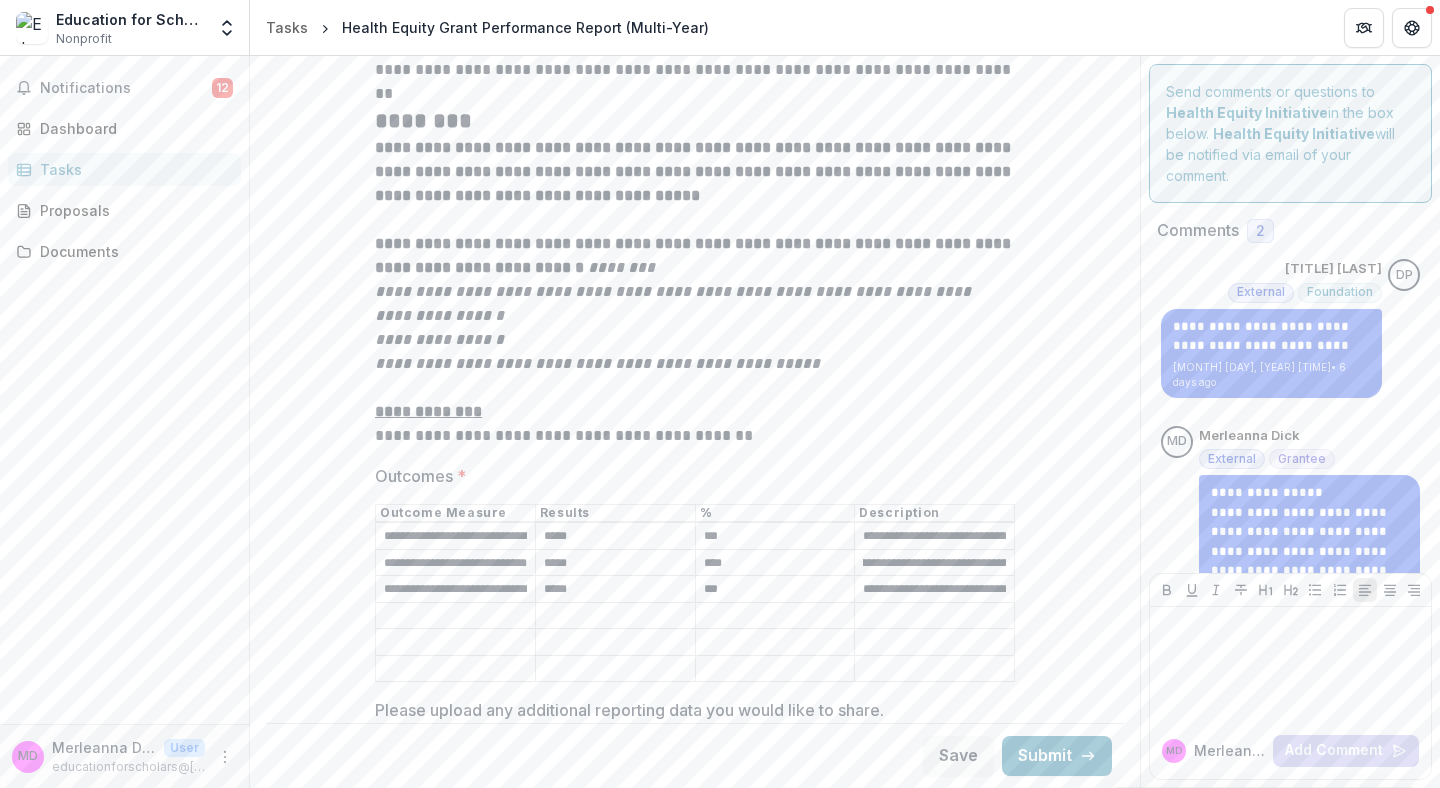 scroll, scrollTop: 0, scrollLeft: 0, axis: both 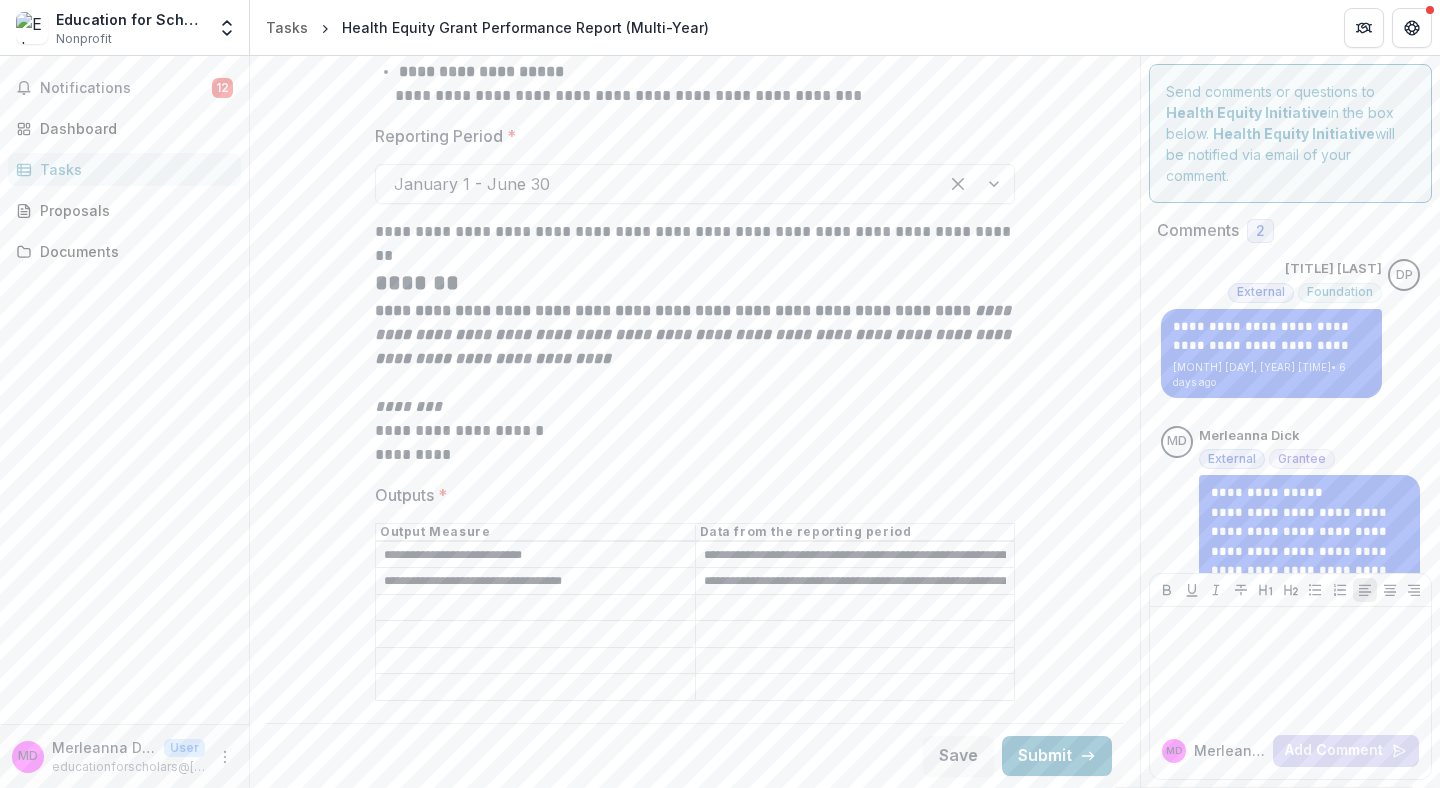 type on "**********" 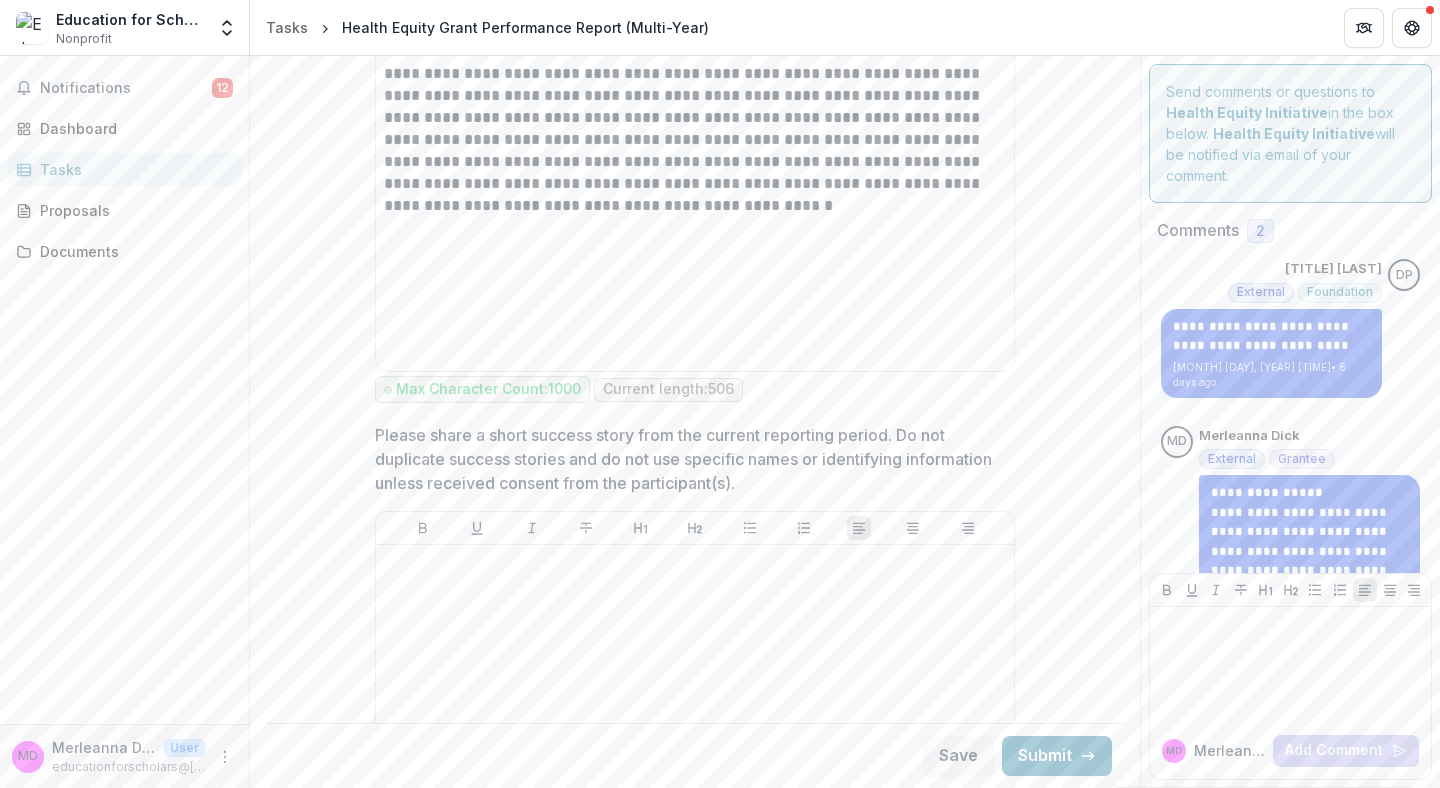 scroll, scrollTop: 5035, scrollLeft: 0, axis: vertical 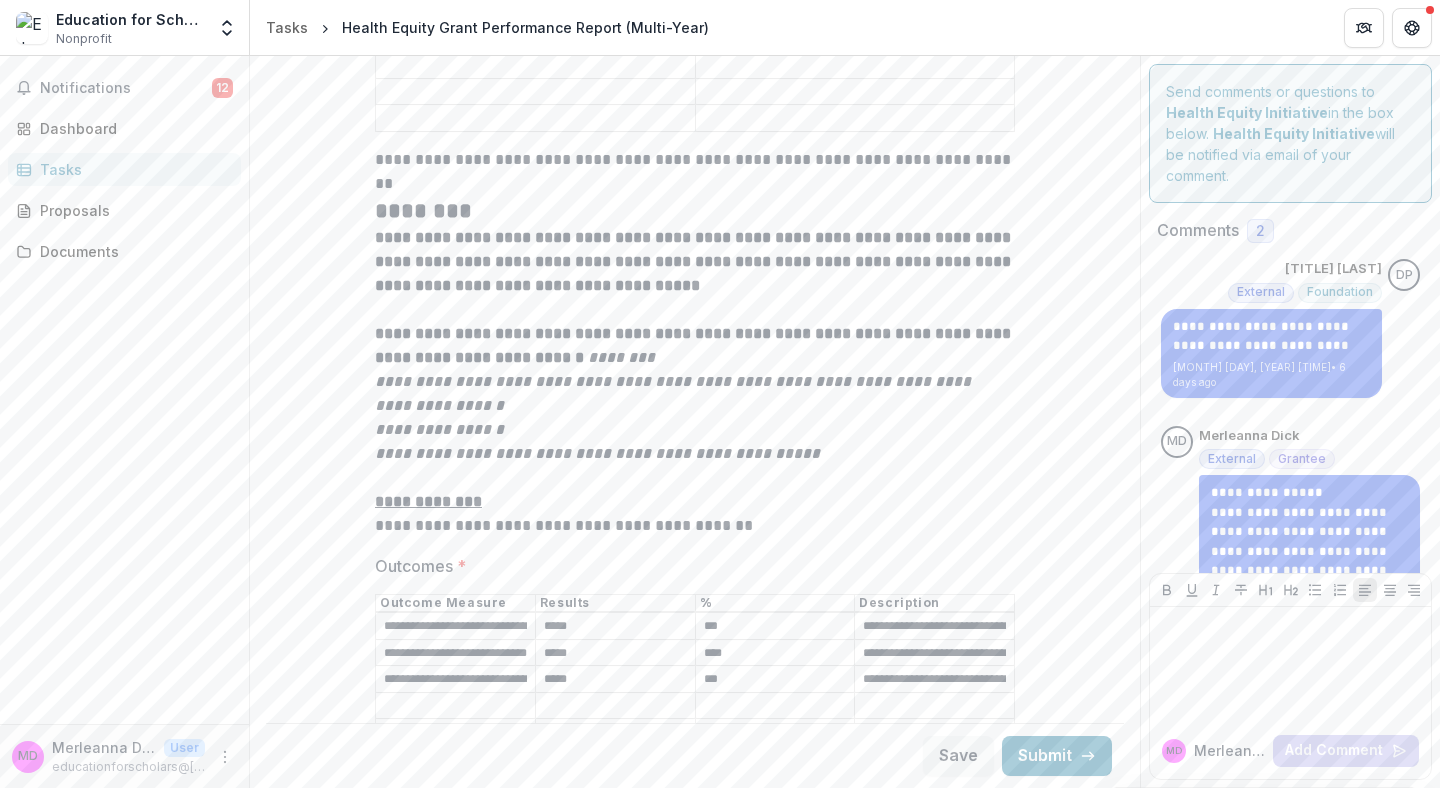 click on "**********" at bounding box center (695, 502) 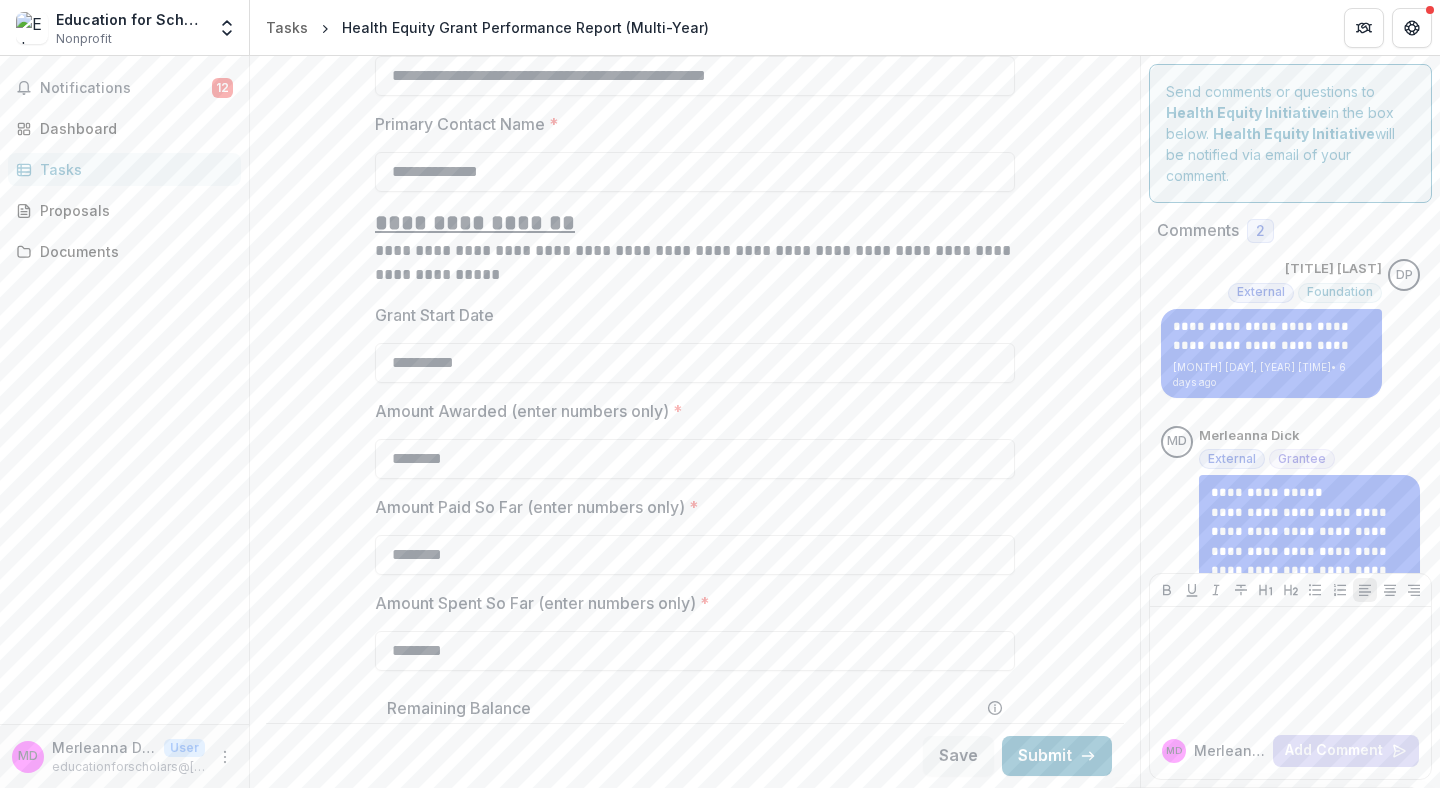 scroll, scrollTop: 645, scrollLeft: 0, axis: vertical 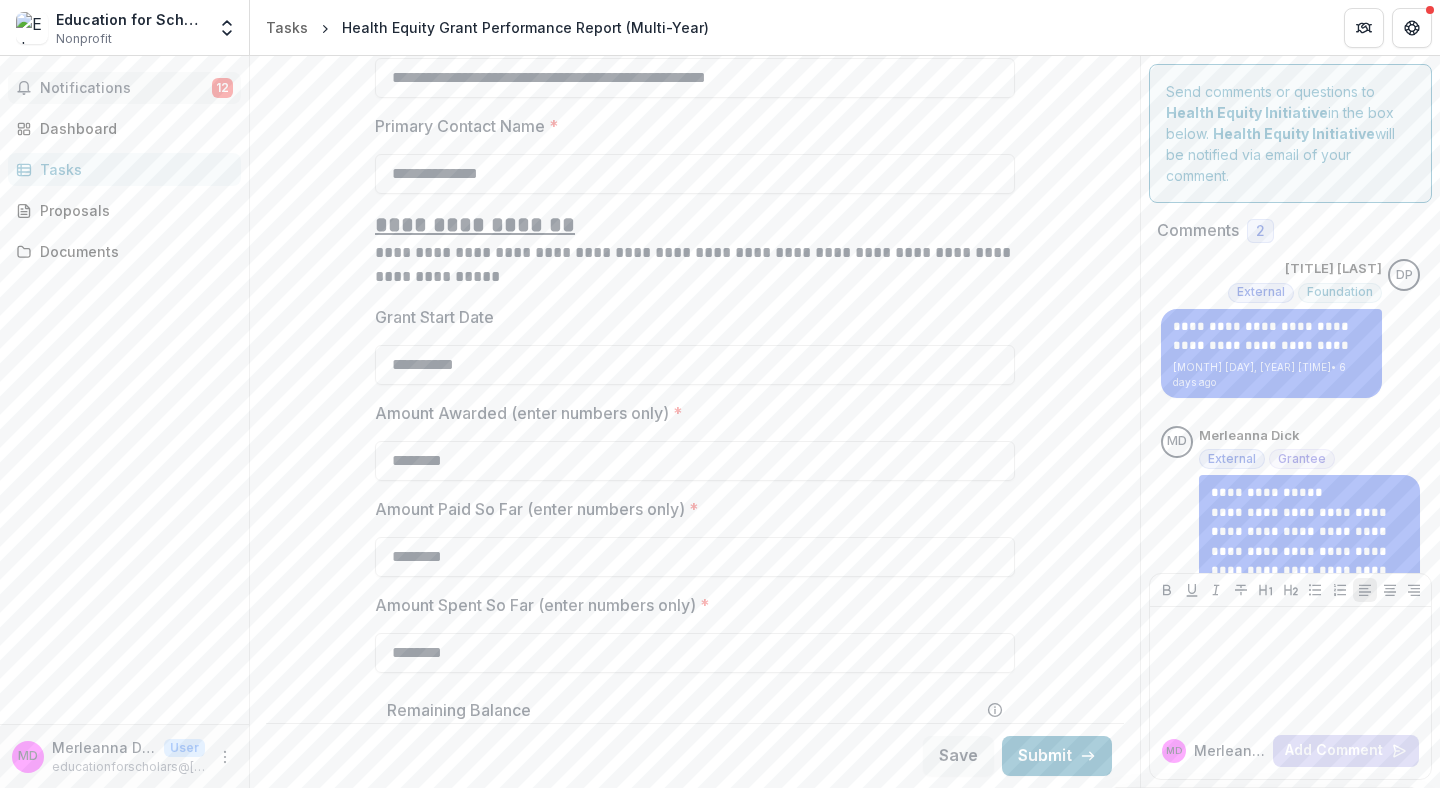 click on "Notifications" at bounding box center (126, 88) 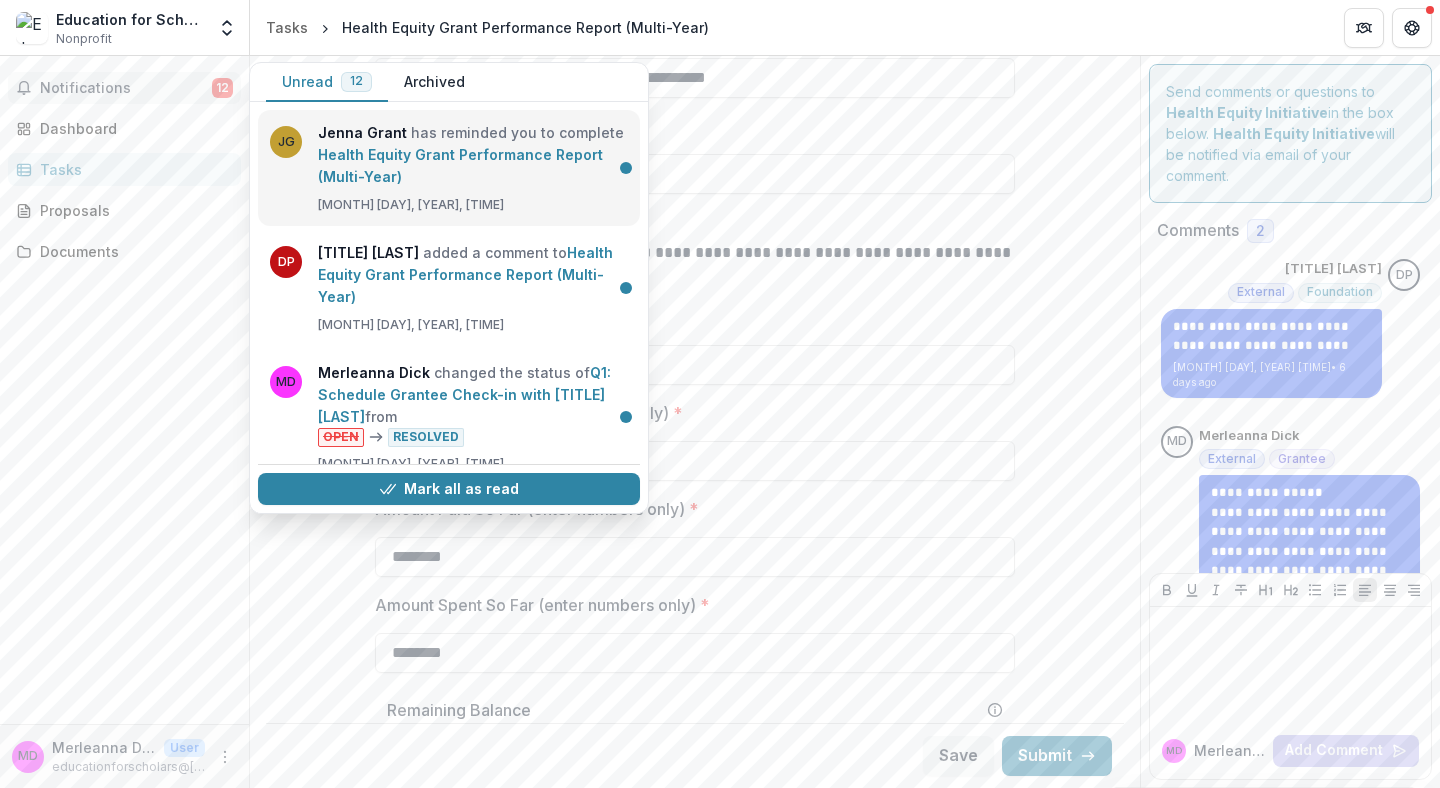 click on "Health Equity Grant Performance Report (Multi-Year)" at bounding box center [460, 165] 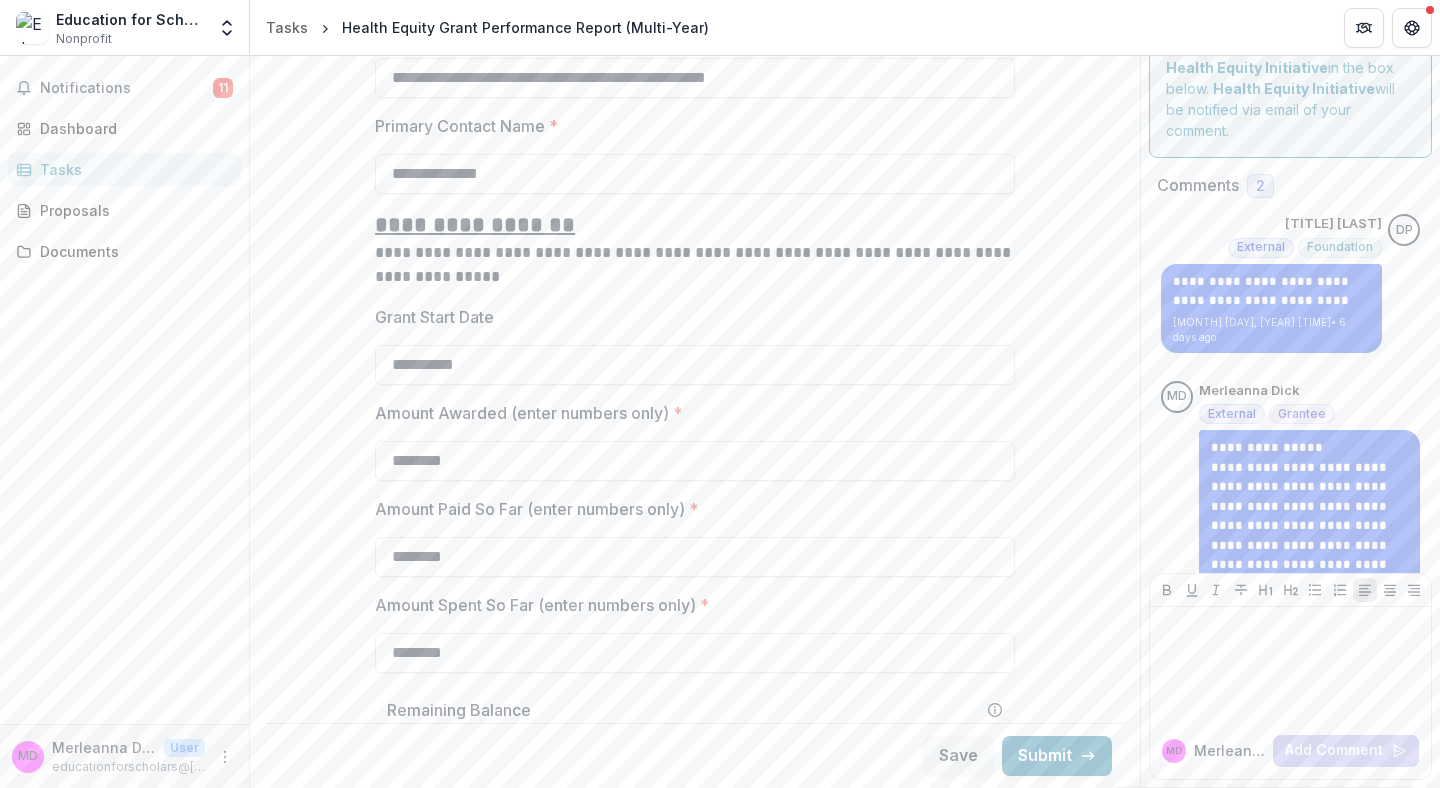 scroll, scrollTop: 0, scrollLeft: 0, axis: both 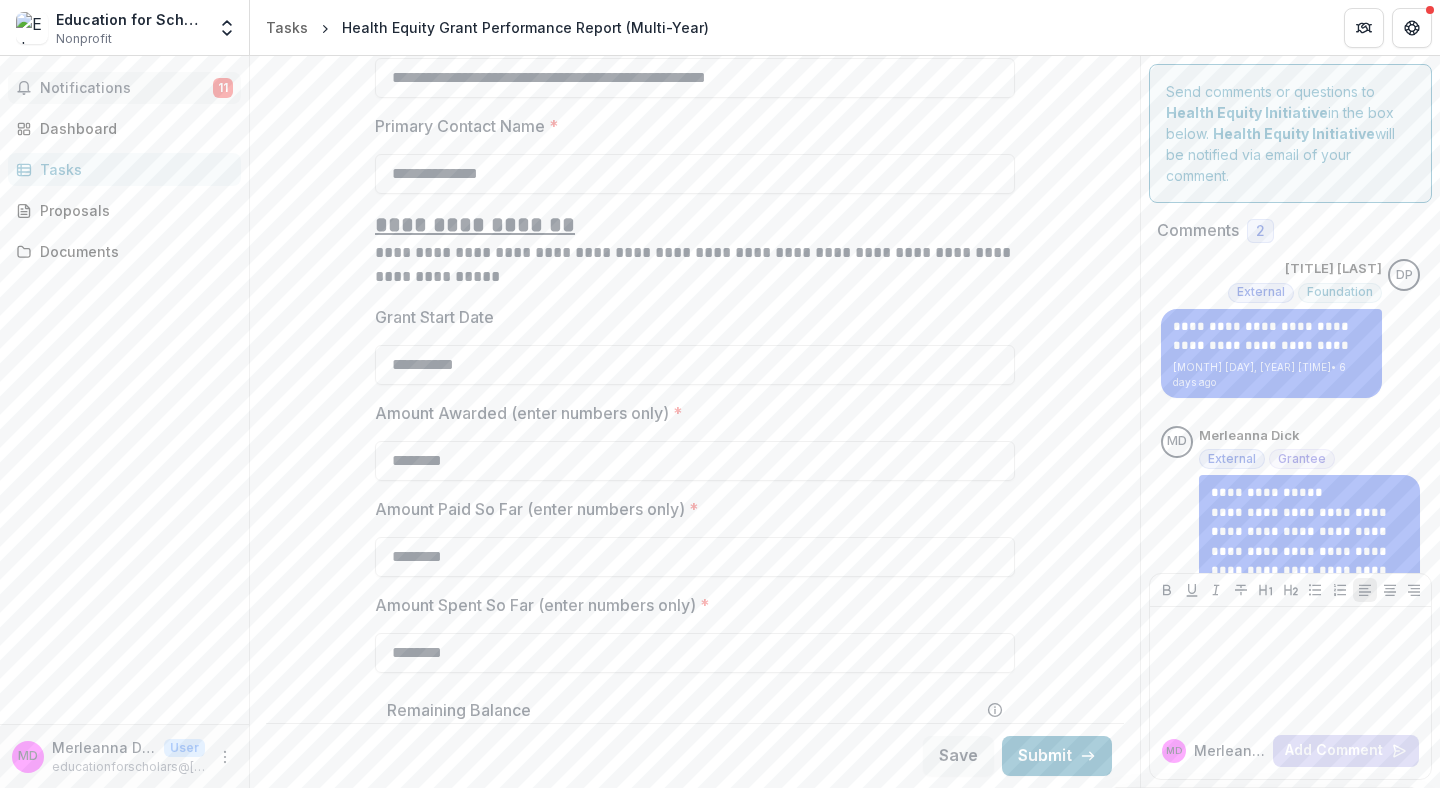 click on "Notifications" at bounding box center (126, 88) 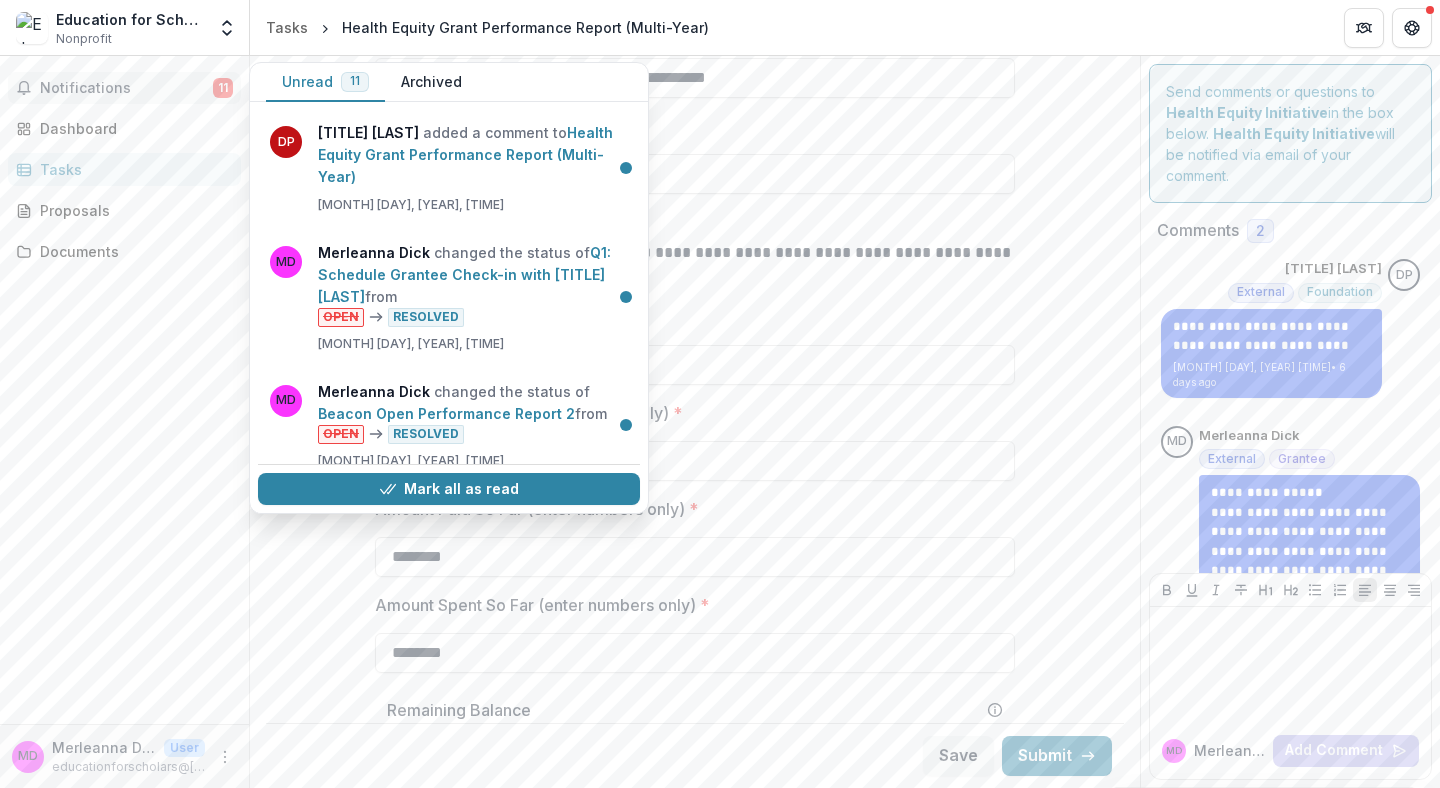 click on "Notifications 11 Unread   11 Archived DP [TITLE] [LAST] added a comment to  Health Equity Grant Performance Report (Multi-Year) [MONTH] [DAY], [YEAR], [TIME] MD [LAST] [LAST] changed the status of  Q1: Schedule Grantee Check-in with [TITLE] [LAST]  from  OPEN RESOLVED [MONTH] [DAY], [YEAR], [TIME] MD [LAST] [LAST] changed the status of  Beacon Open Performance Report 2  from  OPEN RESOLVED [MONTH] [DAY], [YEAR], [TIME] JG [LAST] [LAST]  has reminded you to complete  Beacon Open Performance Report 2 [MONTH] [DAY], [YEAR], [TIME] MD [LAST] [LAST] changed the status of  Schedule Grantee Check-in with [TITLE] [LAST]  from  OPEN RESOLVED [MONTH] [DAY], [YEAR], [TIME] DP [TITLE] [LAST]  has reminded you to complete  Schedule Grantee Check-in with [TITLE] [LAST] [MONTH] [DAY], [YEAR], [TIME] JG [LAST] [LAST]  has reminded you to complete  Schedule Grantee Check-in with [TITLE] [LAST] [MONTH] [DAY], [YEAR], [TIME] JG [LAST] [LAST]  has reminded you to complete  Schedule Grantee Check-in with [TITLE] [LAST] [MONTH] [DAY], [YEAR], [TIME] DP [TITLE] [LAST]  has reminded you to complete  DP MD OPEN" at bounding box center (124, 390) 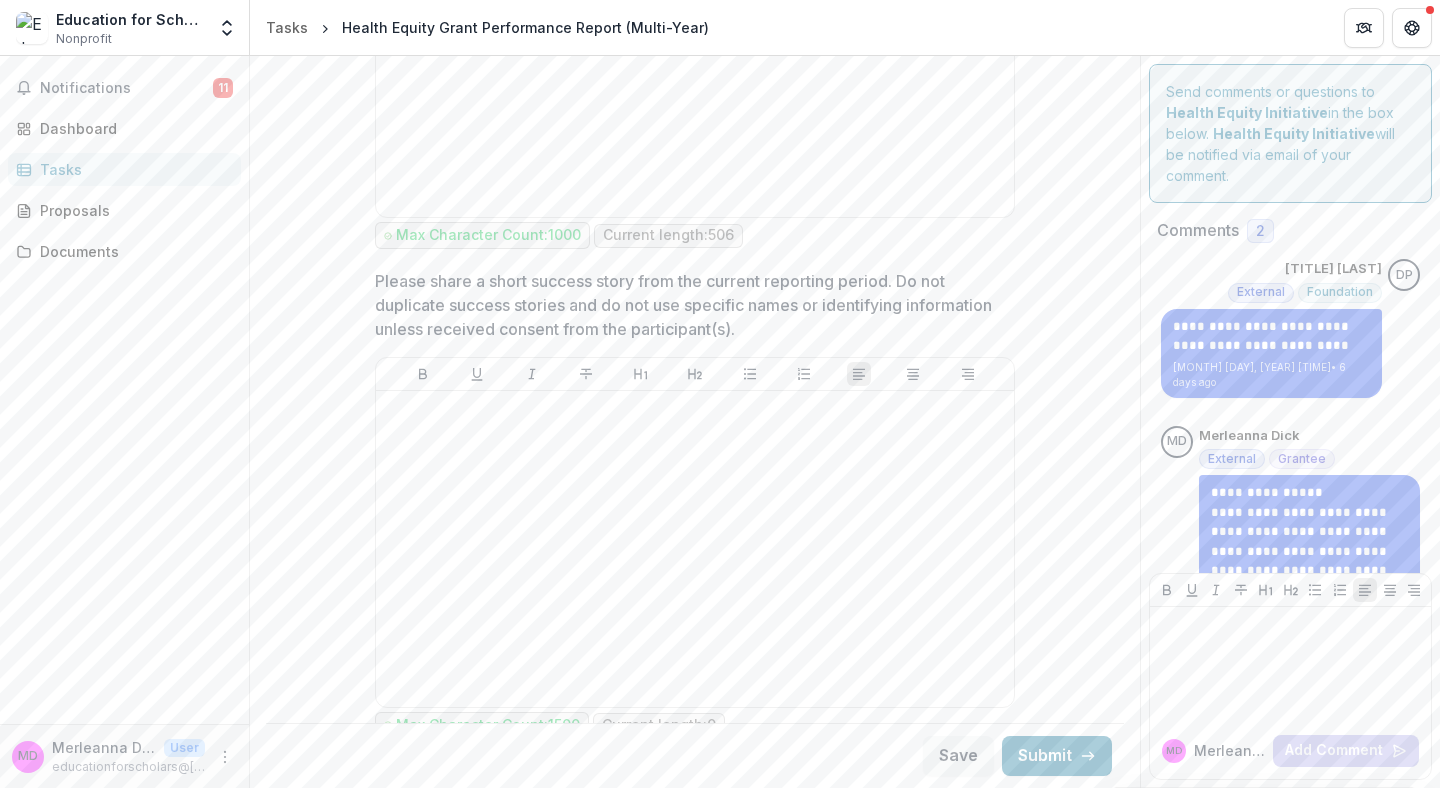 scroll, scrollTop: 5181, scrollLeft: 0, axis: vertical 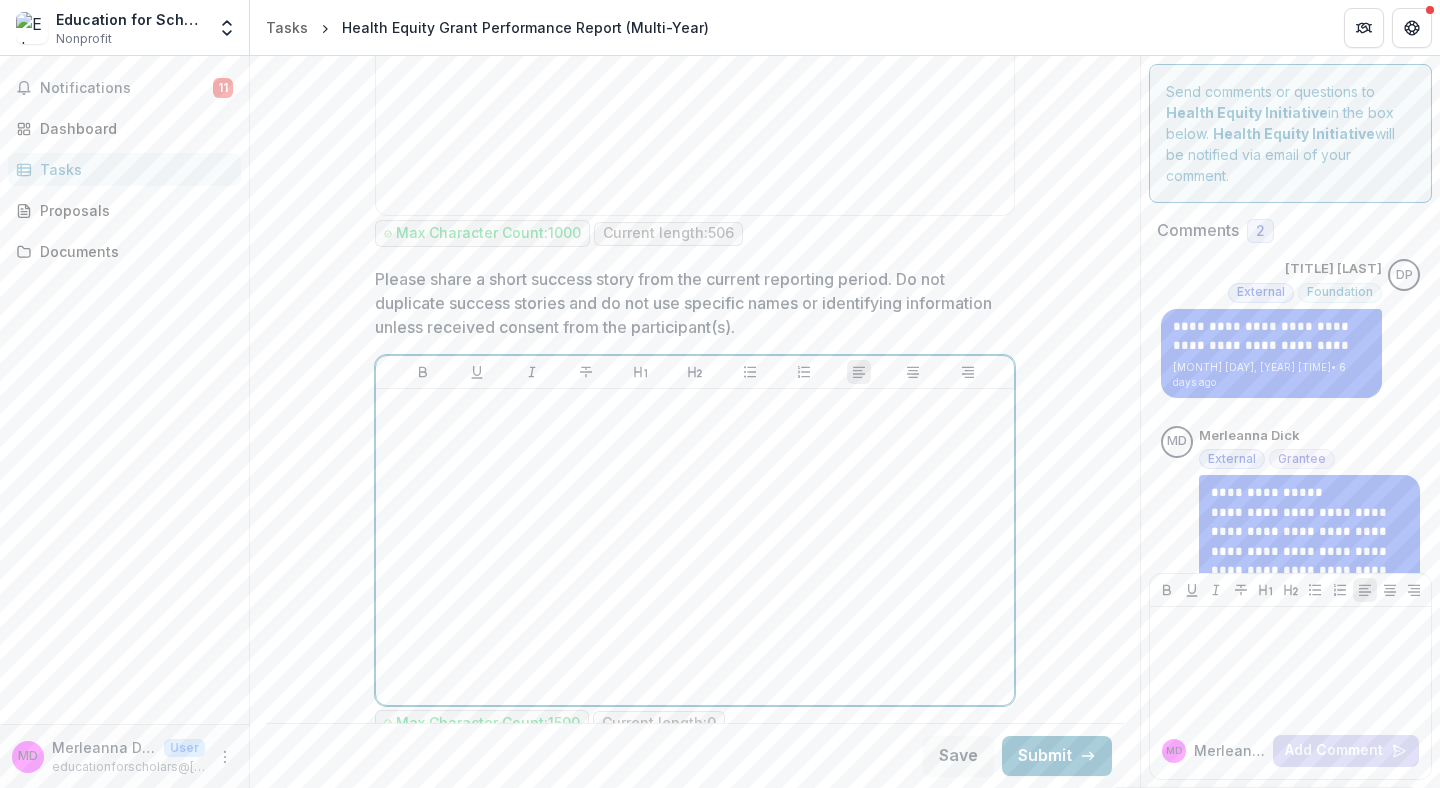 click at bounding box center [695, 408] 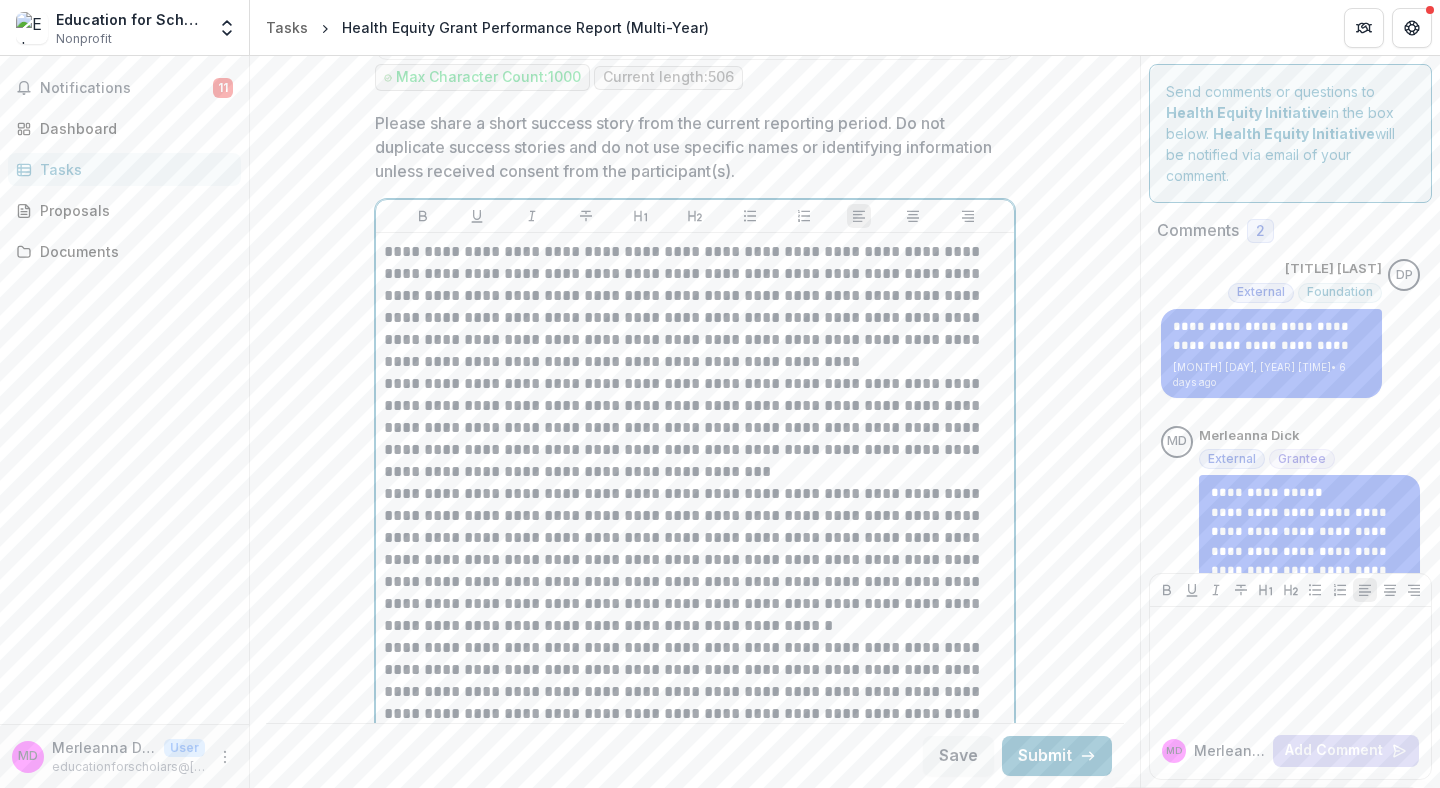 scroll, scrollTop: 5340, scrollLeft: 0, axis: vertical 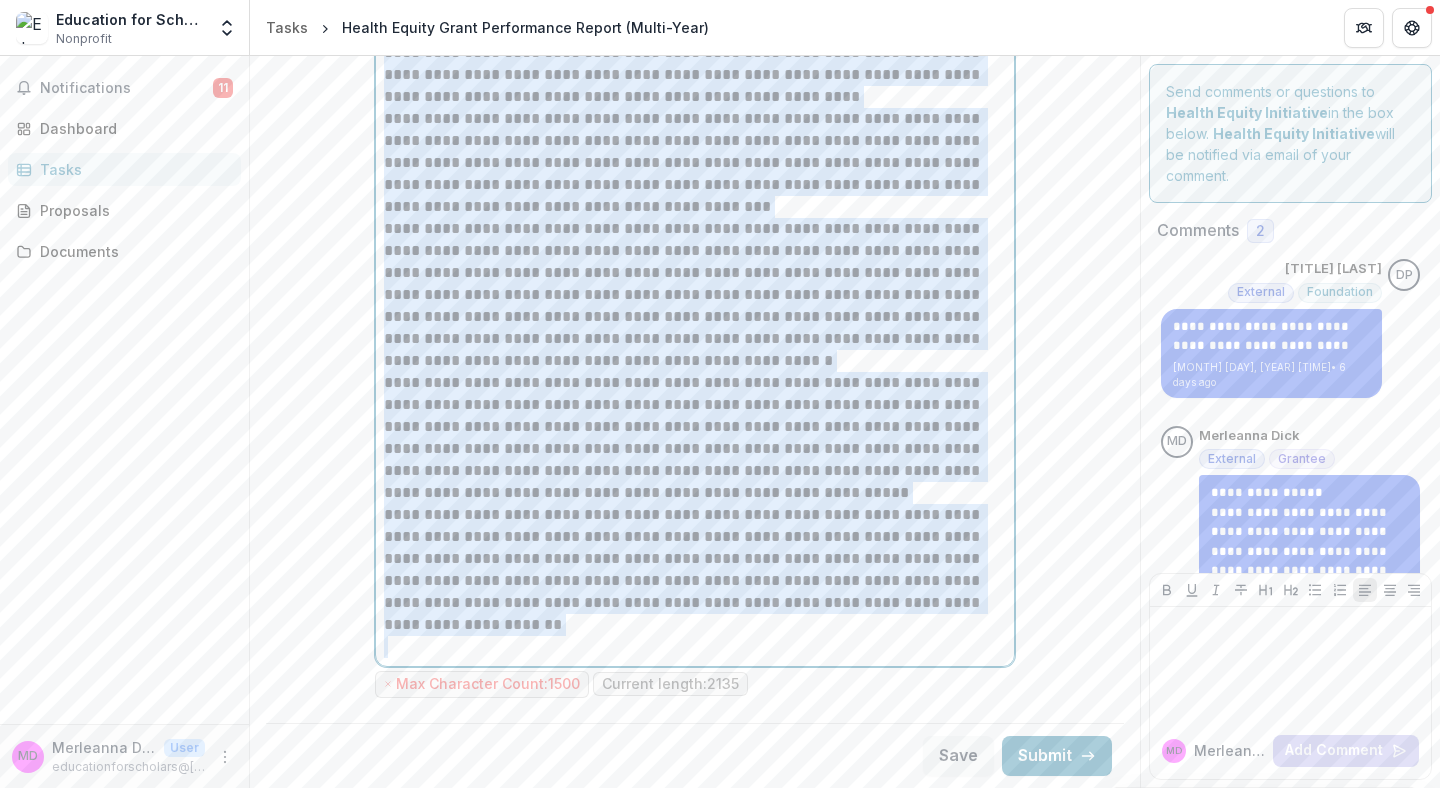 drag, startPoint x: 380, startPoint y: 220, endPoint x: 769, endPoint y: 608, distance: 549.4224 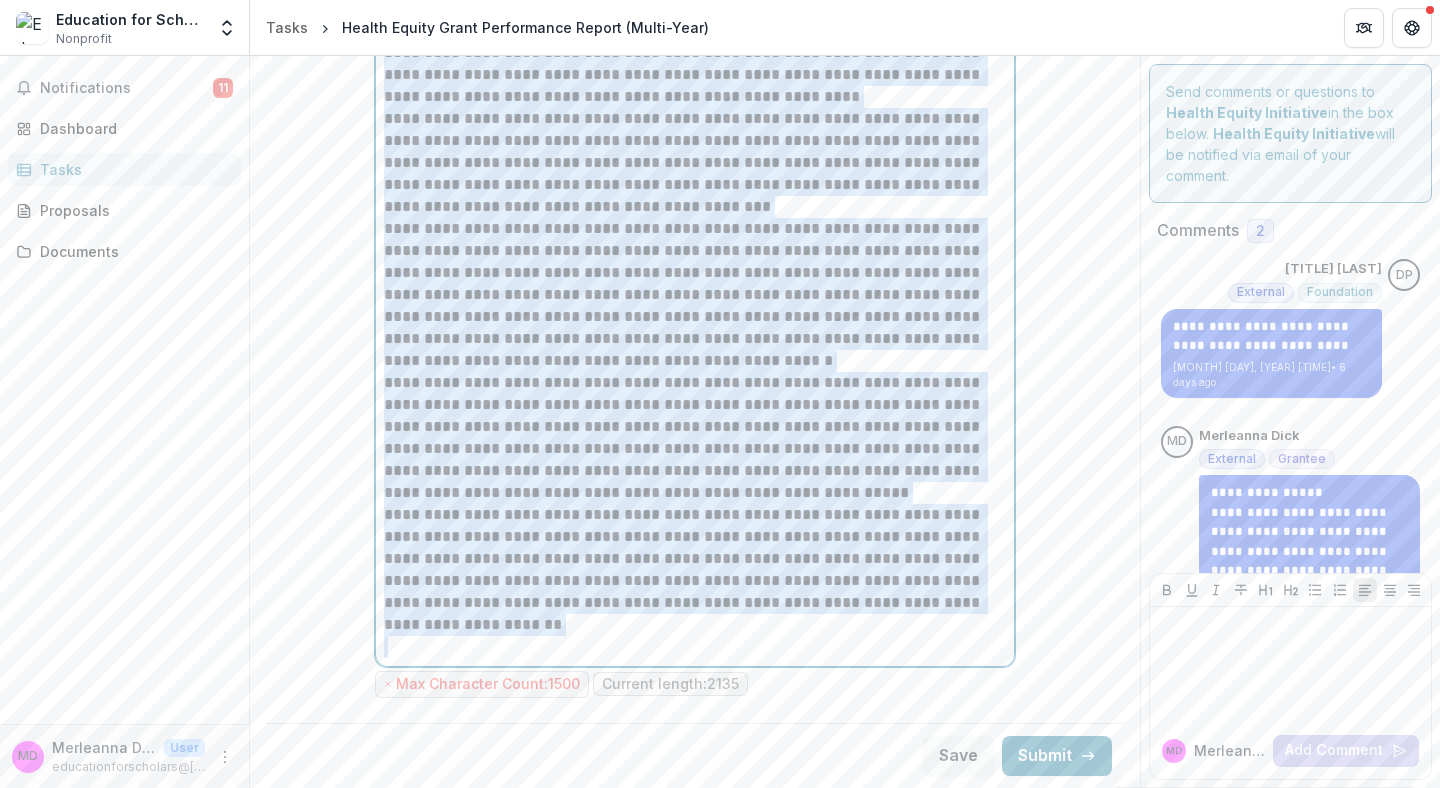 copy on "**********" 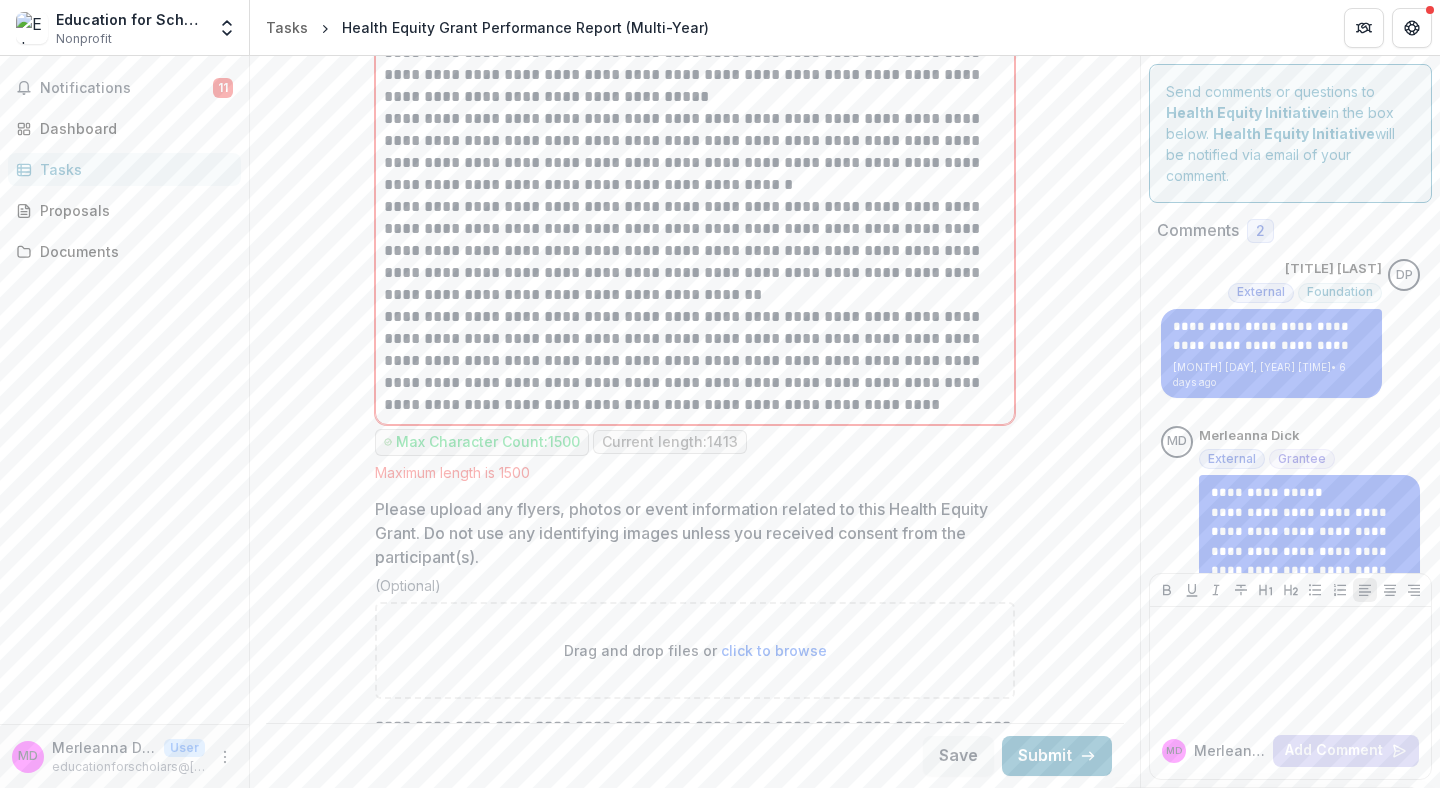 click on "**********" at bounding box center [695, -2160] 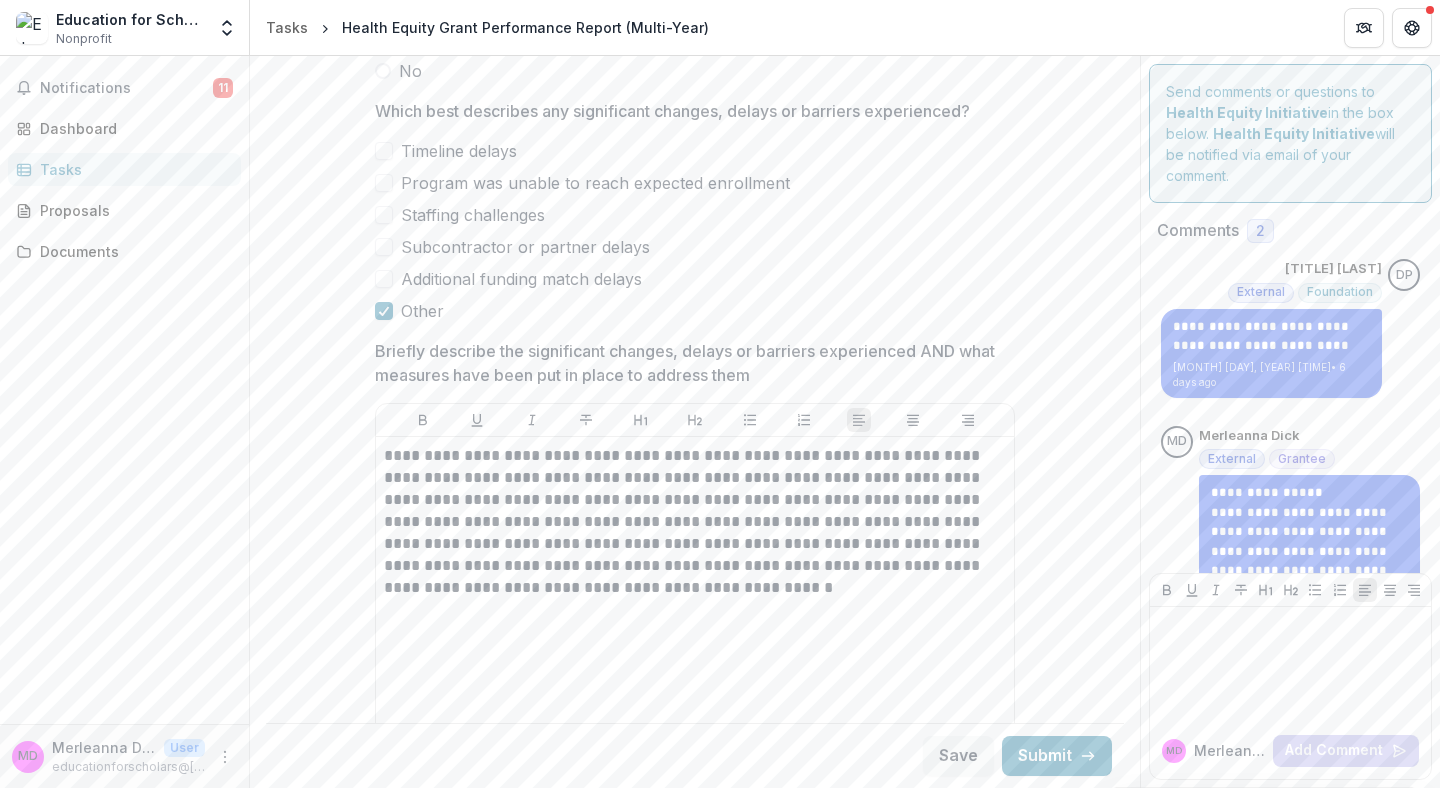 scroll, scrollTop: 4640, scrollLeft: 0, axis: vertical 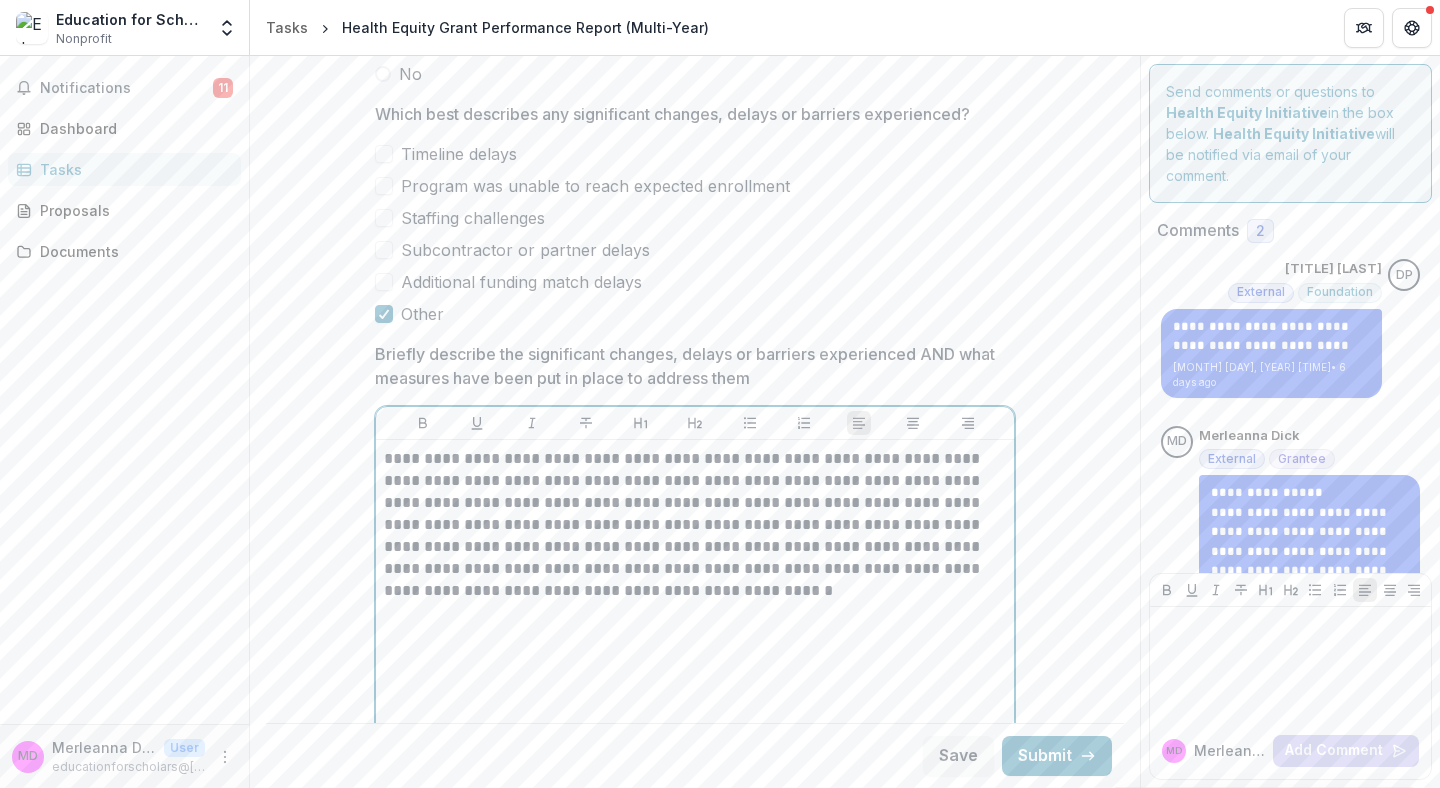 click on "**********" at bounding box center [695, 525] 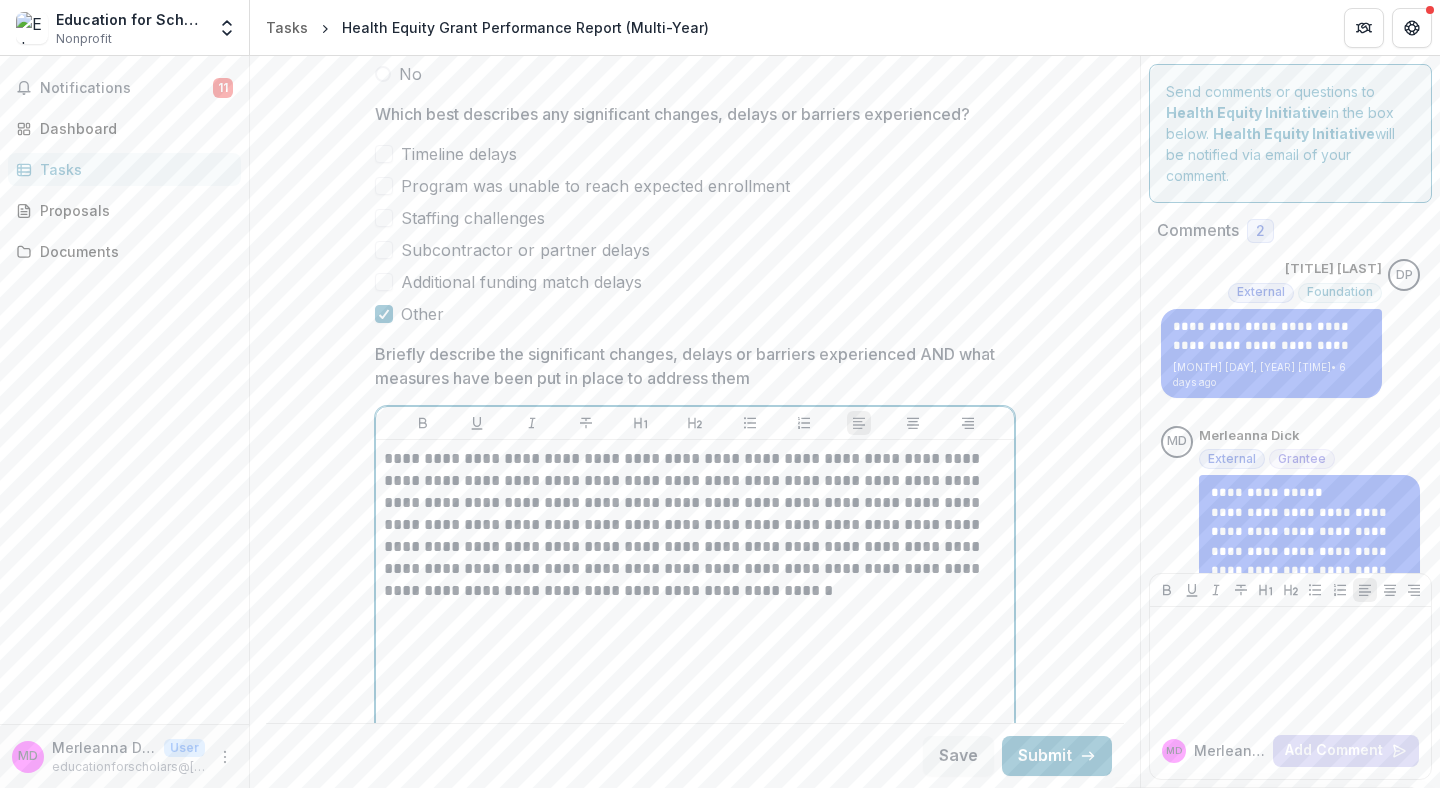 type 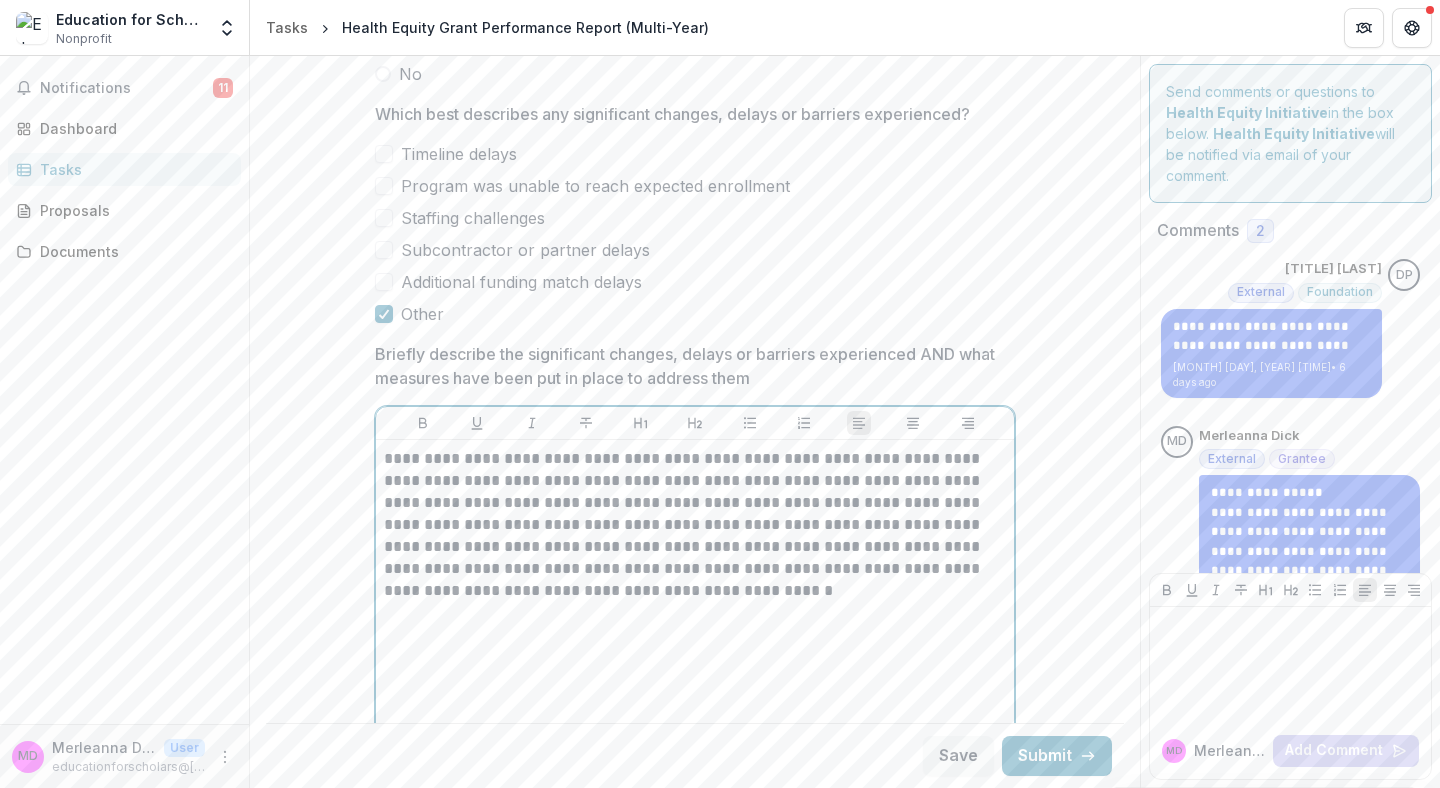 click on "**********" at bounding box center [695, 525] 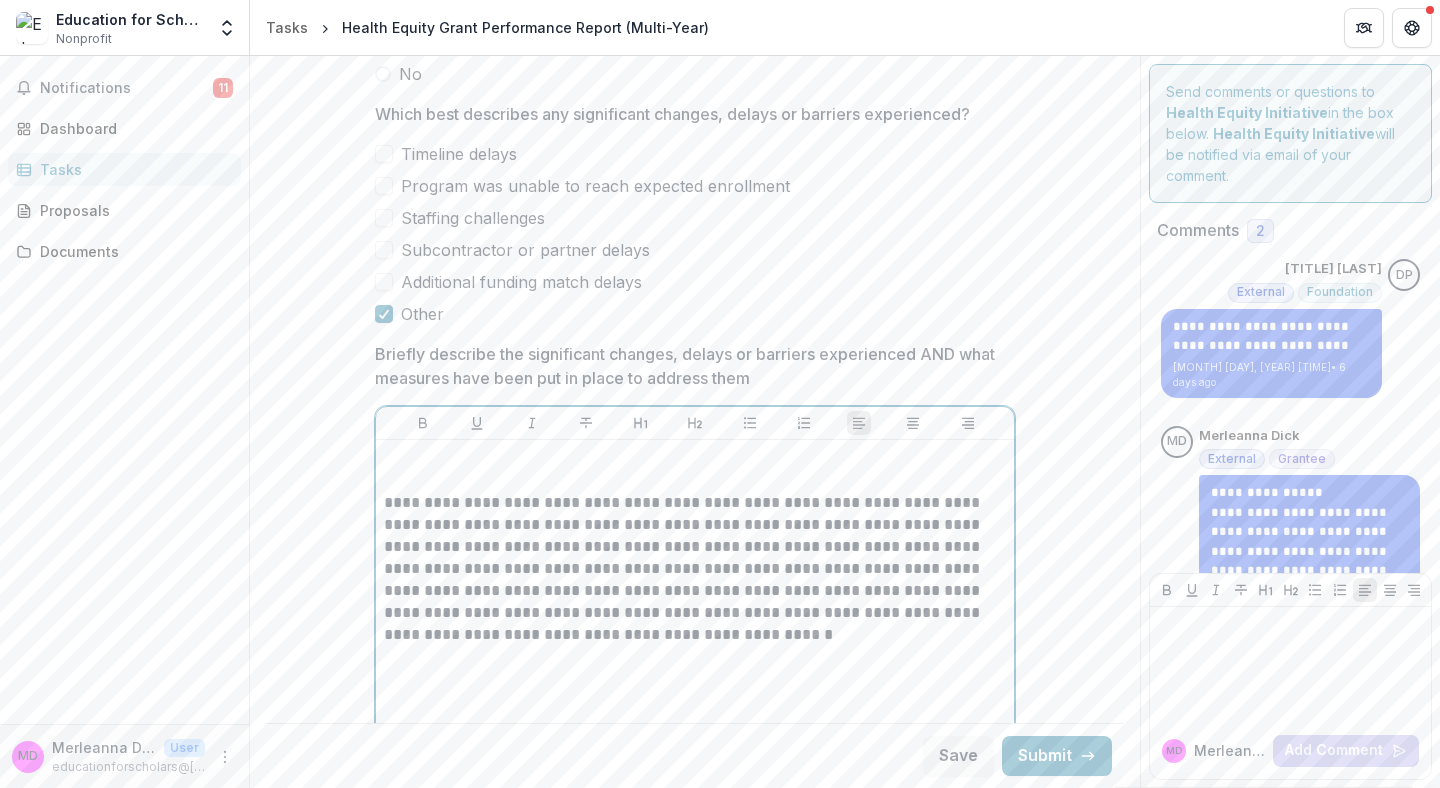 click at bounding box center [695, 459] 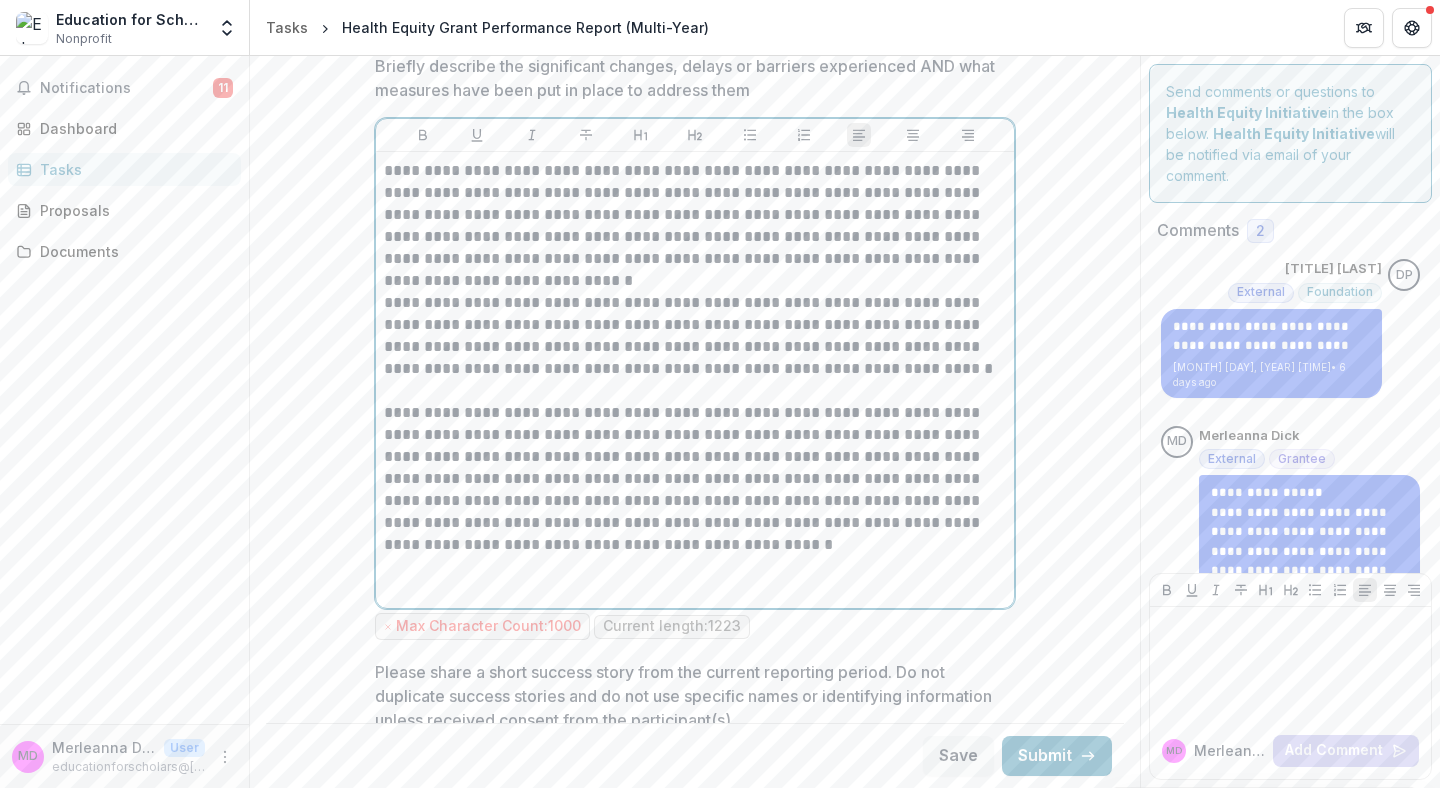 scroll, scrollTop: 4927, scrollLeft: 0, axis: vertical 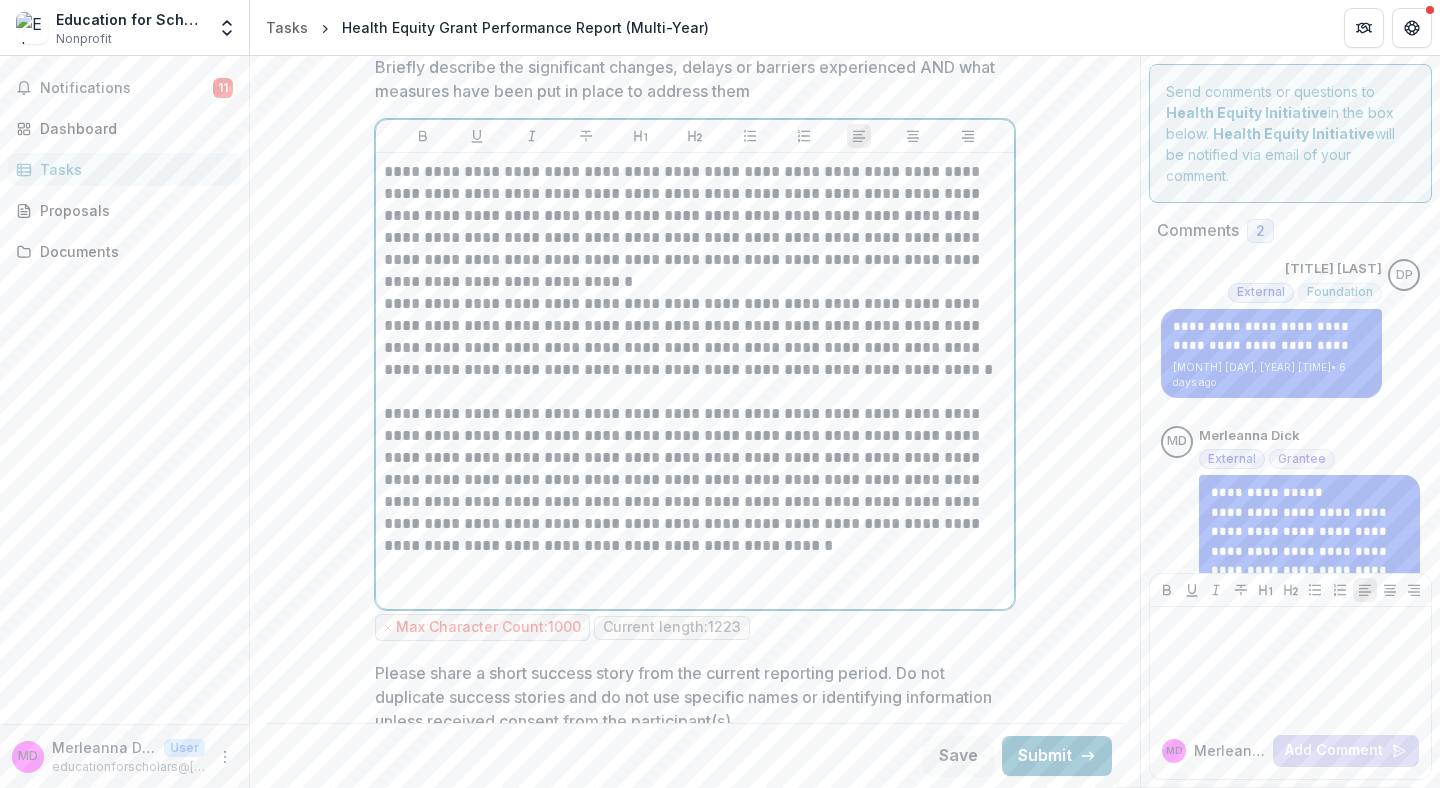 click on "**********" at bounding box center (695, 480) 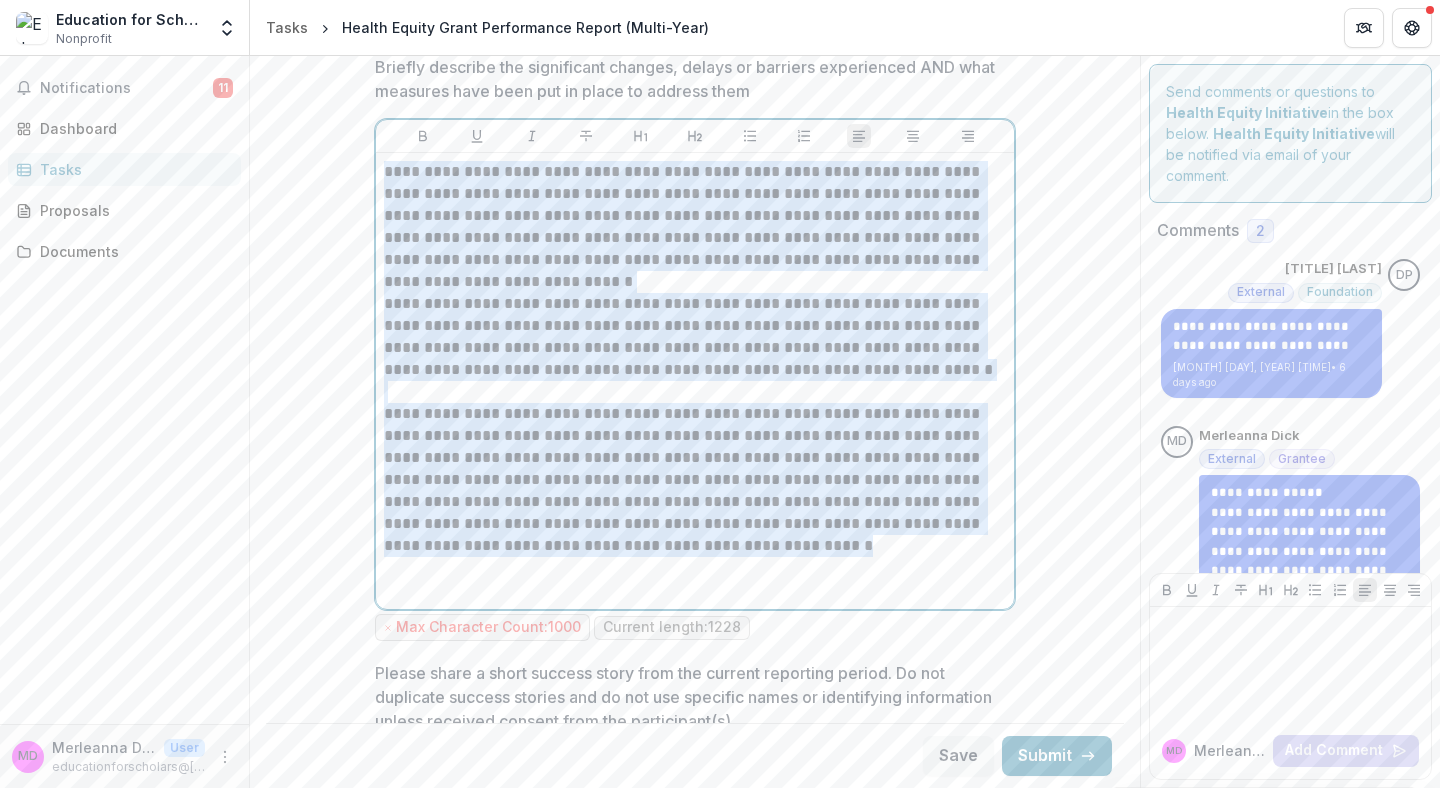 drag, startPoint x: 717, startPoint y: 524, endPoint x: 368, endPoint y: 144, distance: 515.9467 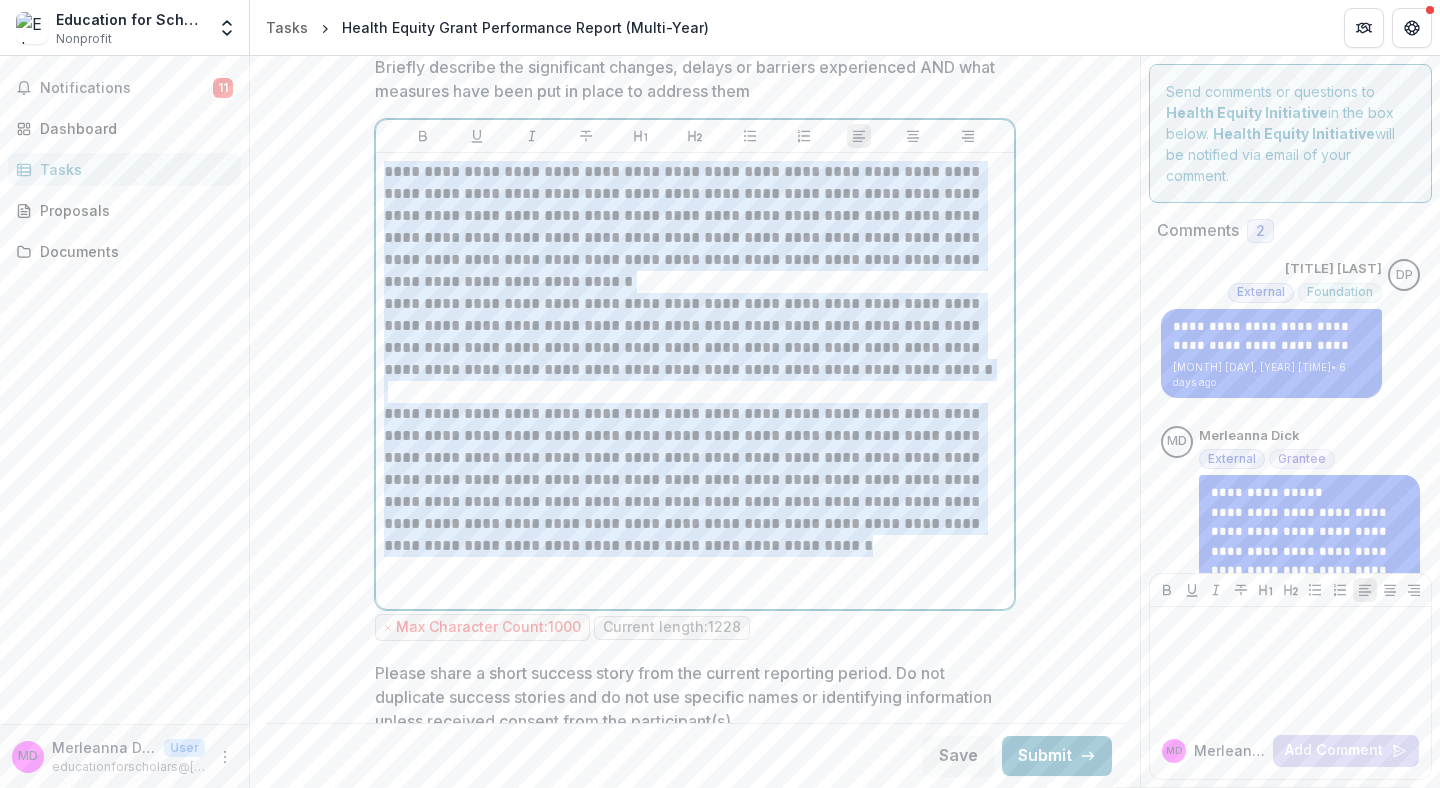 click on "**********" at bounding box center (695, -1426) 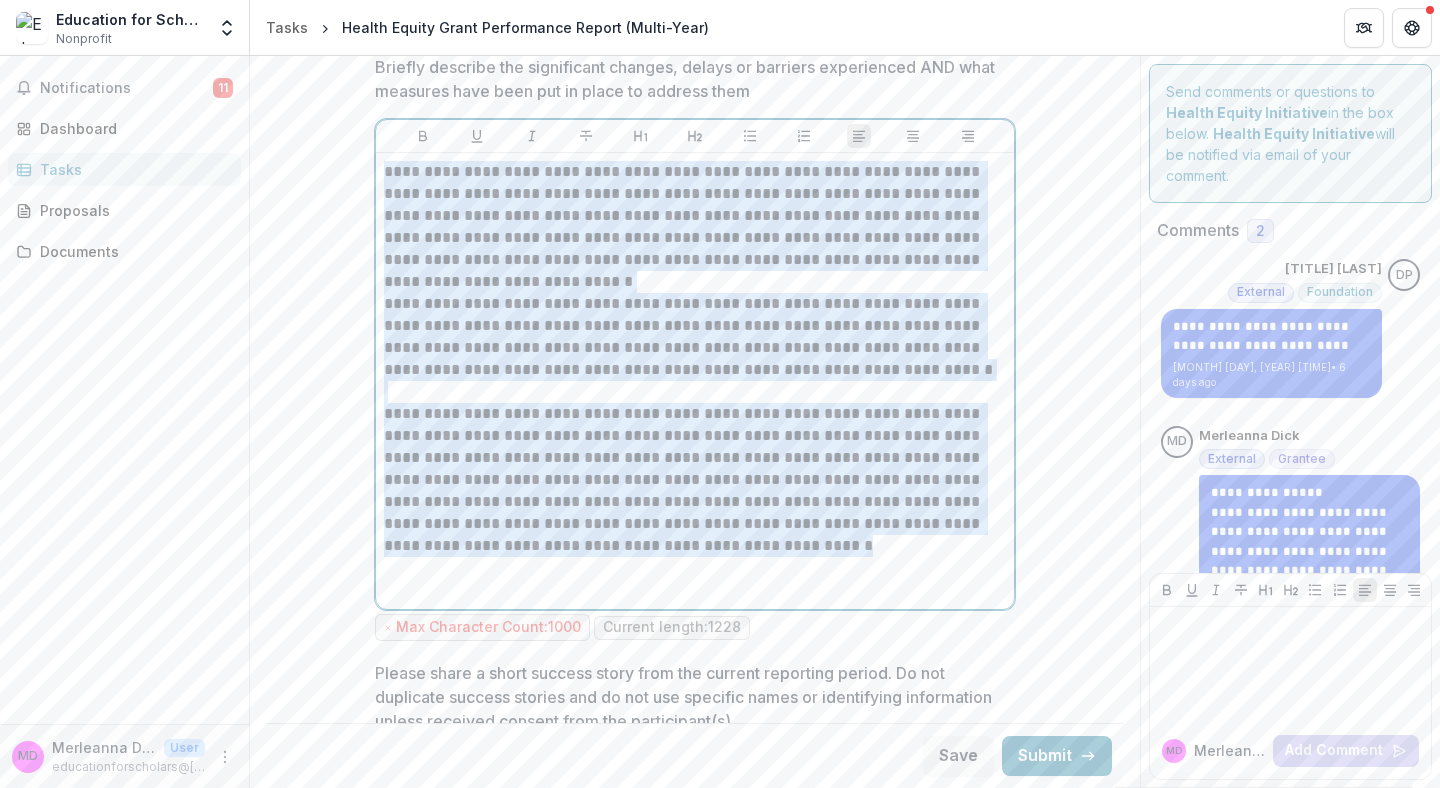 copy on "**********" 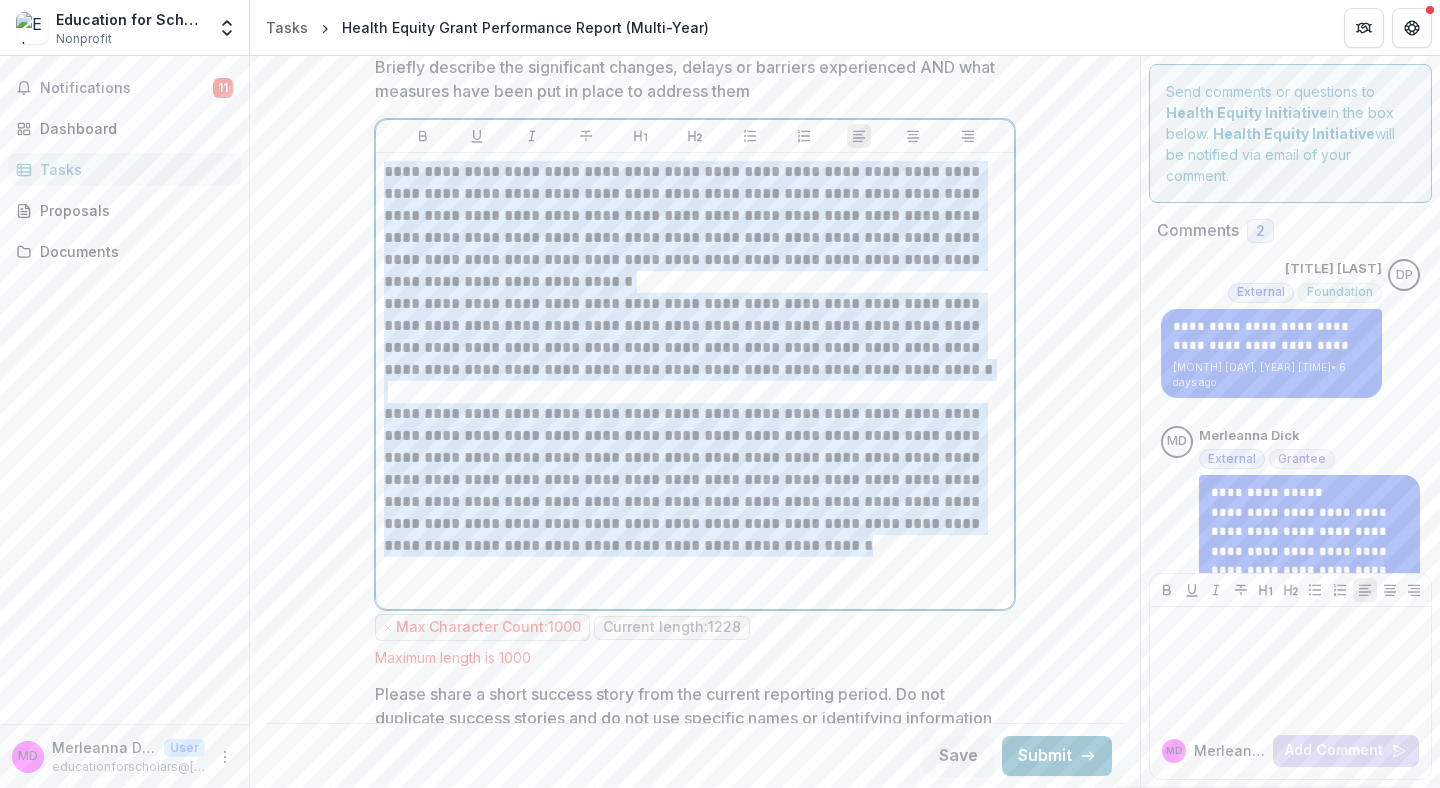 copy on "**********" 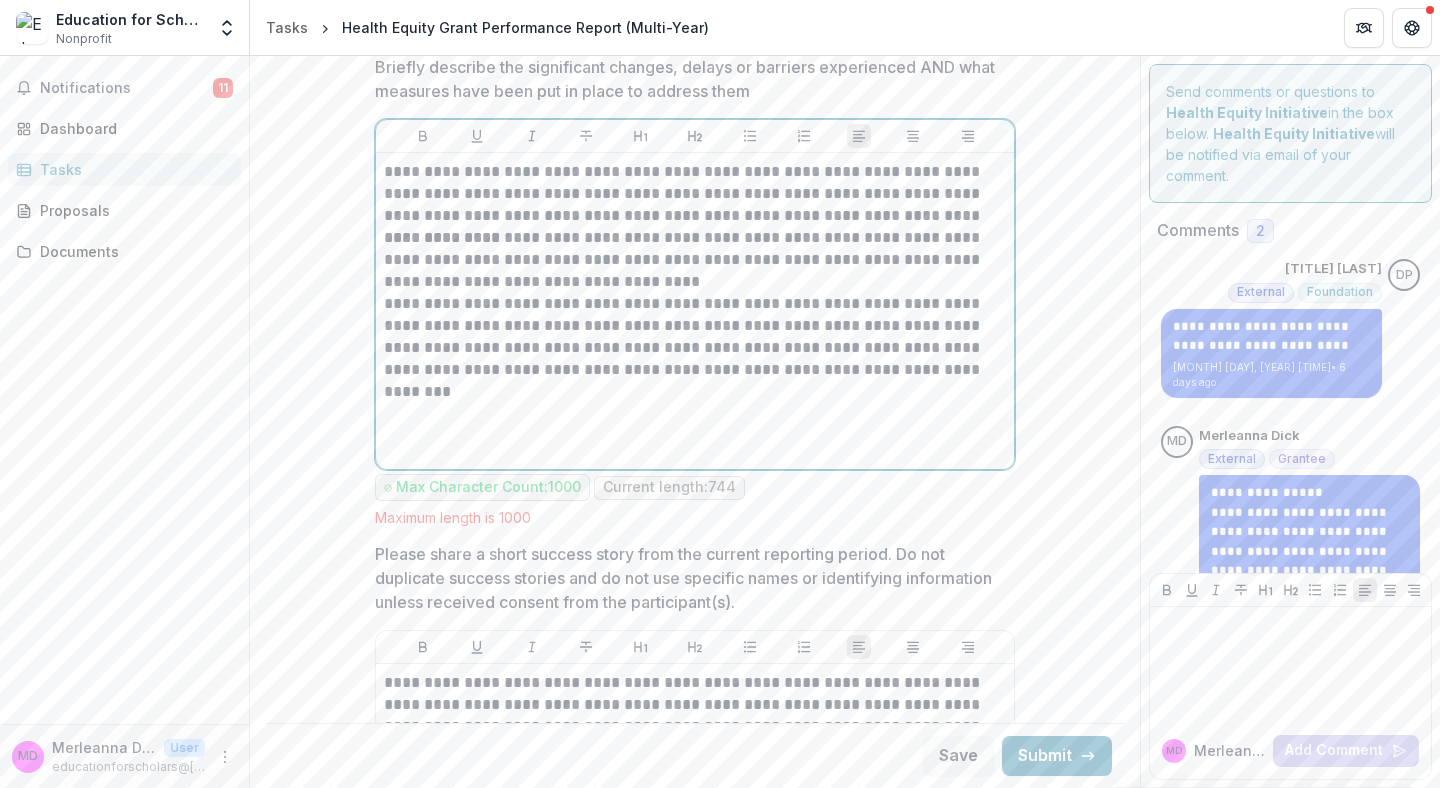 click on "**********" at bounding box center [695, 311] 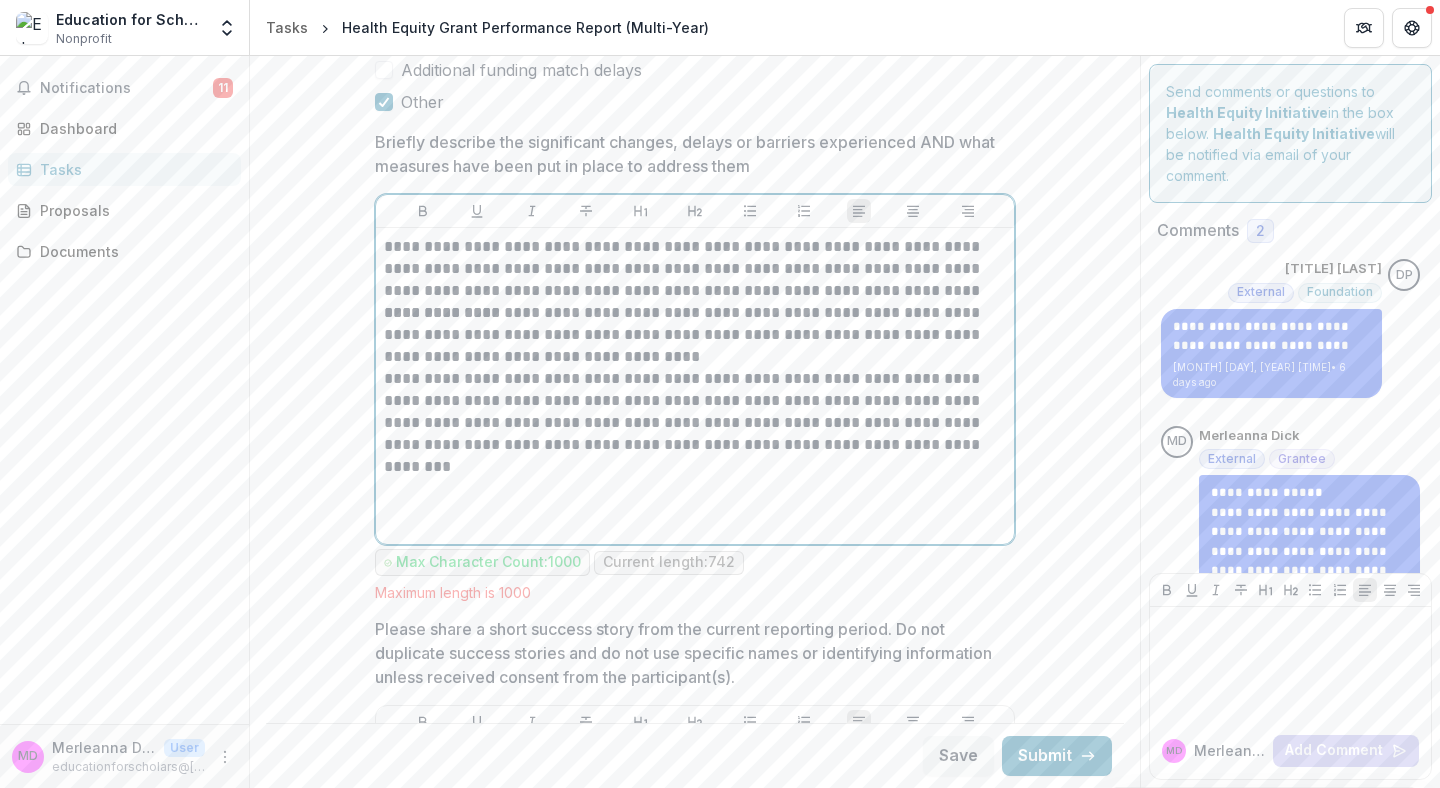 scroll, scrollTop: 4828, scrollLeft: 0, axis: vertical 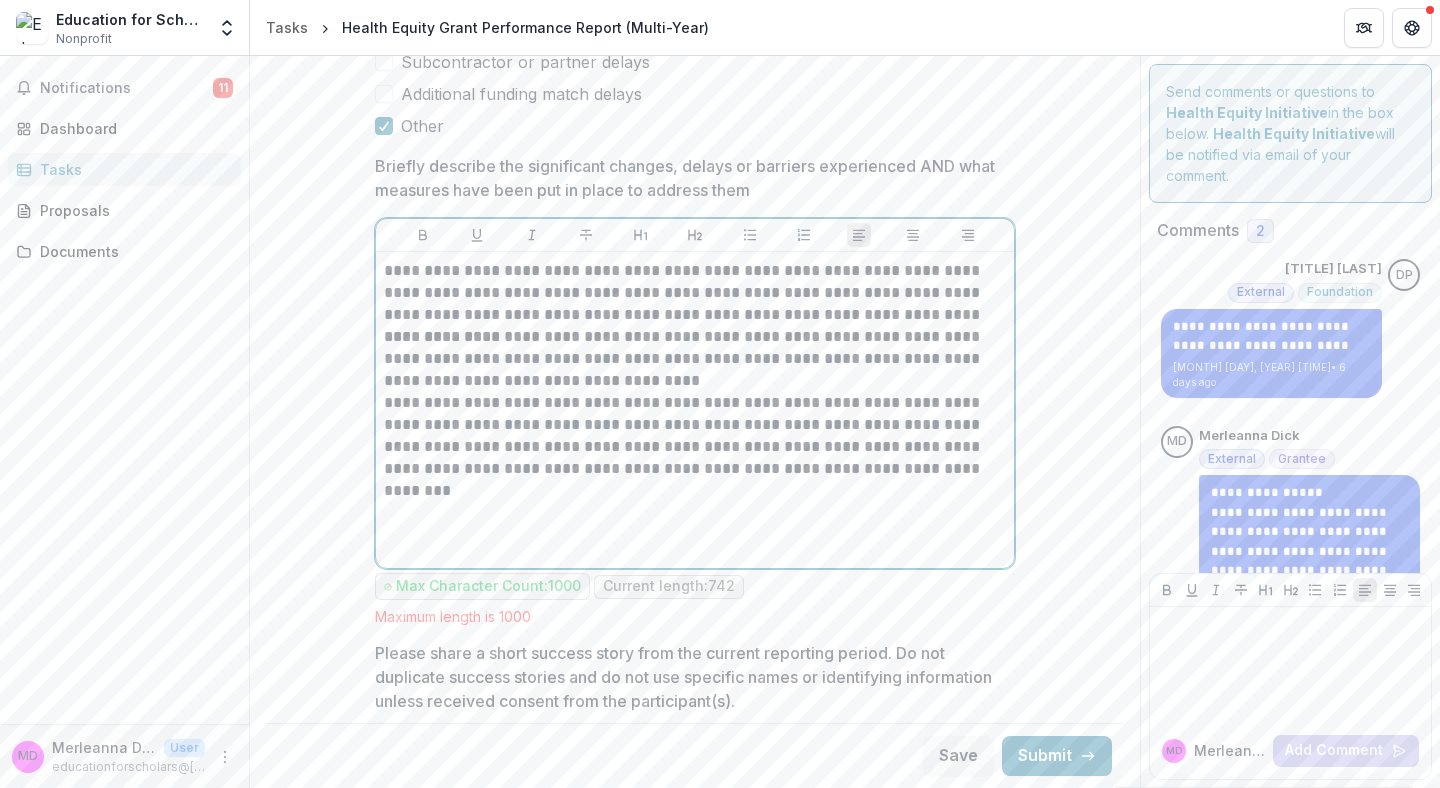 click on "**********" at bounding box center [695, 293] 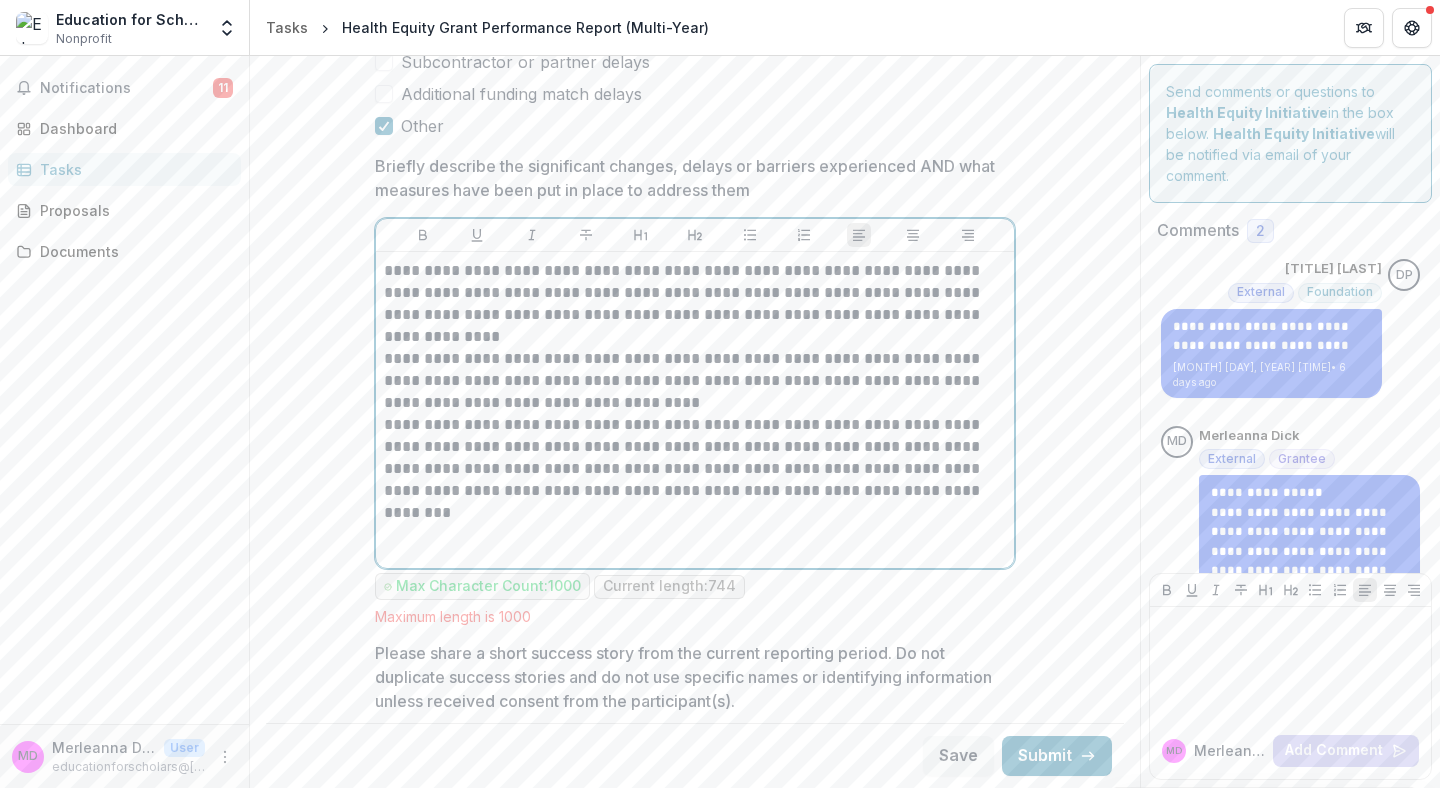 click on "**********" at bounding box center [695, 381] 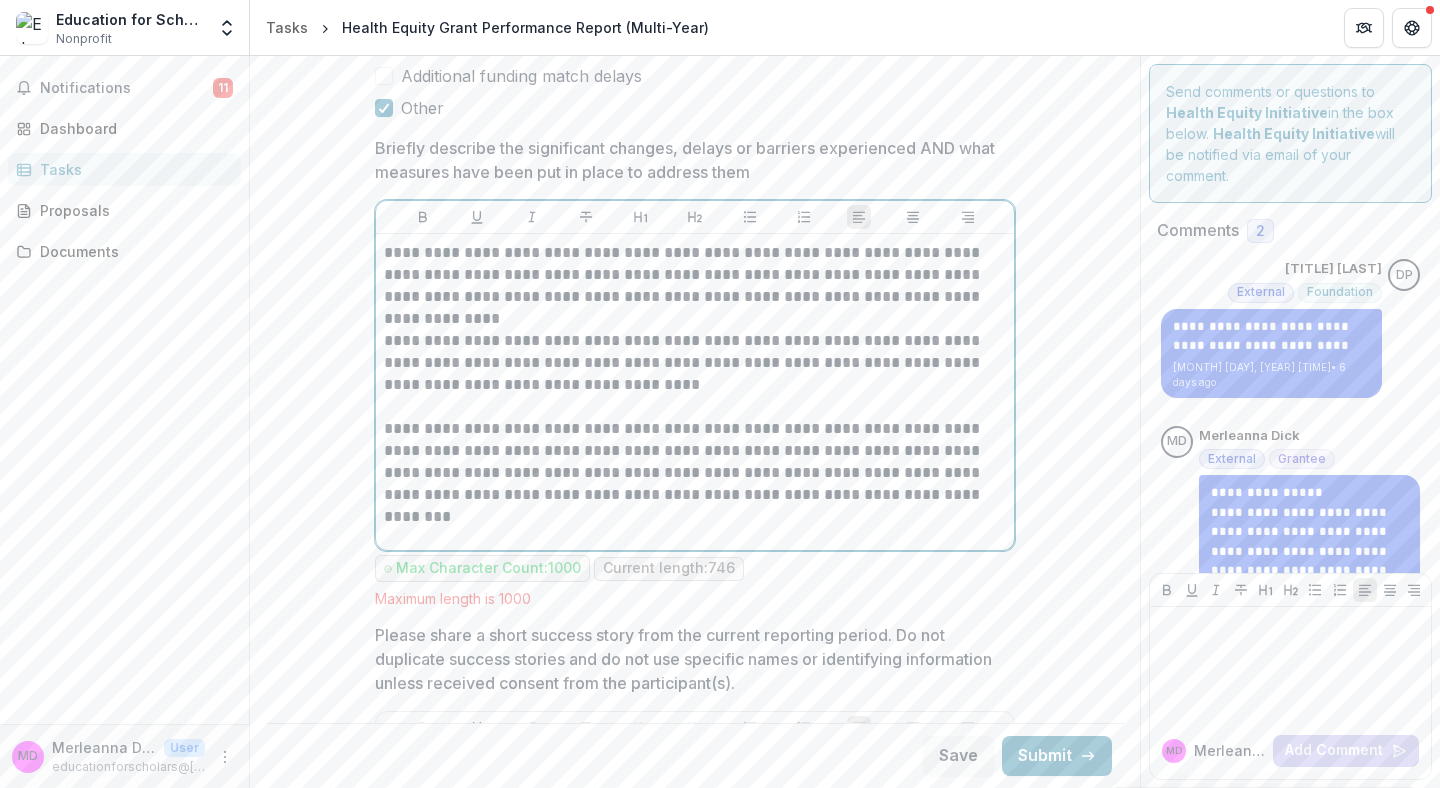 scroll, scrollTop: 4852, scrollLeft: 0, axis: vertical 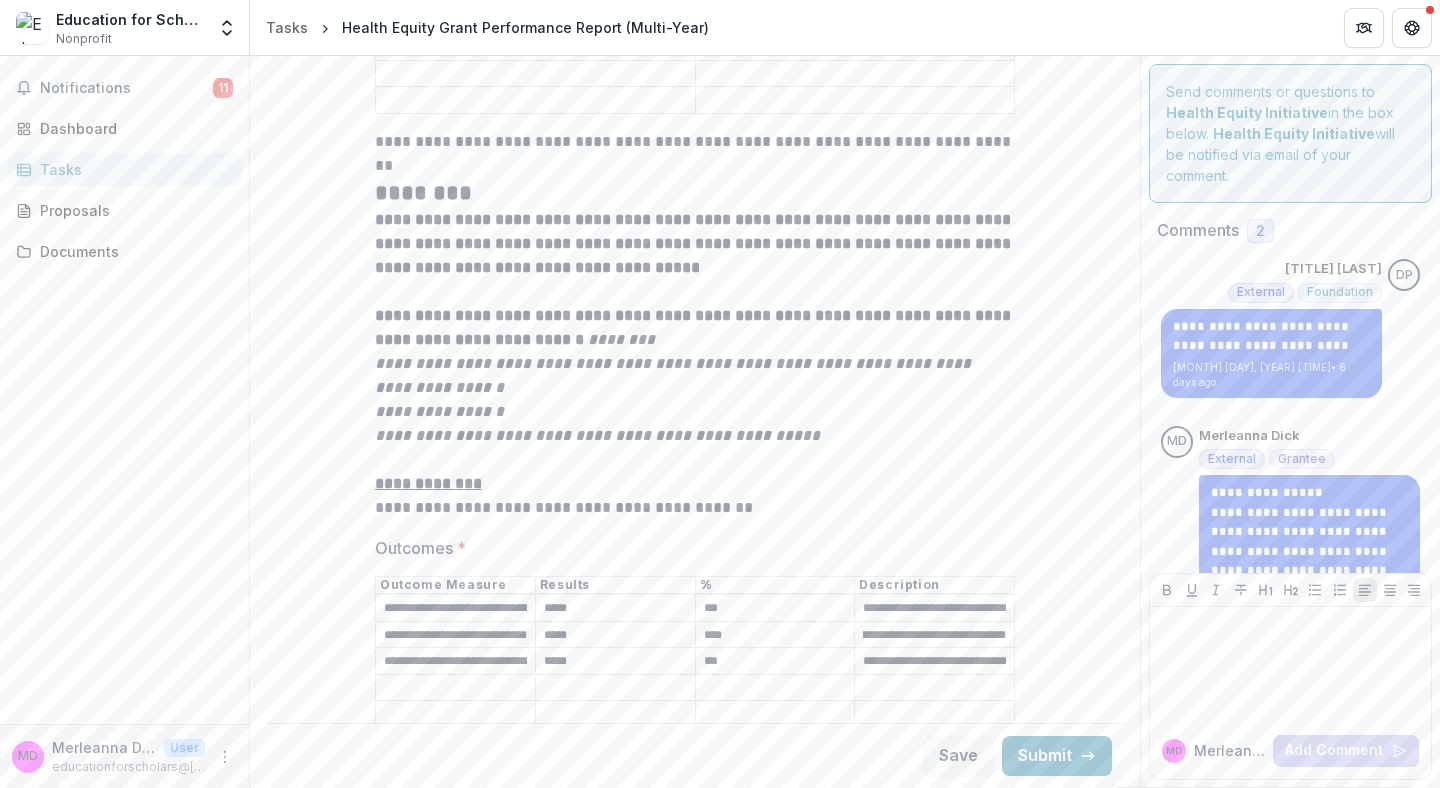 drag, startPoint x: 859, startPoint y: 616, endPoint x: 1001, endPoint y: 622, distance: 142.12671 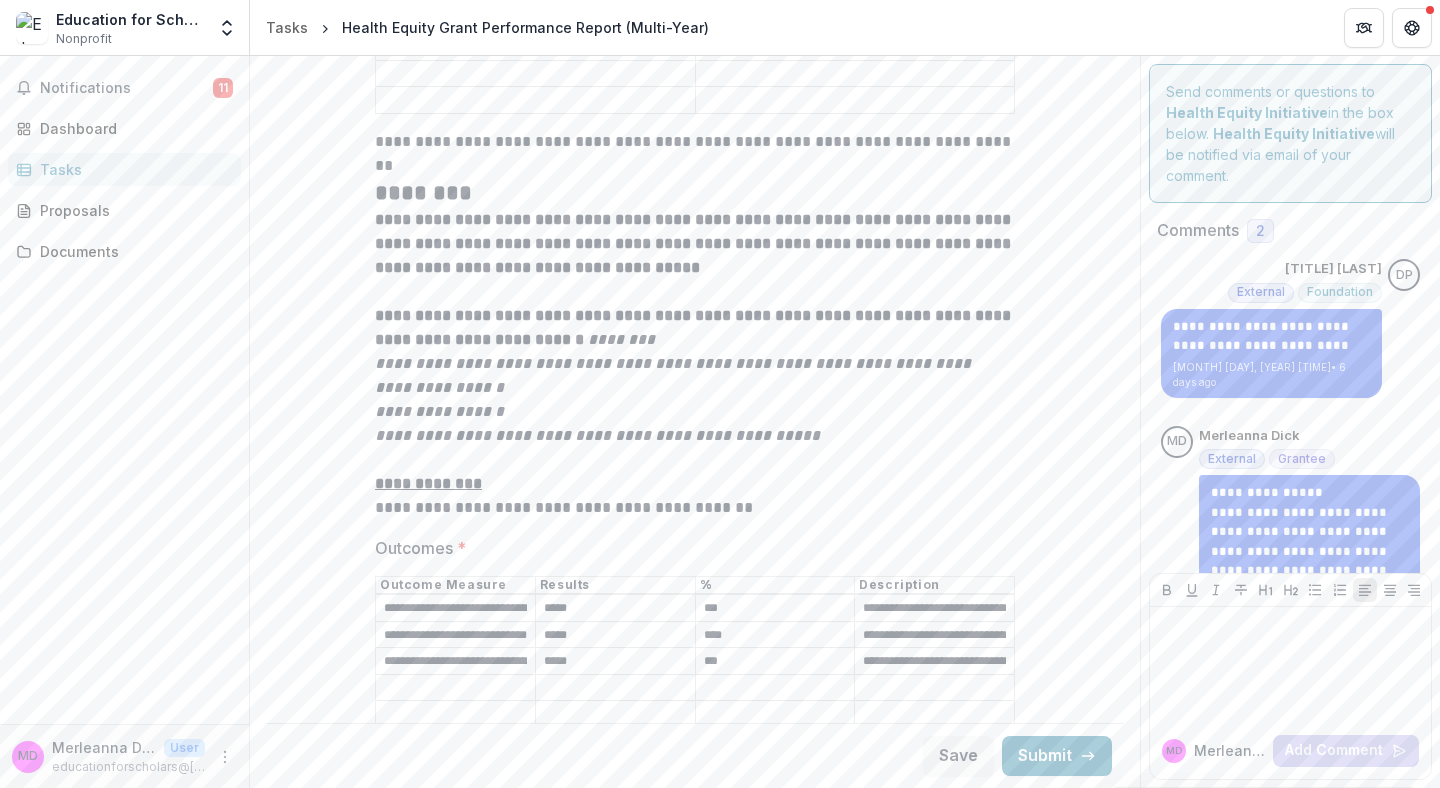 click on "Outcomes *" at bounding box center (689, 548) 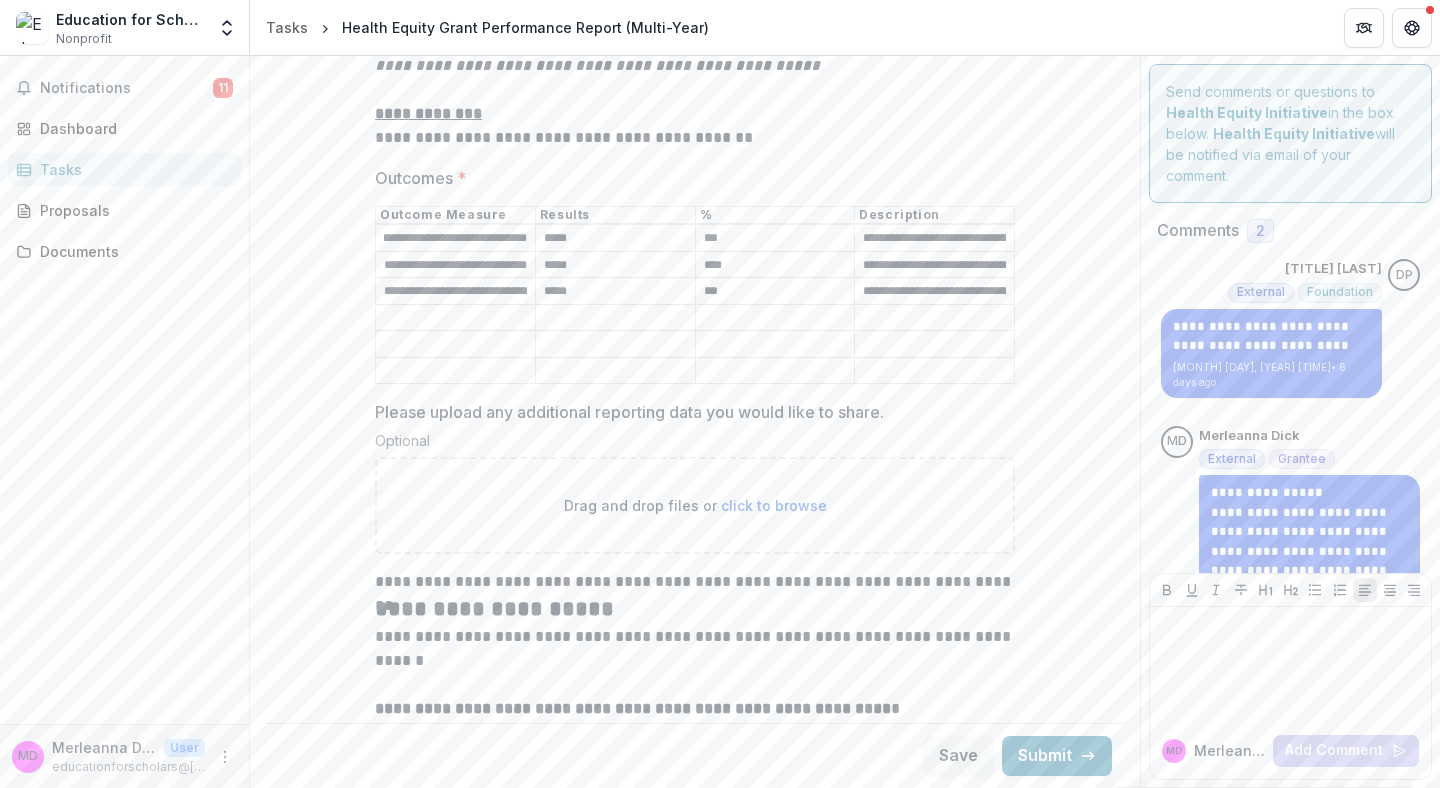 scroll, scrollTop: 3750, scrollLeft: 0, axis: vertical 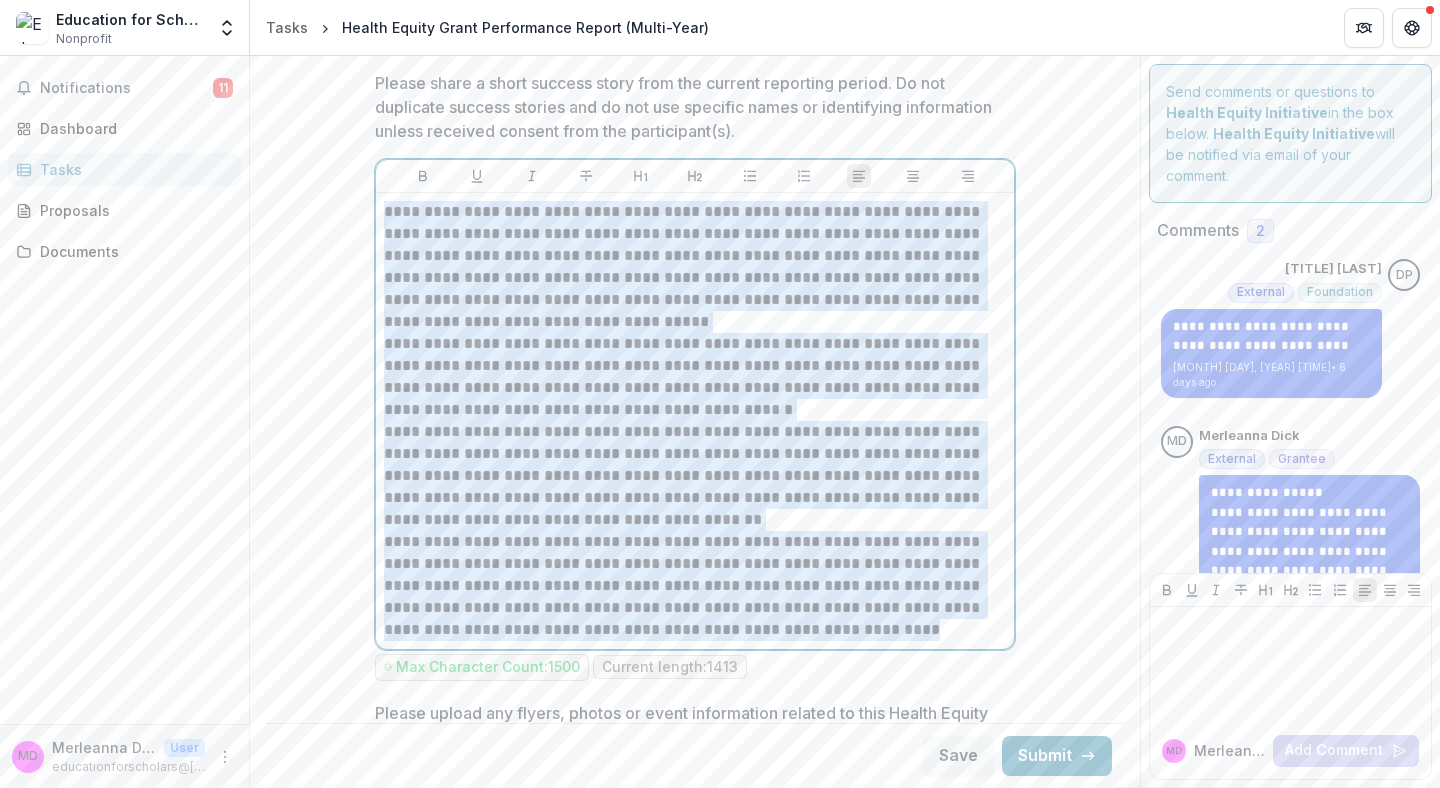 drag, startPoint x: 385, startPoint y: 184, endPoint x: 855, endPoint y: 608, distance: 632.98975 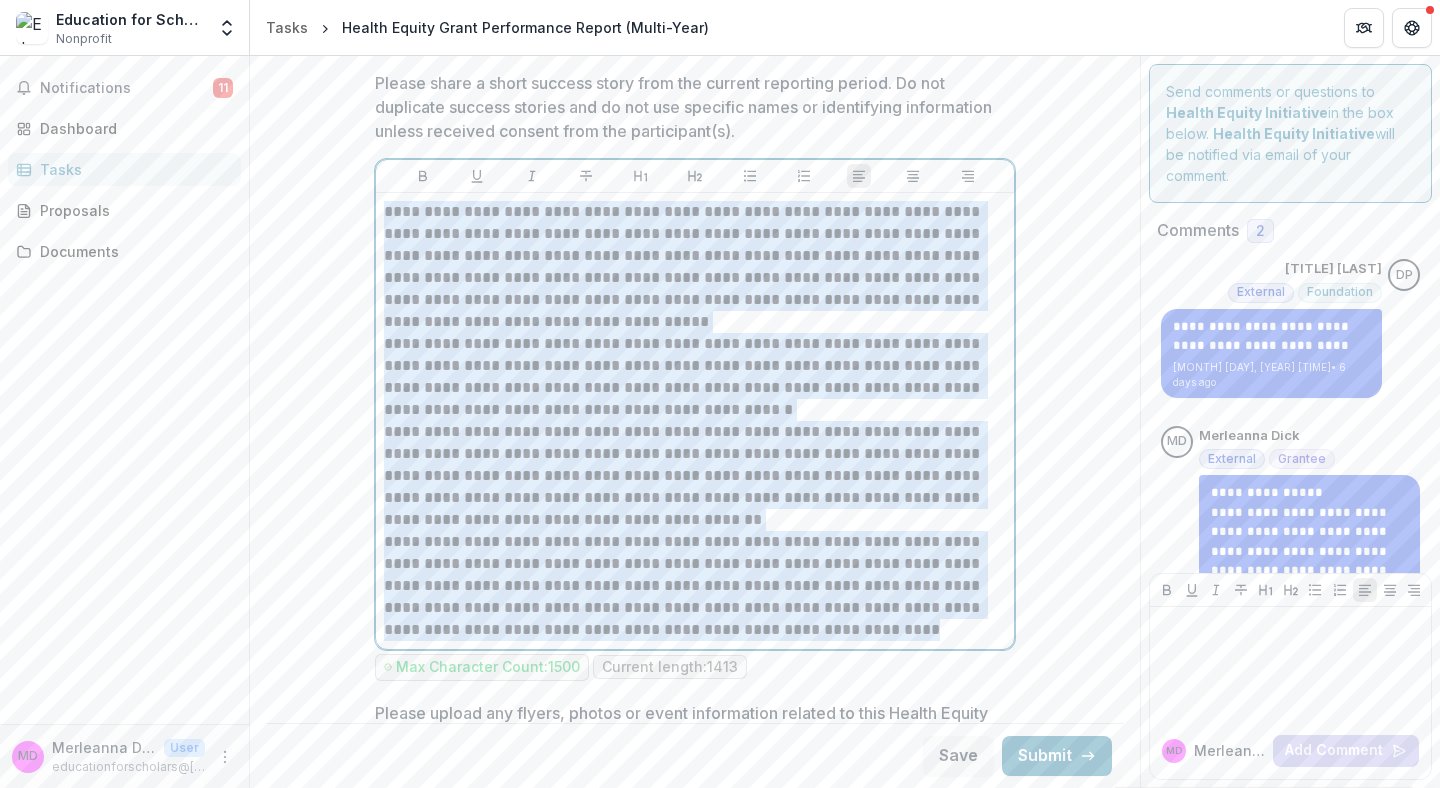 click on "**********" at bounding box center [695, 421] 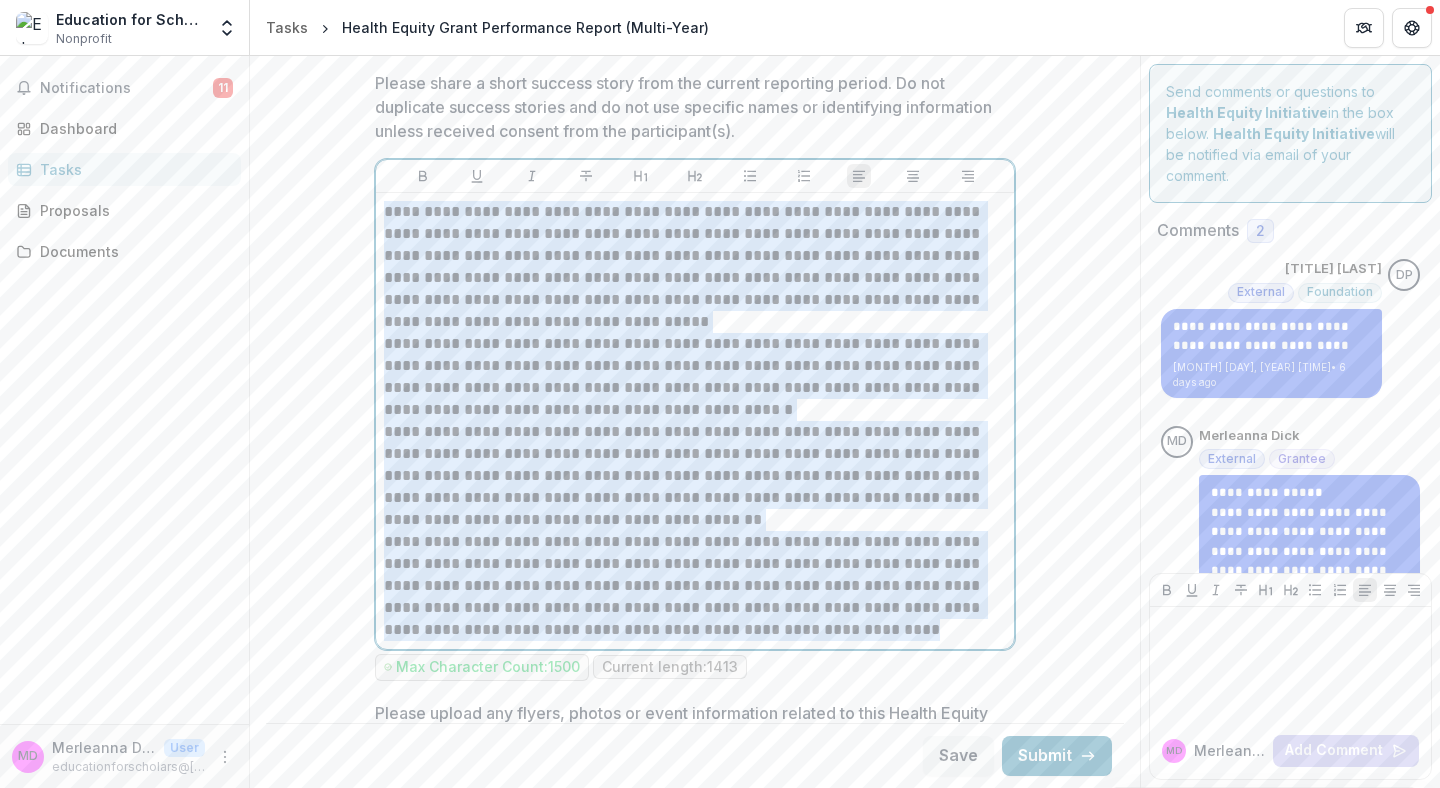 copy on "**********" 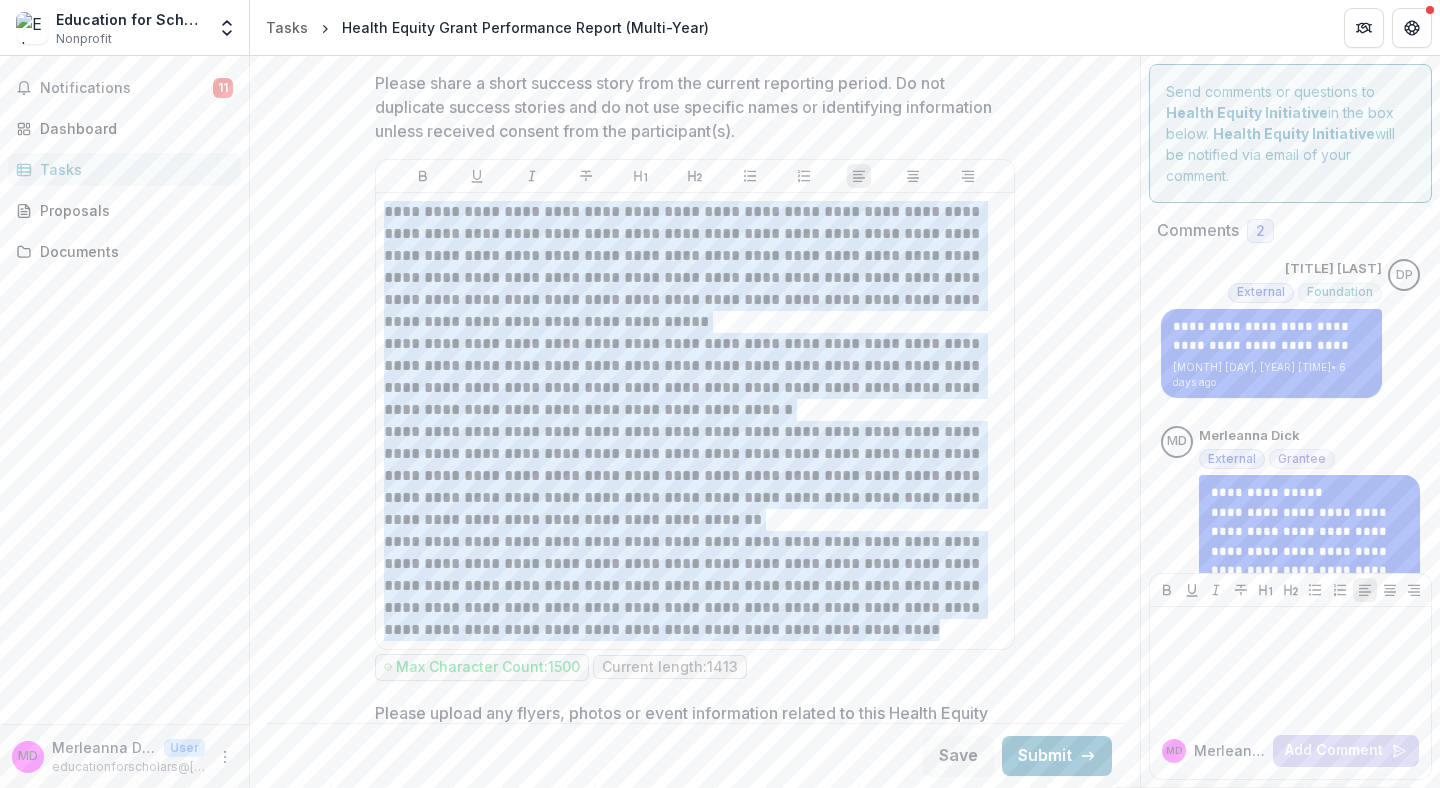 click on "**********" at bounding box center [695, -1946] 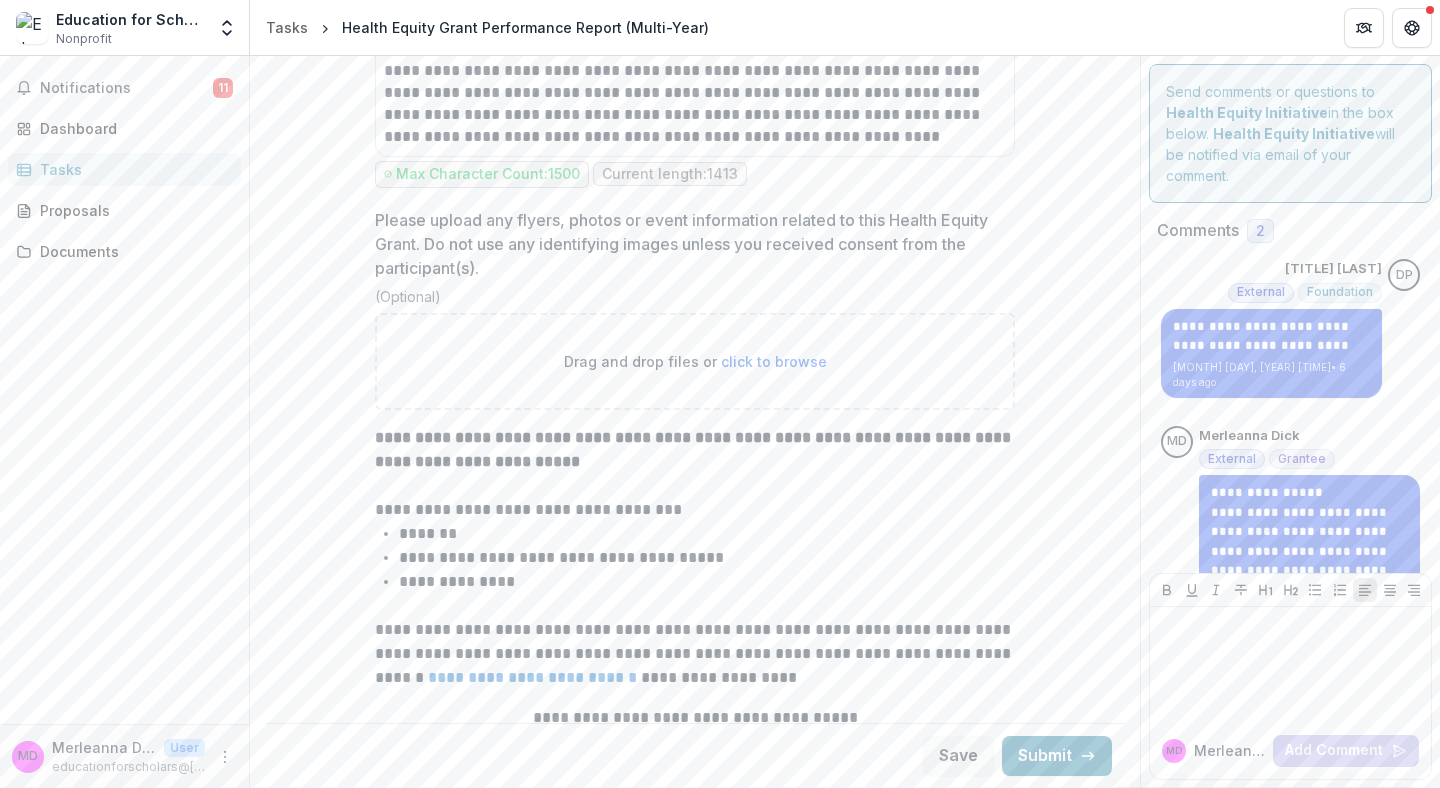 scroll, scrollTop: 5914, scrollLeft: 0, axis: vertical 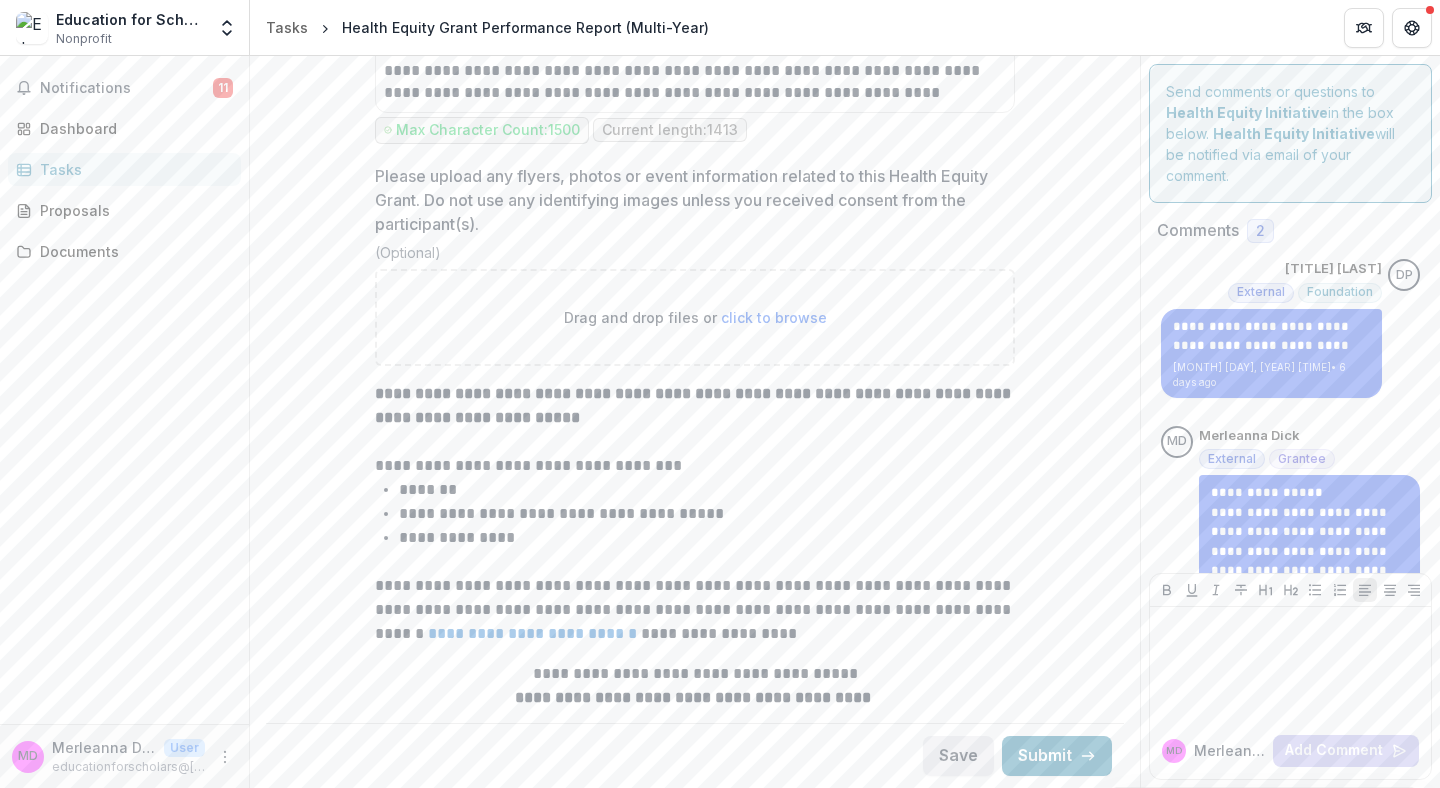 click on "Save" at bounding box center (958, 756) 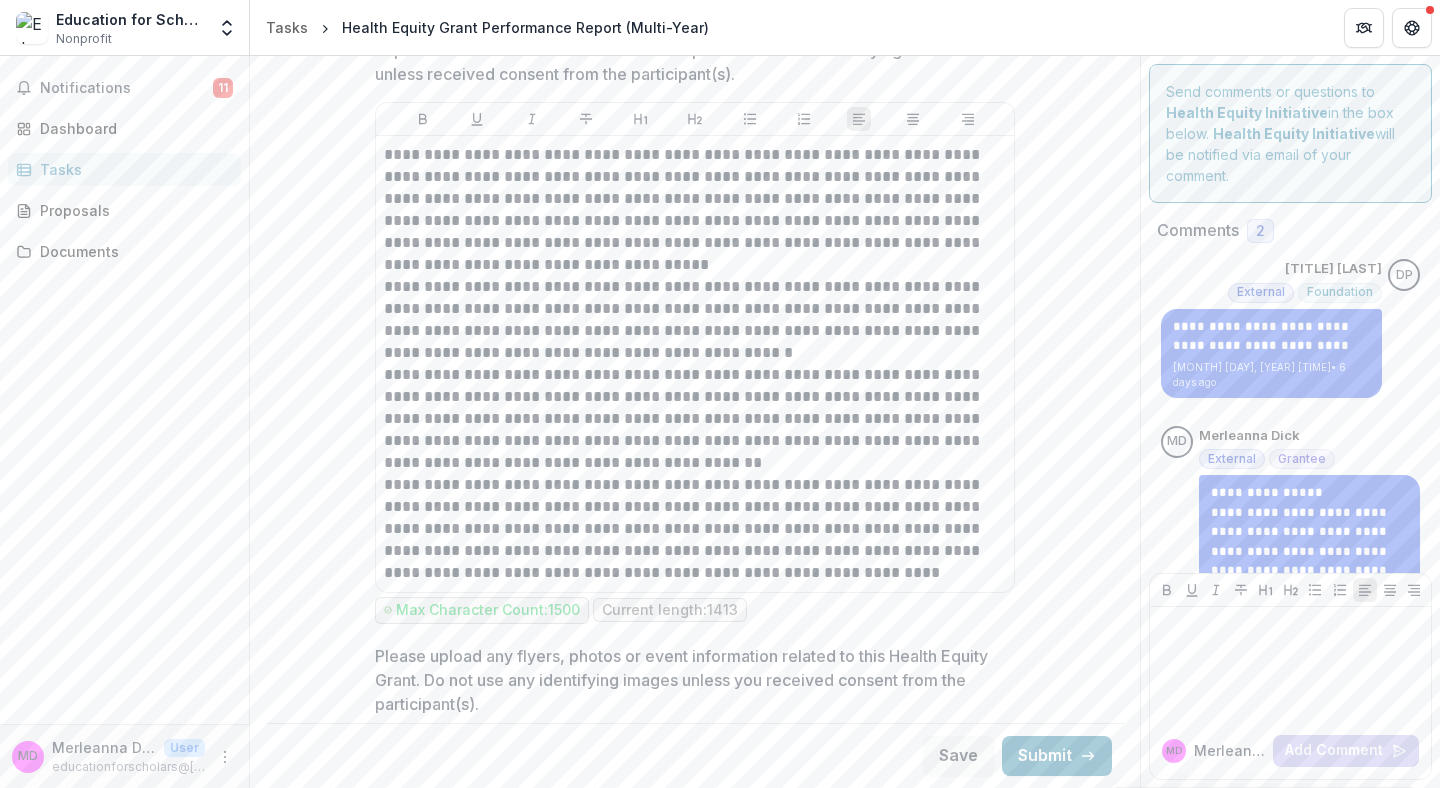 scroll, scrollTop: 5627, scrollLeft: 0, axis: vertical 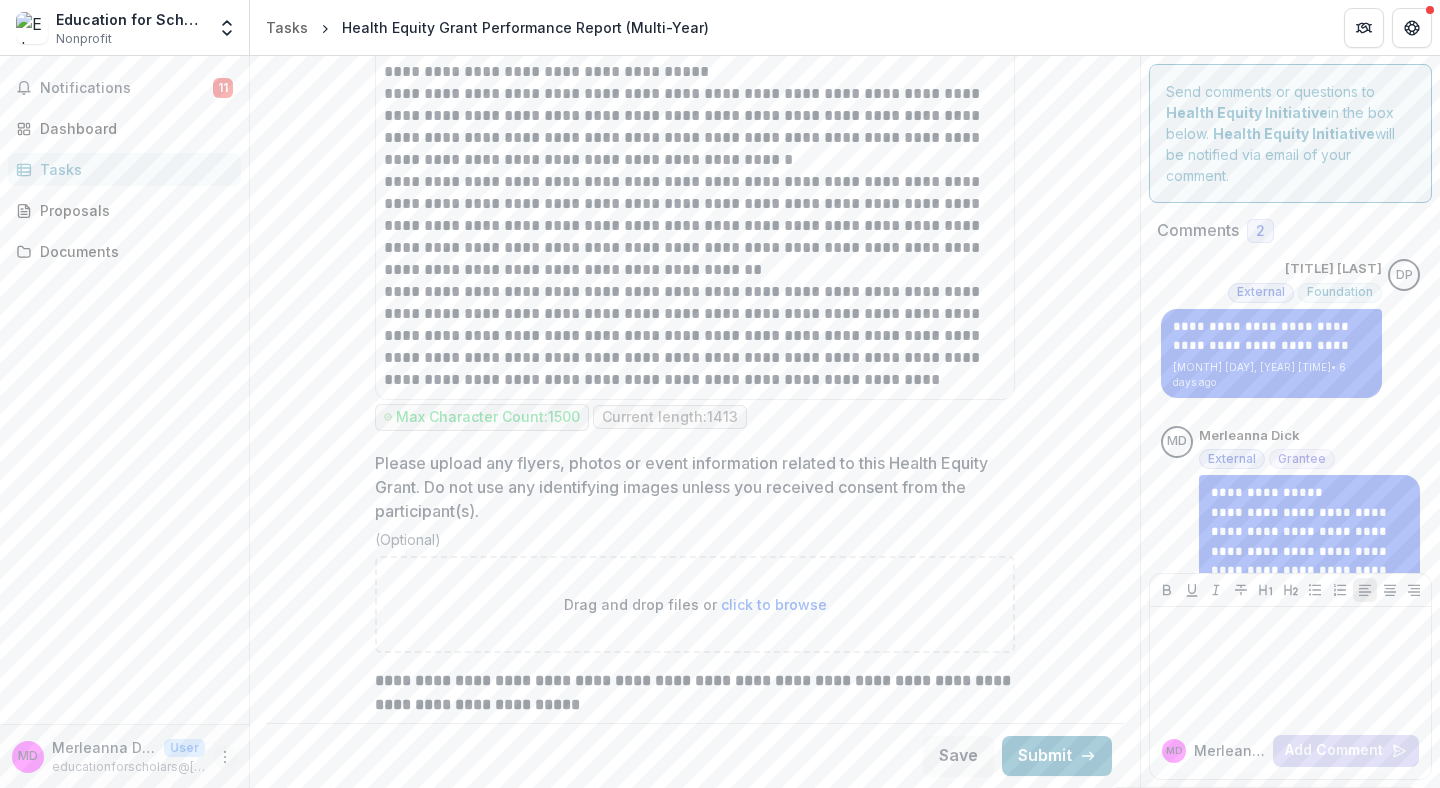 click 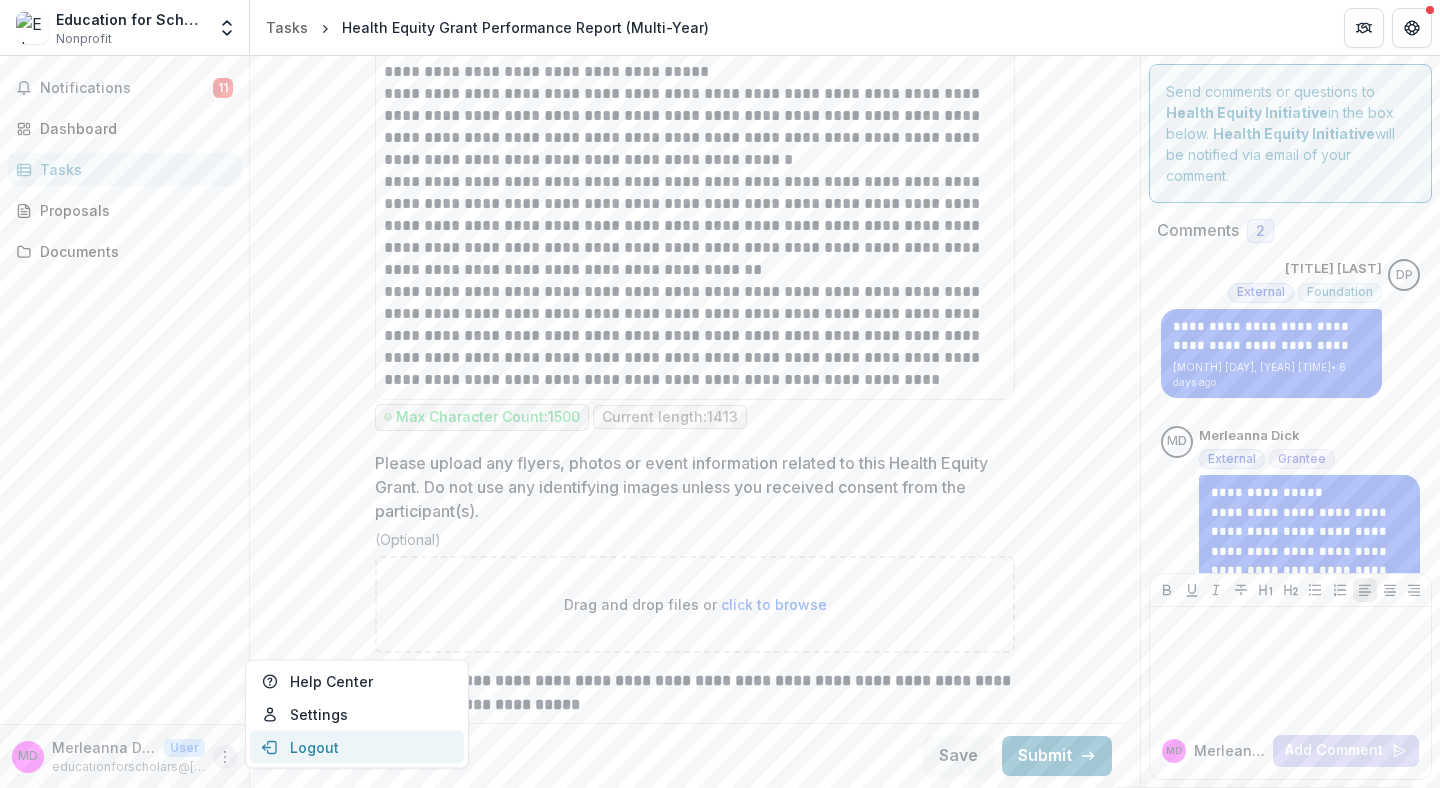 click on "Logout" at bounding box center [357, 747] 